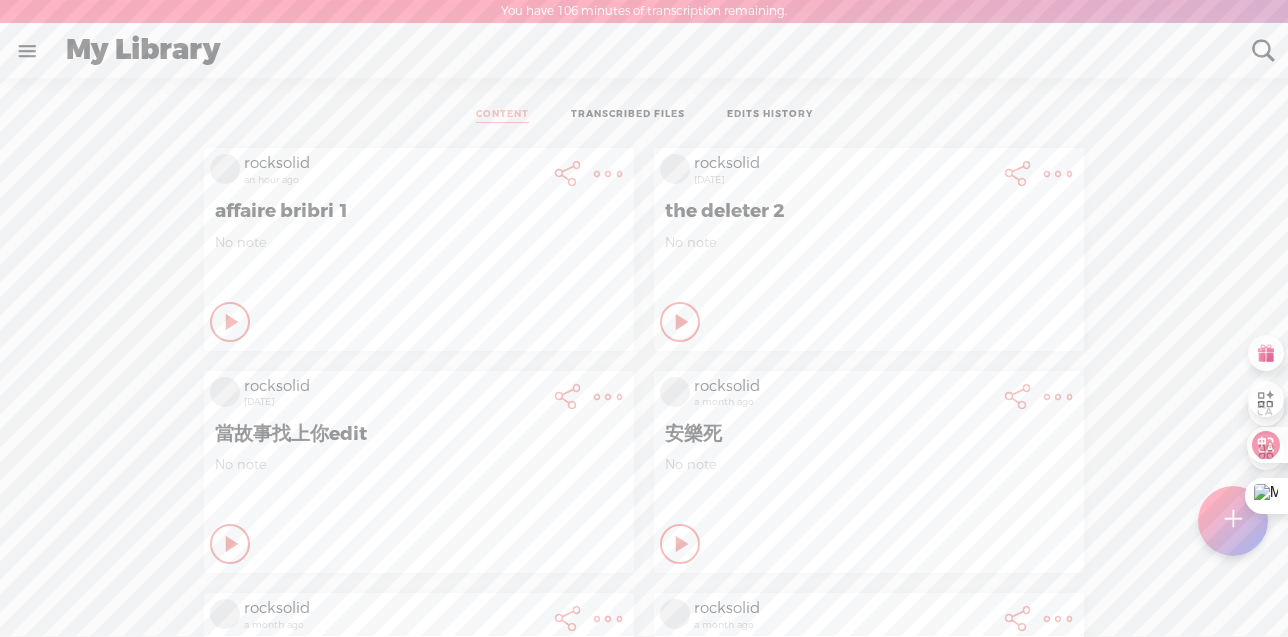 scroll, scrollTop: 1, scrollLeft: 0, axis: vertical 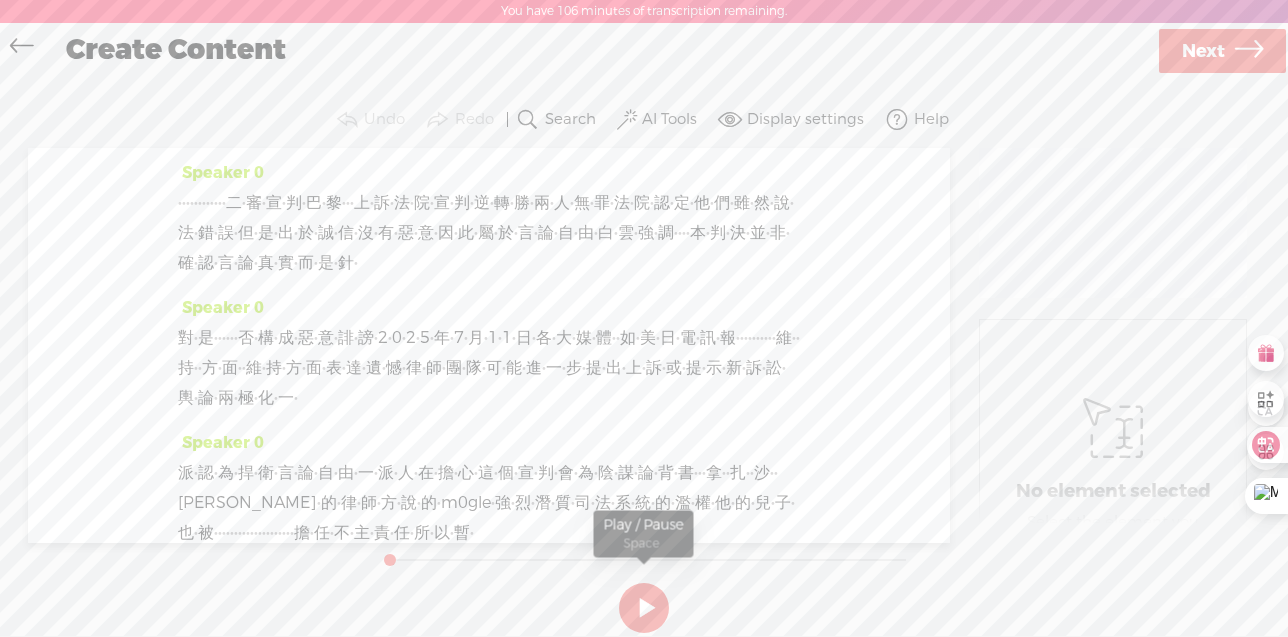 click at bounding box center (644, 608) 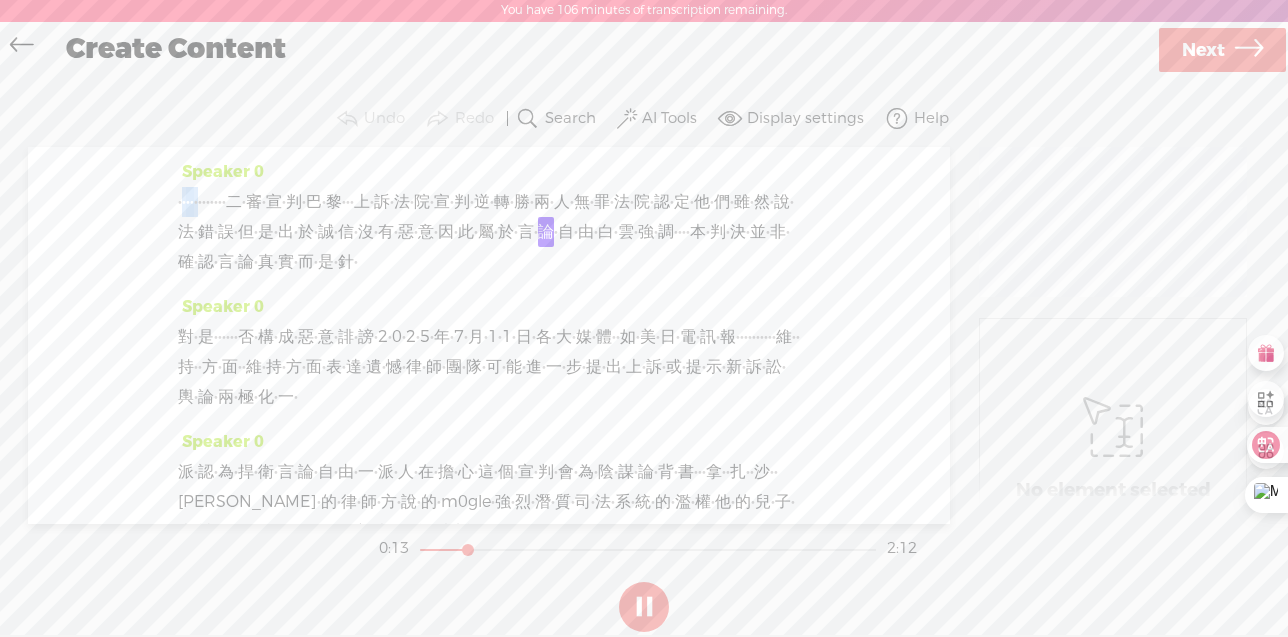 drag, startPoint x: 180, startPoint y: 203, endPoint x: 223, endPoint y: 200, distance: 43.104523 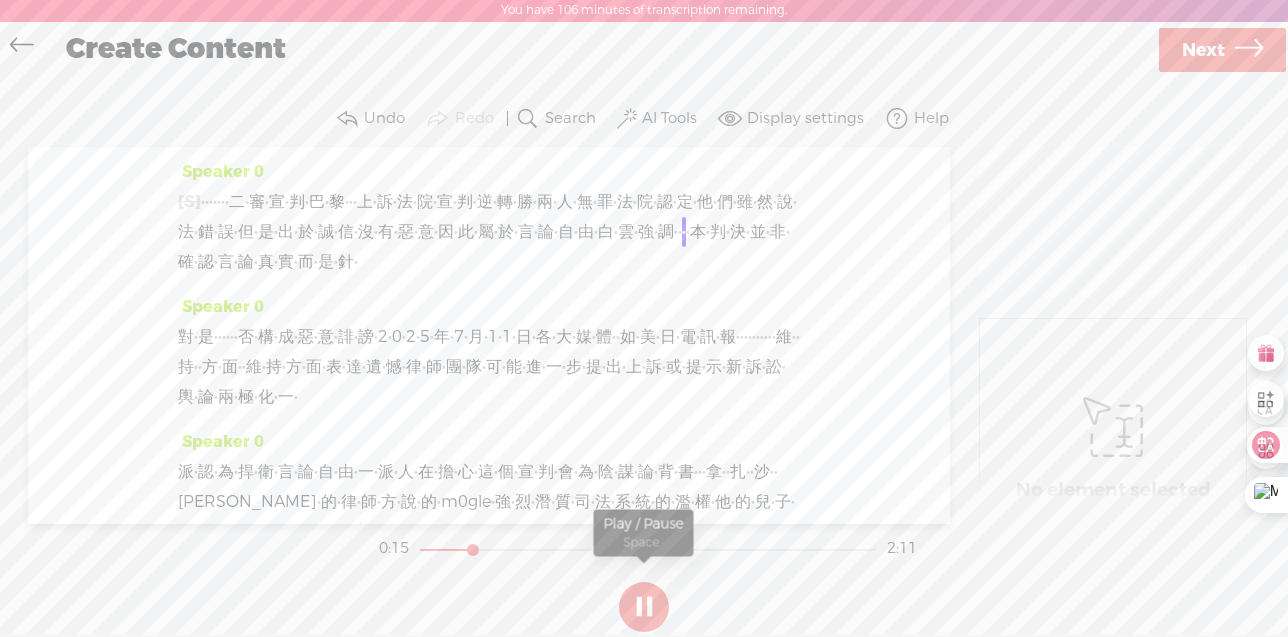 click at bounding box center (644, 607) 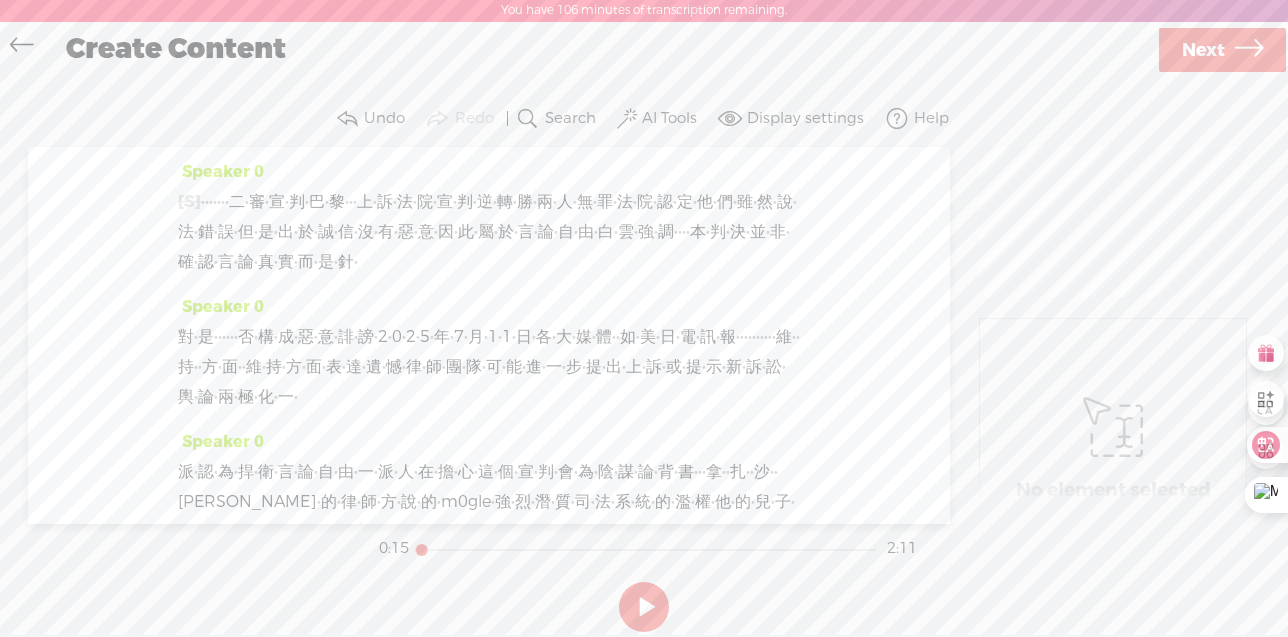 drag, startPoint x: 422, startPoint y: 550, endPoint x: 470, endPoint y: 558, distance: 48.6621 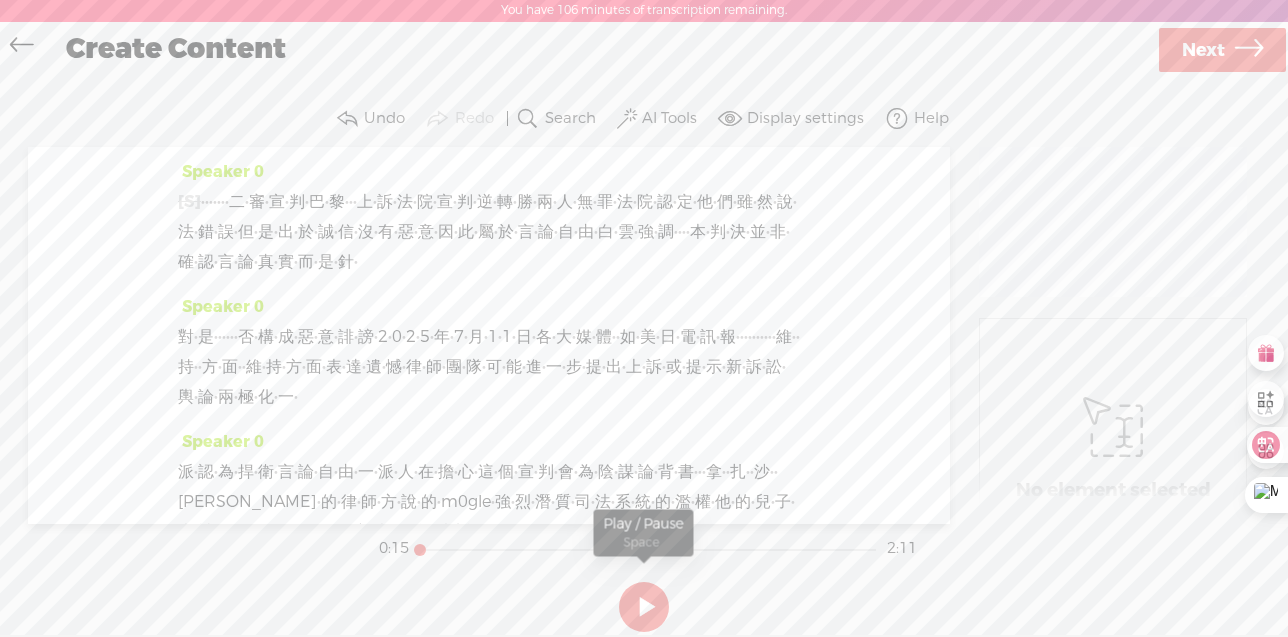 click at bounding box center (644, 607) 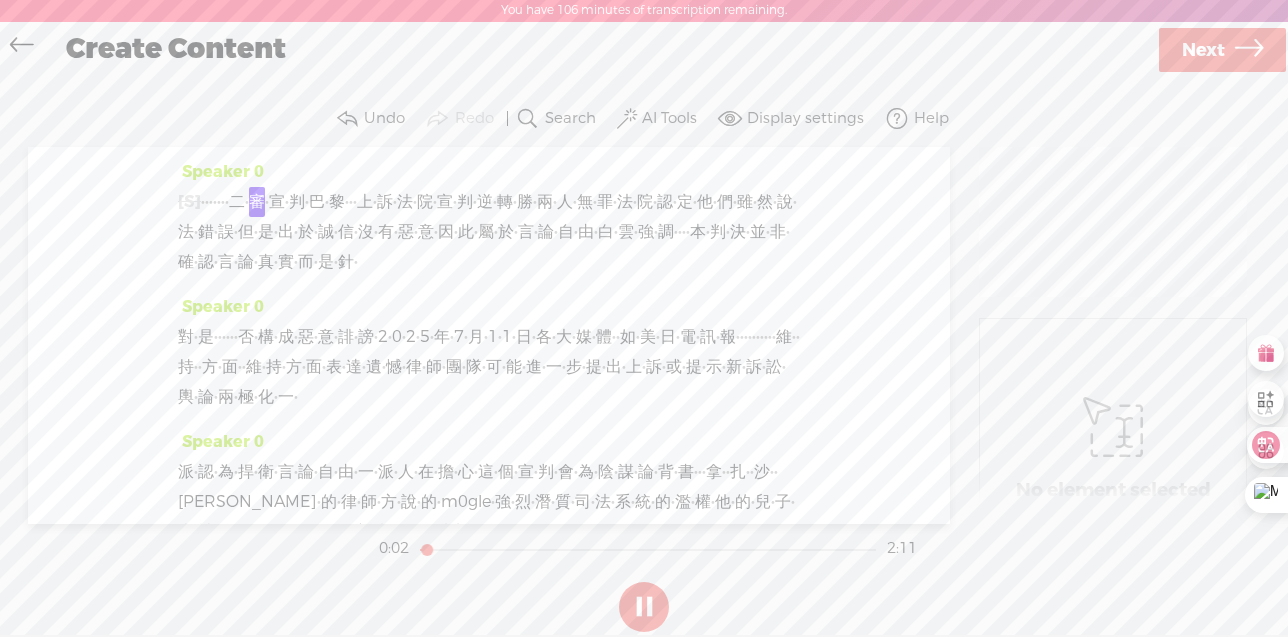 click at bounding box center [347, 119] 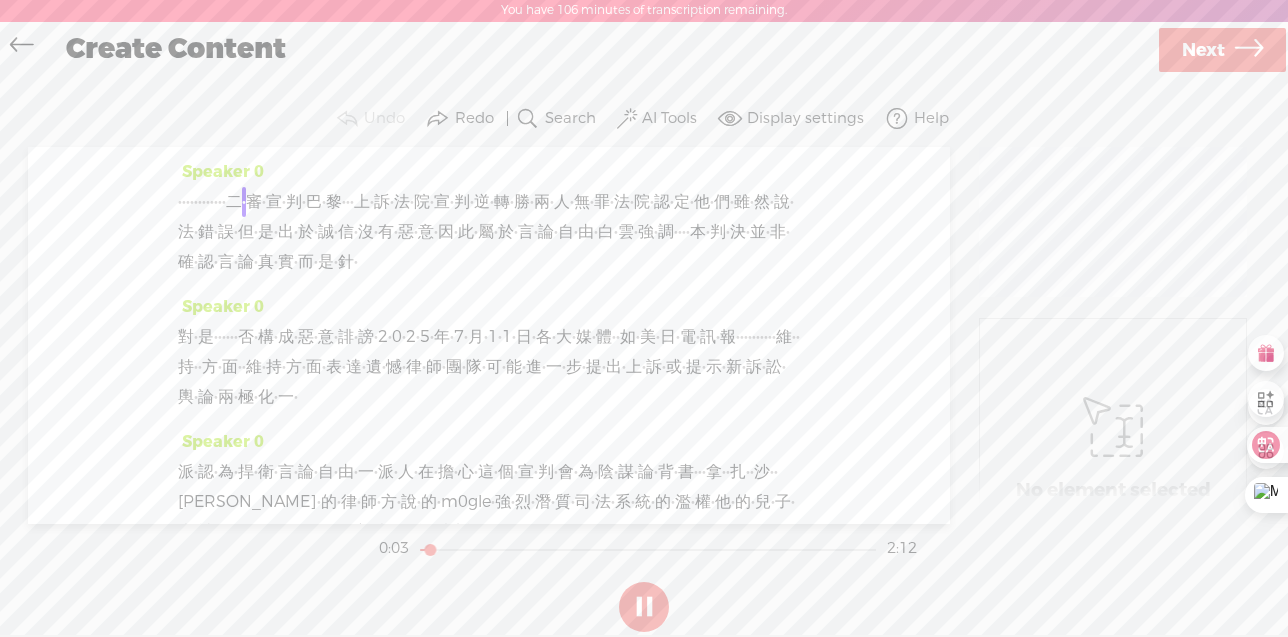 click on "·" at bounding box center [180, 202] 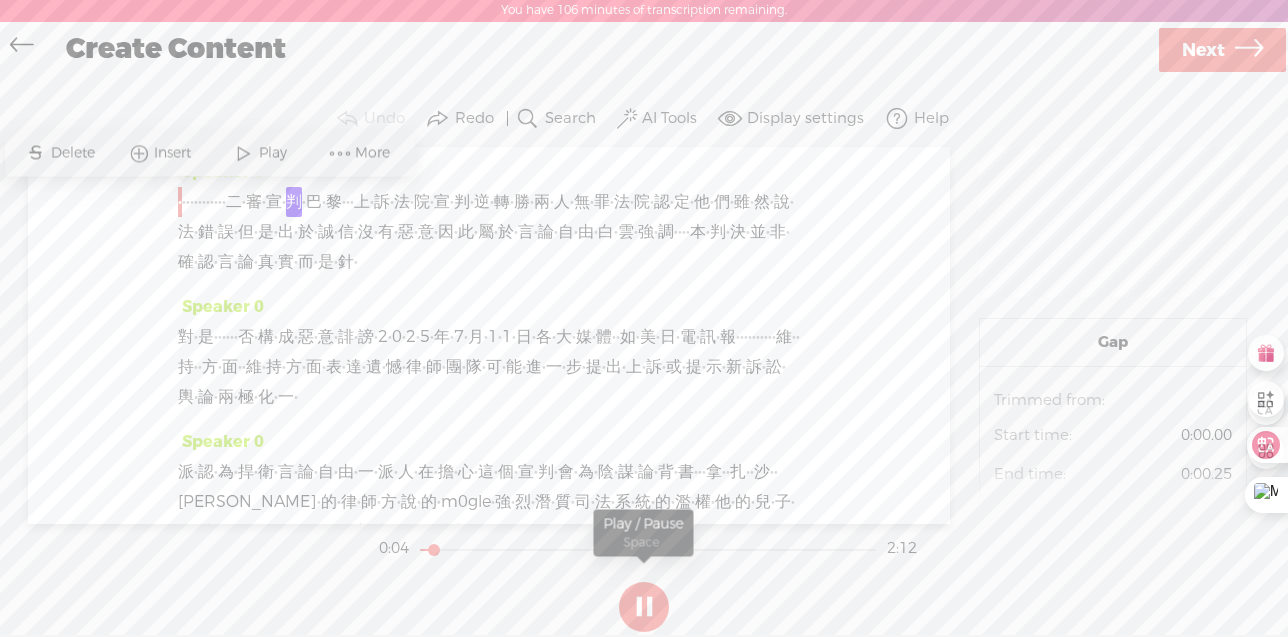 click at bounding box center [644, 607] 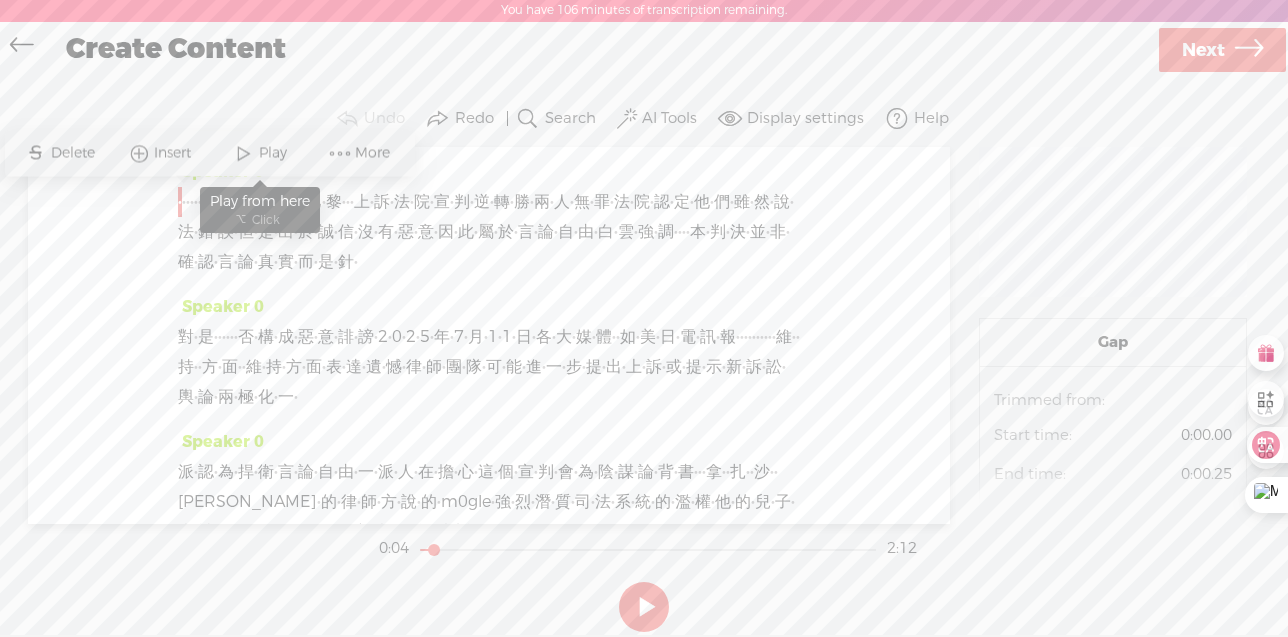 click at bounding box center (244, 153) 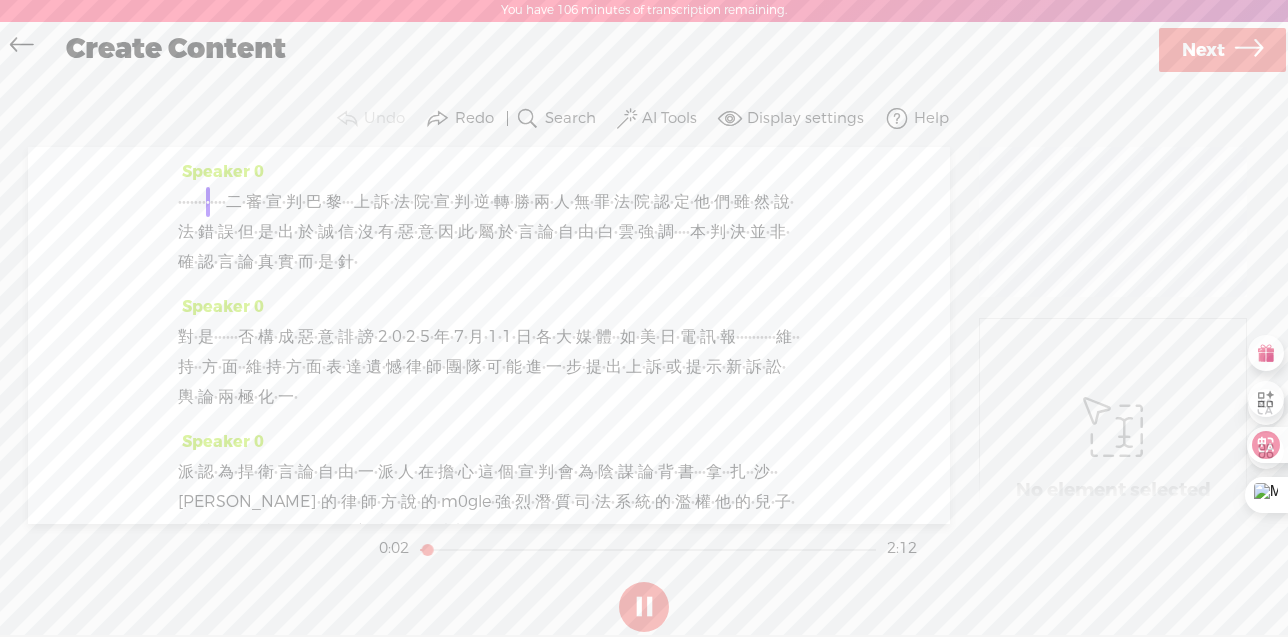 click on "·" at bounding box center [184, 202] 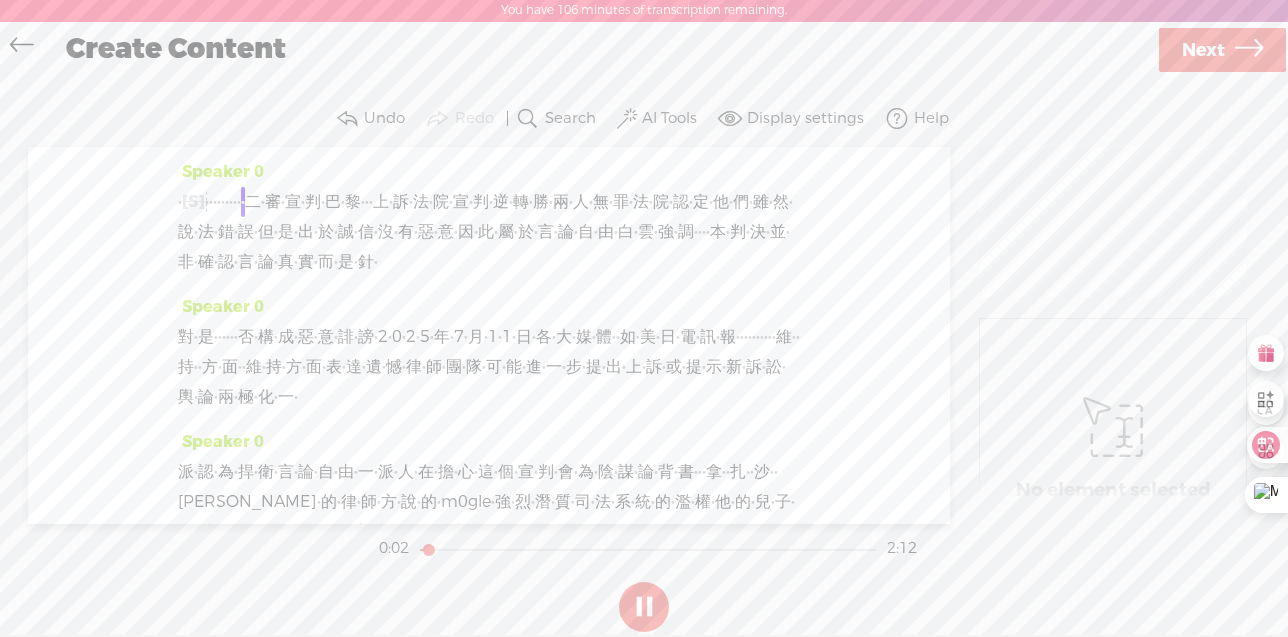 click on "·" at bounding box center [180, 202] 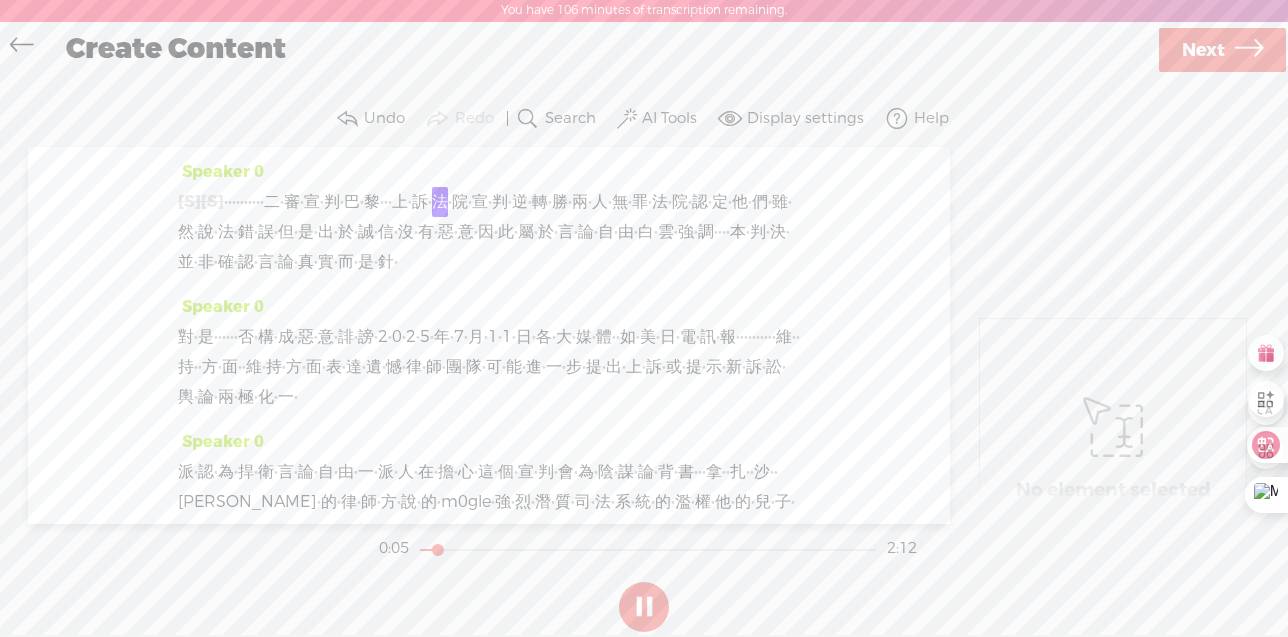 click on "·" at bounding box center (226, 202) 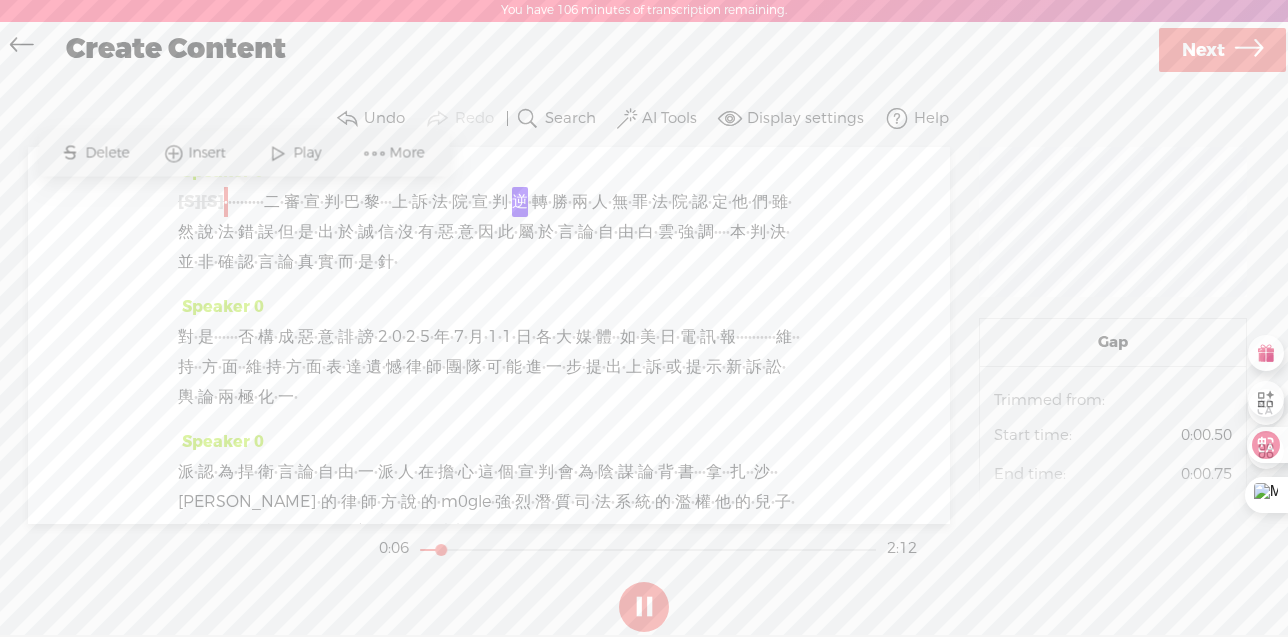 click at bounding box center (278, 153) 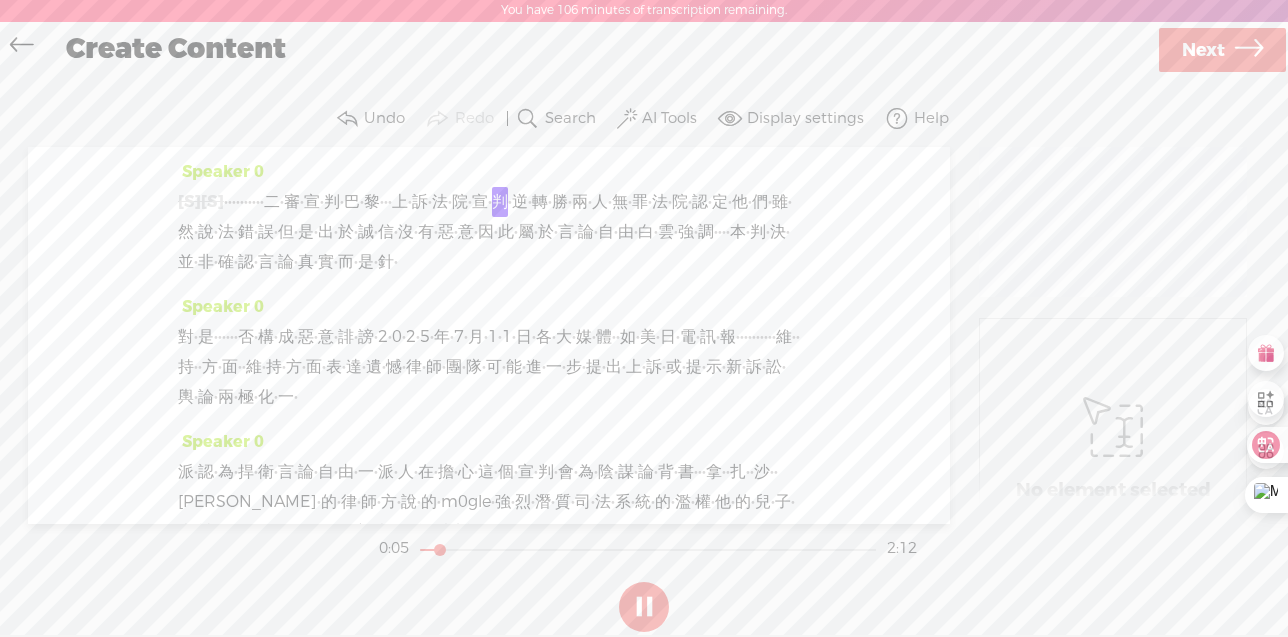 drag, startPoint x: 589, startPoint y: 201, endPoint x: 562, endPoint y: 197, distance: 27.294687 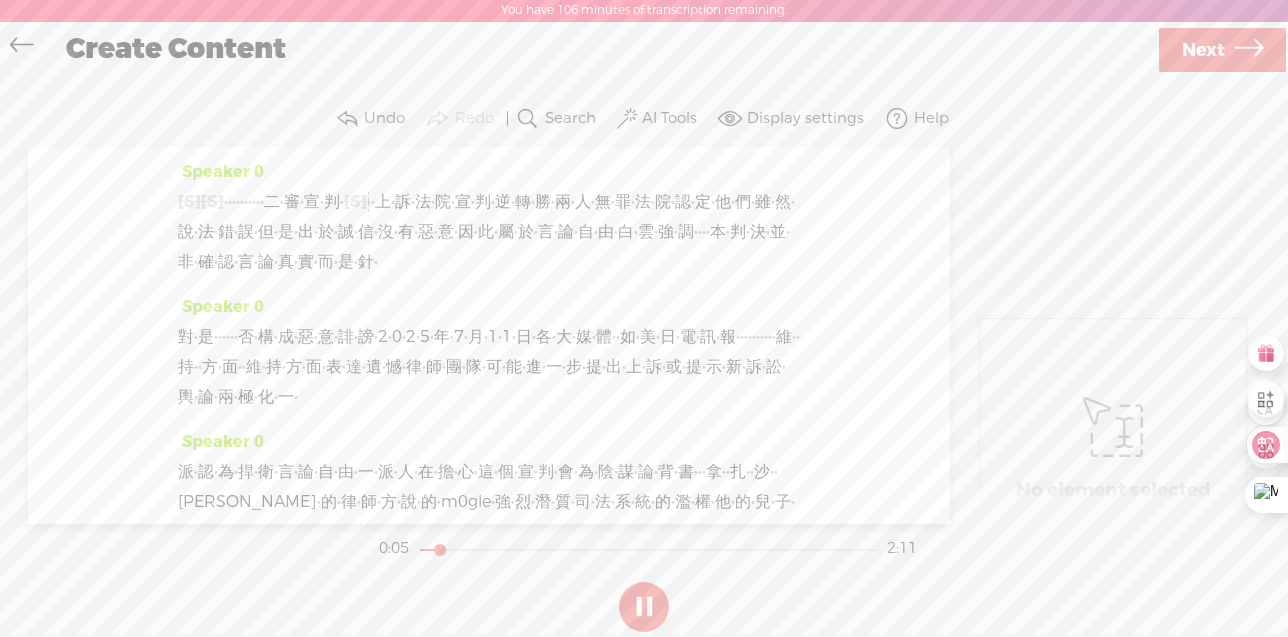 click on "審" at bounding box center (292, 202) 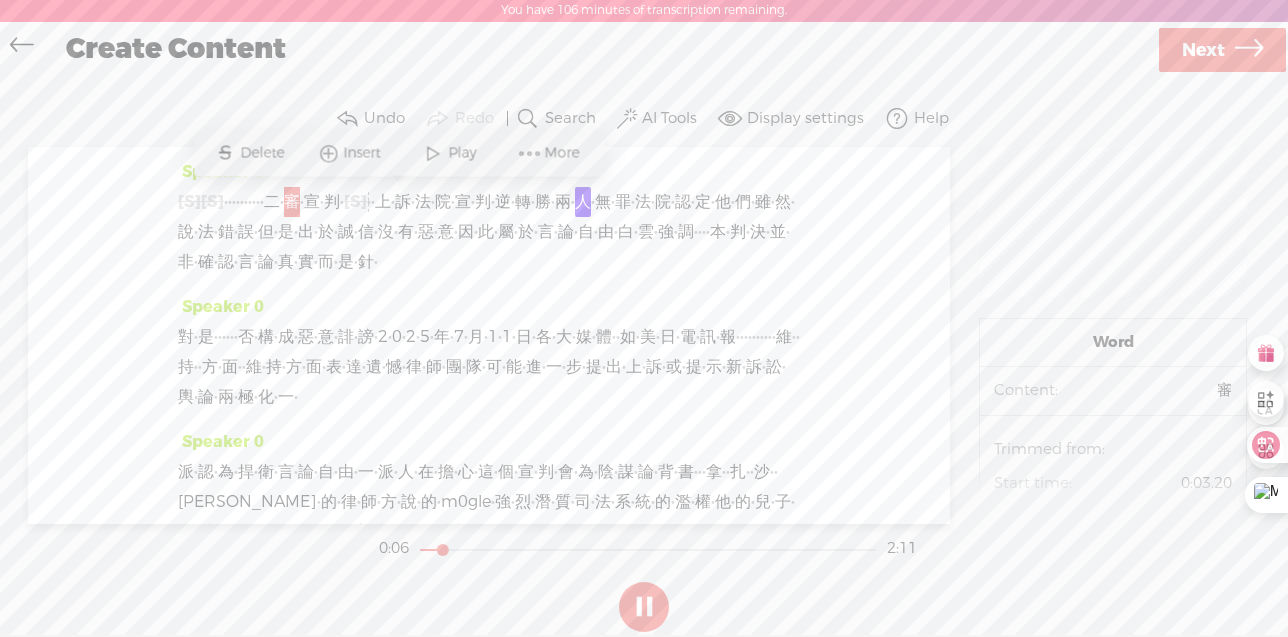 click on "Play" at bounding box center (464, 153) 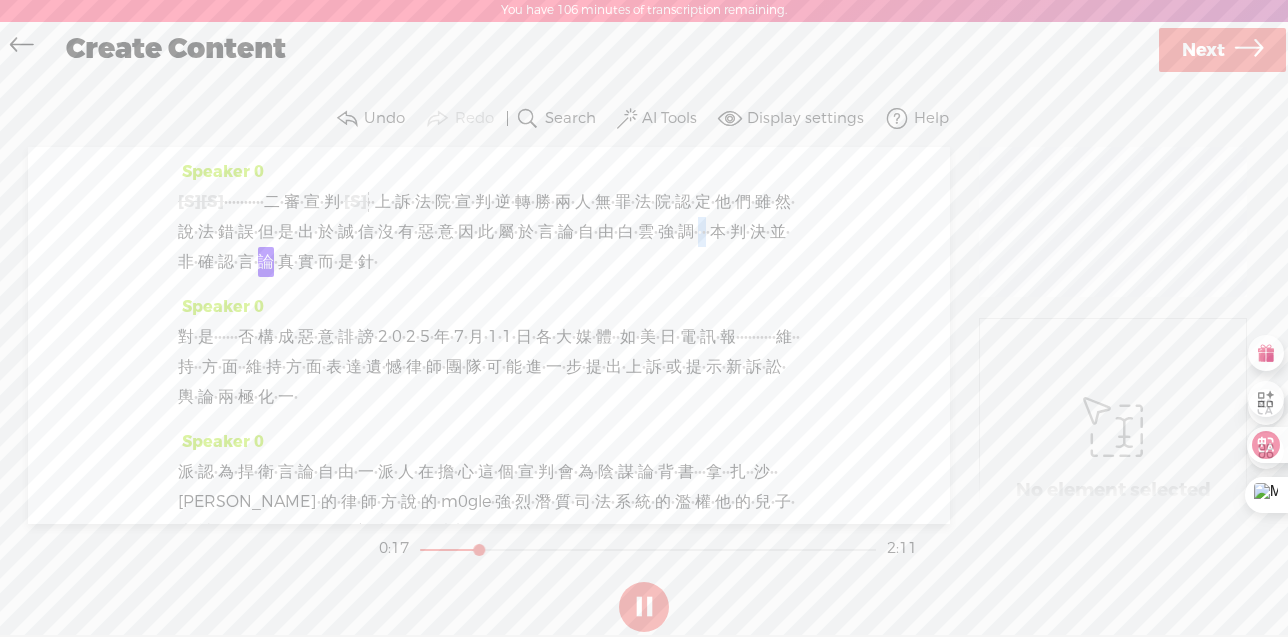 click on "[S]
·
[S]
·
·
·
·
·
·
·
·
·
·
·
二
·
審
·
宣
·
判
·
[S]
[PERSON_NAME]   ·
·
·
上
·
訴
·
法
·
院
·
宣
·
判
·
逆
·
轉
·
勝
·
兩
·
人
·
無
·
罪
·" at bounding box center [489, 232] 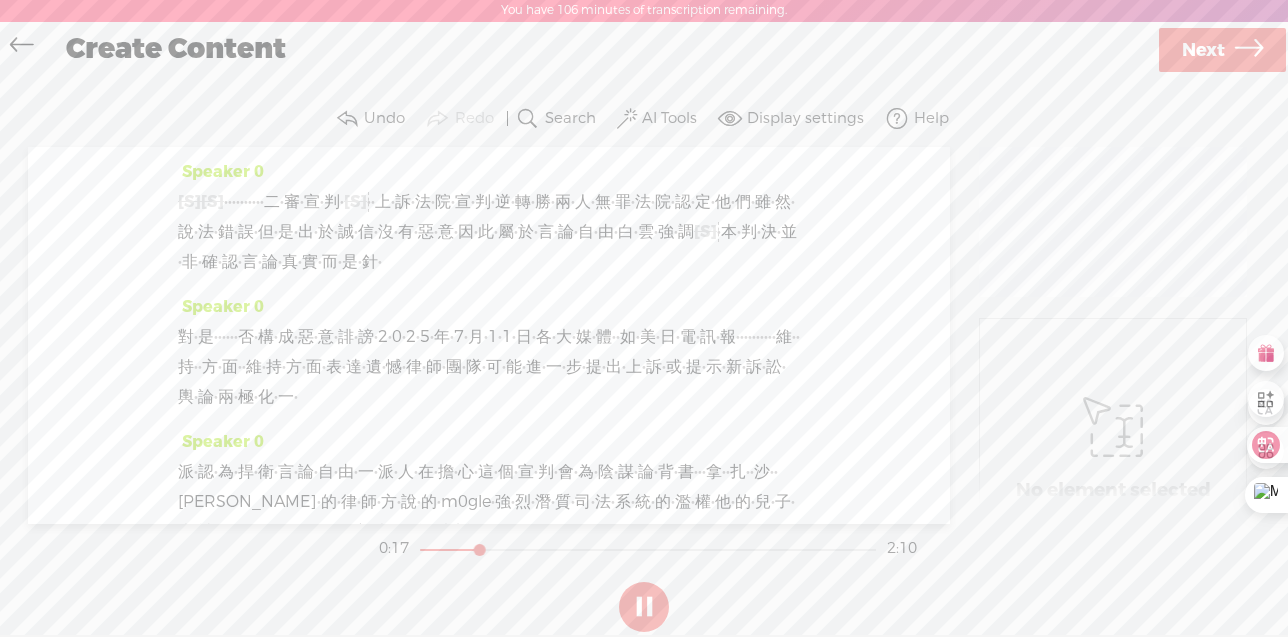 click on "·" at bounding box center (636, 232) 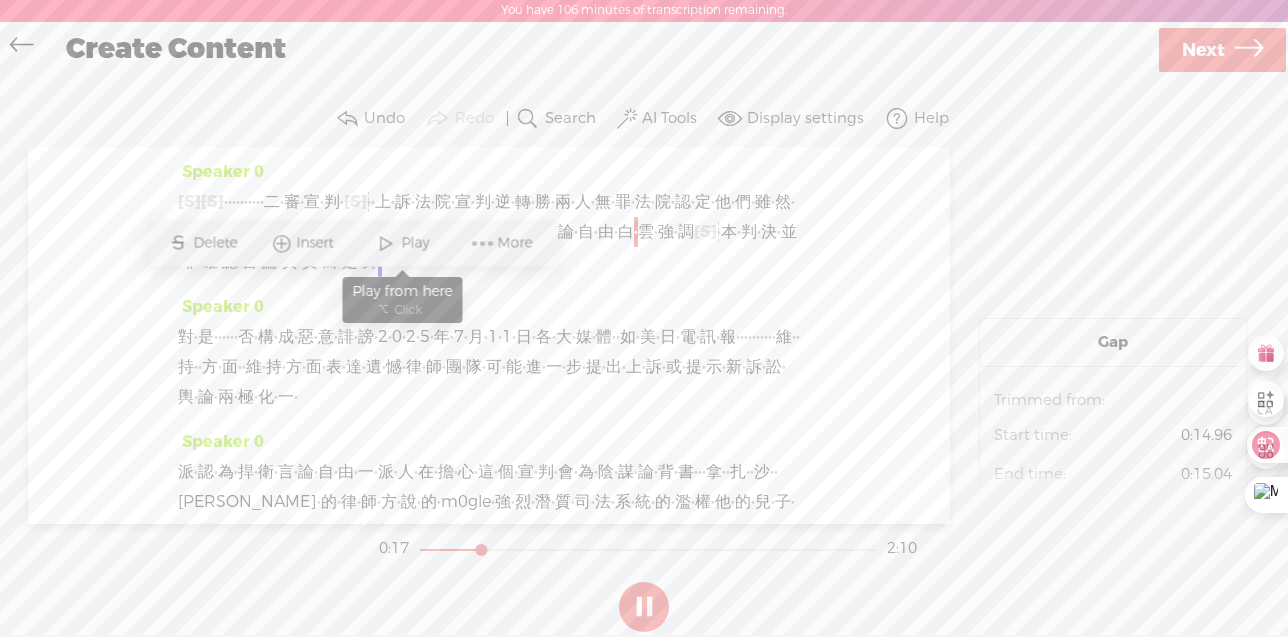 click on "Play" at bounding box center (403, 243) 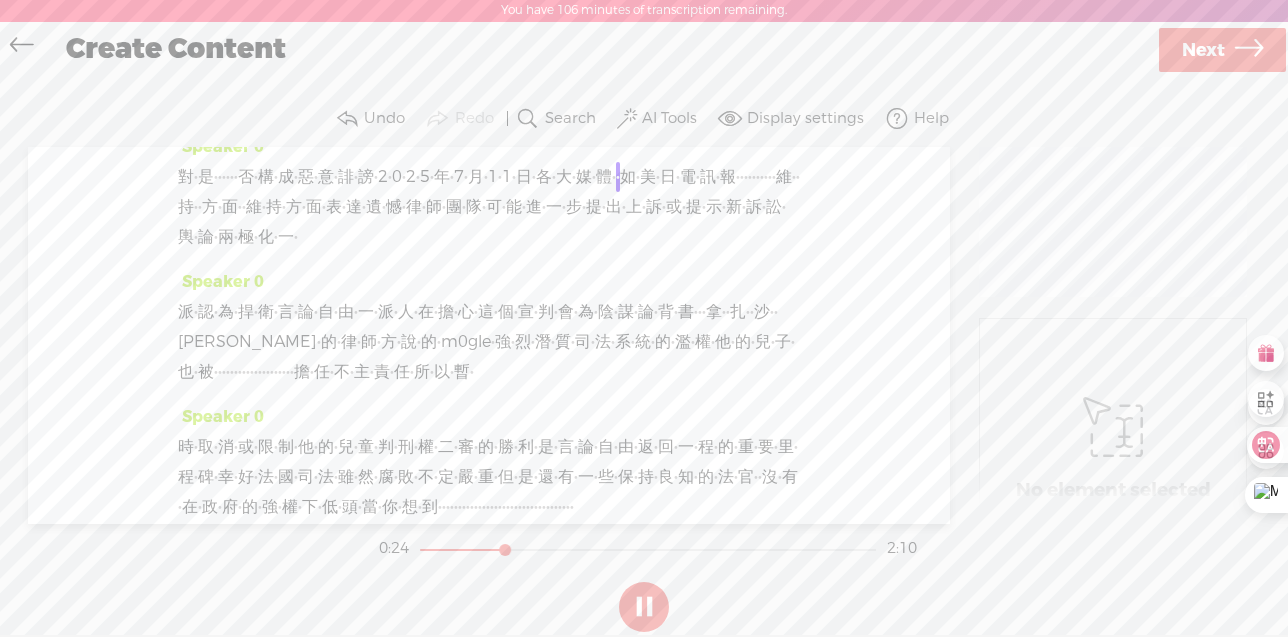 scroll, scrollTop: 141, scrollLeft: 0, axis: vertical 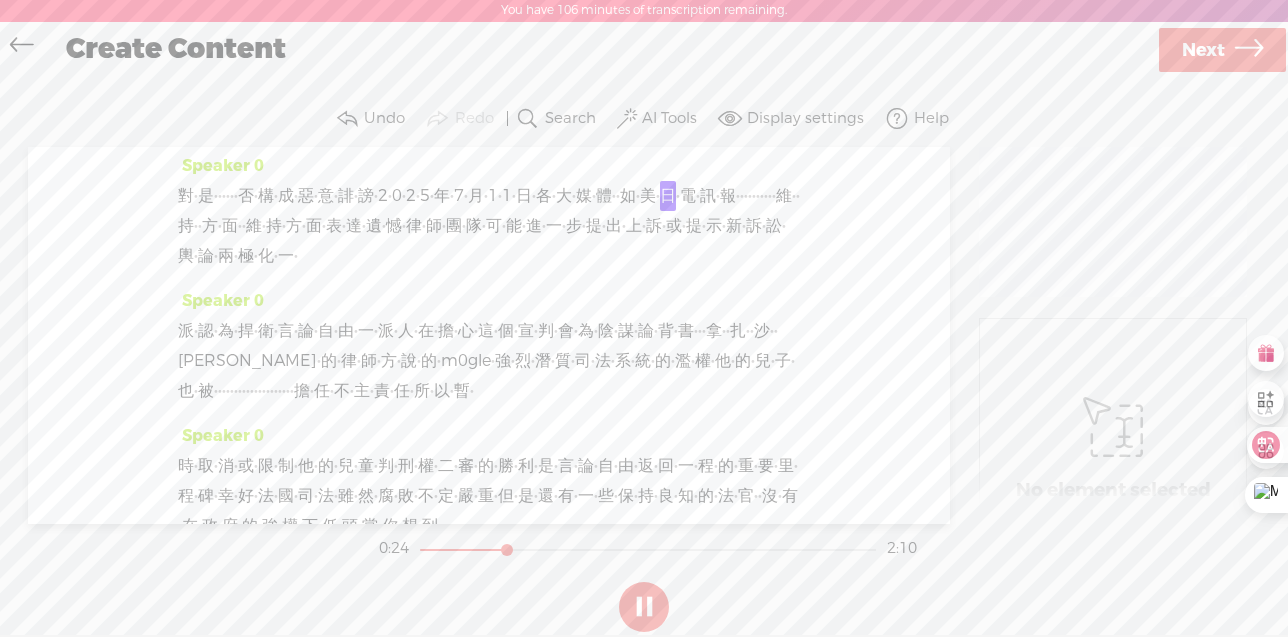click on "·" at bounding box center (180, 121) 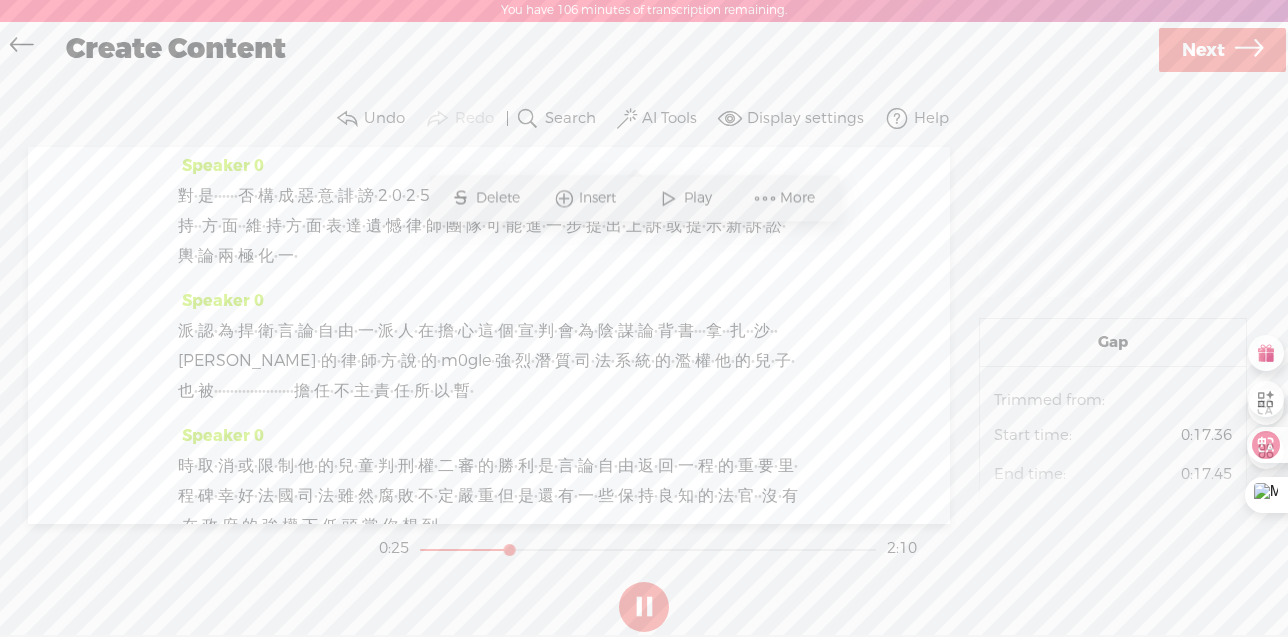 click at bounding box center [669, 199] 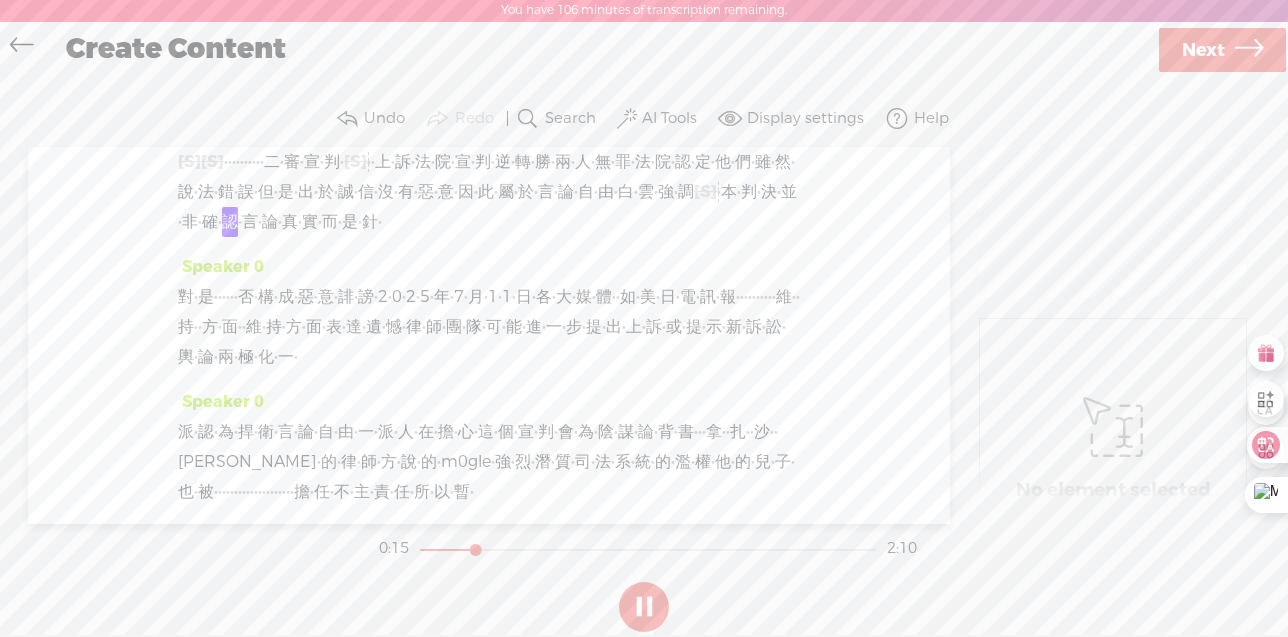 scroll, scrollTop: 40, scrollLeft: 0, axis: vertical 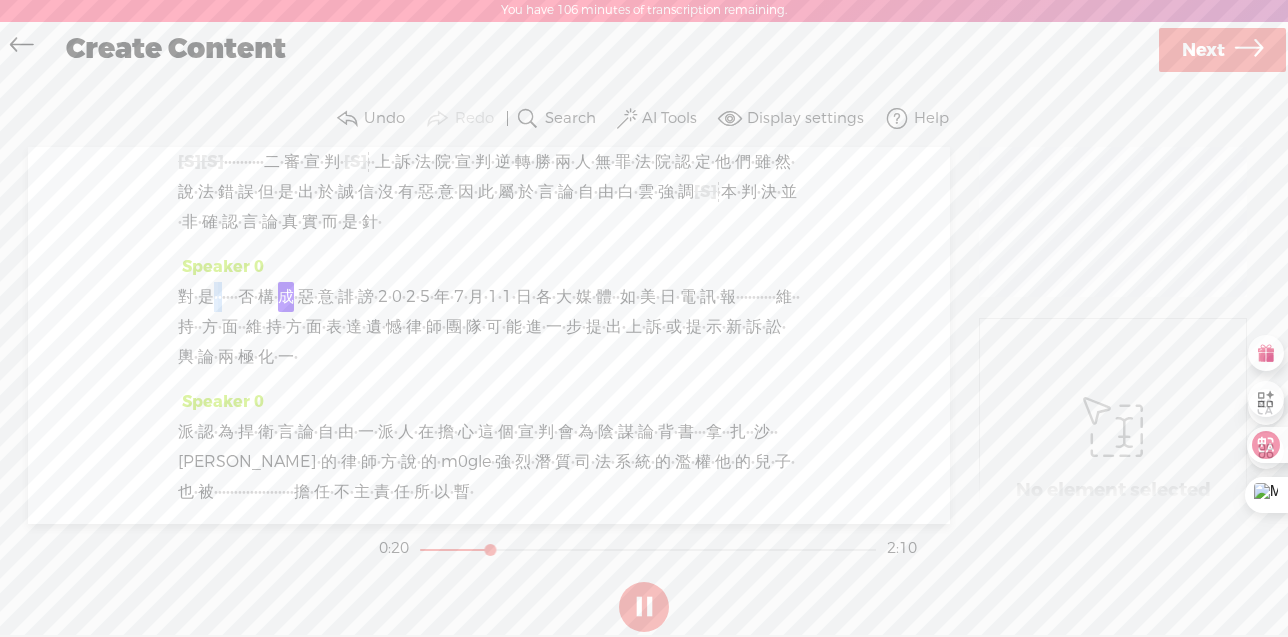 click on "對
·
是
·
·
·
·
·
·
否
·
構
·
成
·
惡
·
意
·
誹
·
謗
·
2
·
0
·
2
·
5
·
年
·
7
·
月
·
1
·
1
·
日
·
各
·
大
·
媒
·
體
·
·
如" at bounding box center (489, 327) 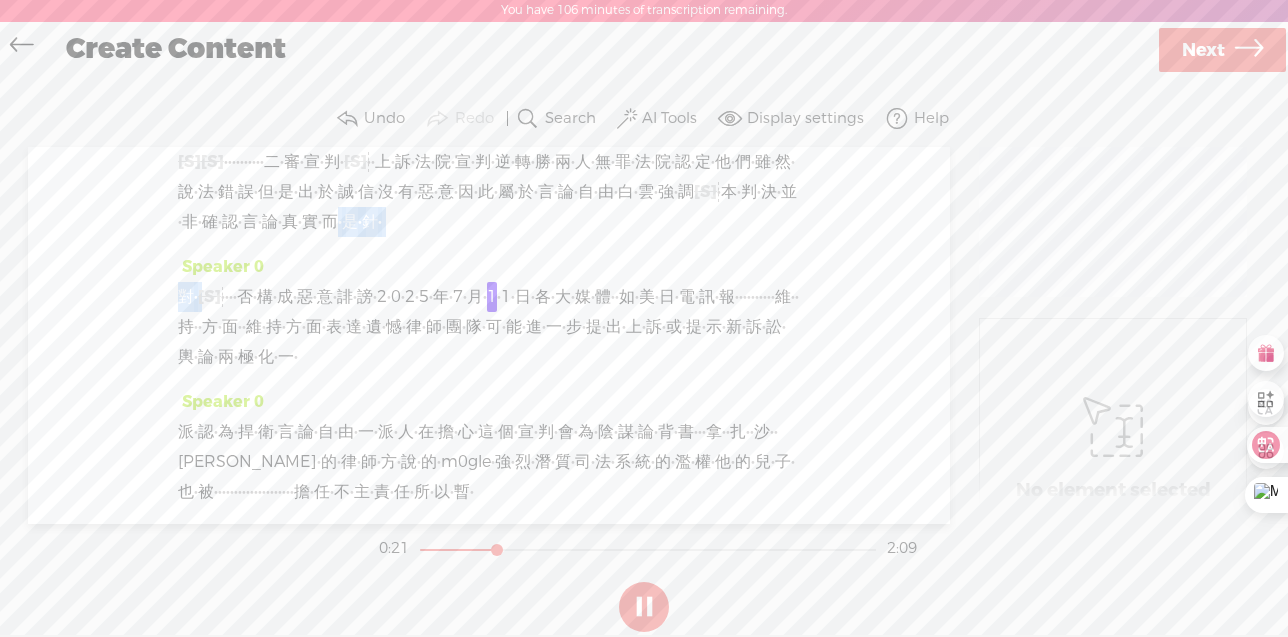 click on "Speaker 0
[S]
·
[S]
·
·
·
·
·
·
·
·
·
·
·
二
·
審
·
宣
·
判
·
[S]
[PERSON_NAME]   ·
·
·
上
·
訴
·
法
·
院
·
宣
·
判
·
逆
·
轉
·
勝
·
兩
·
人
·
無
·
罪" at bounding box center (489, 335) 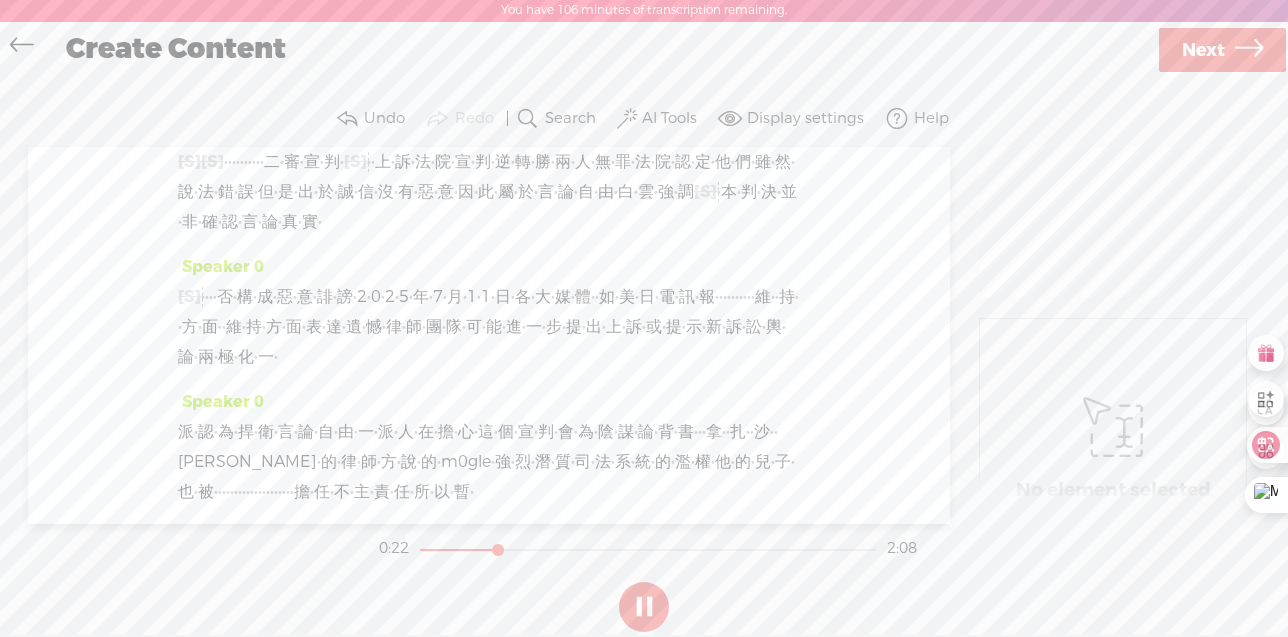 click on "真" at bounding box center (290, 222) 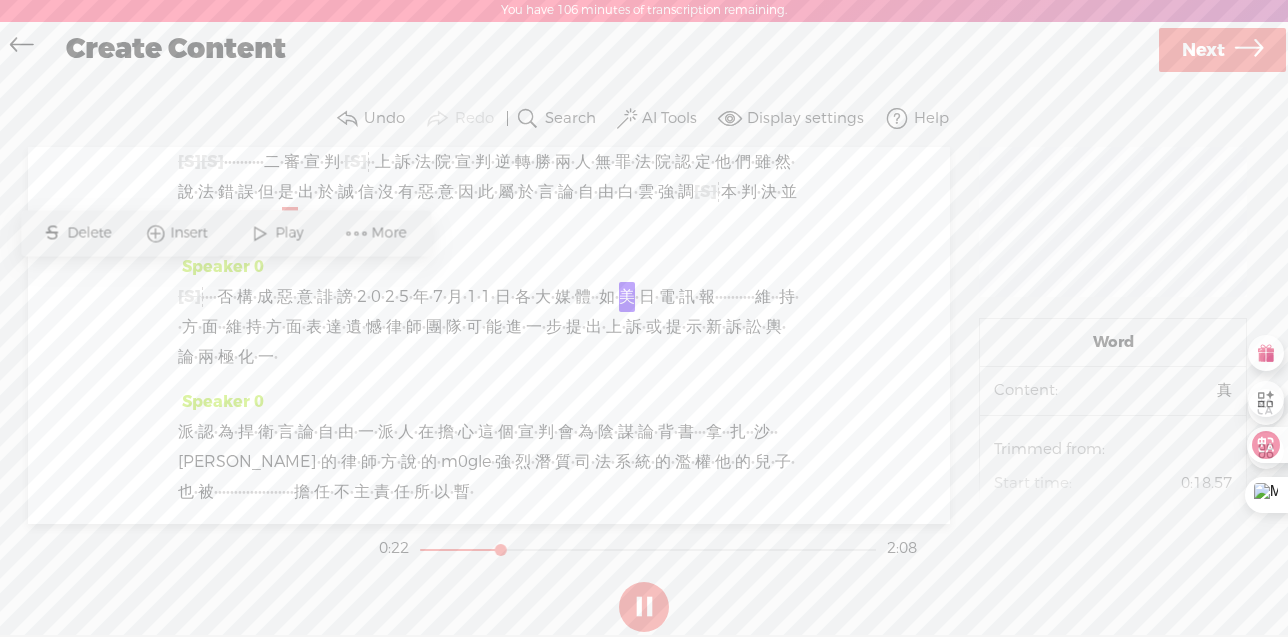 click on "Play" at bounding box center (291, 233) 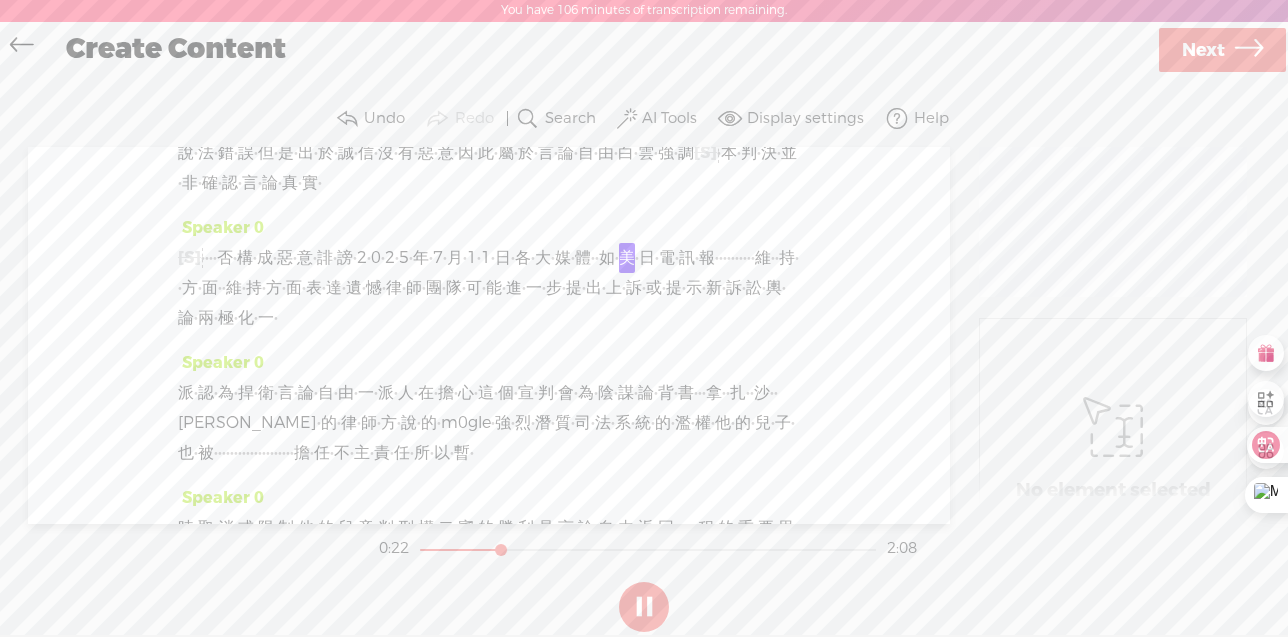 scroll, scrollTop: 116, scrollLeft: 0, axis: vertical 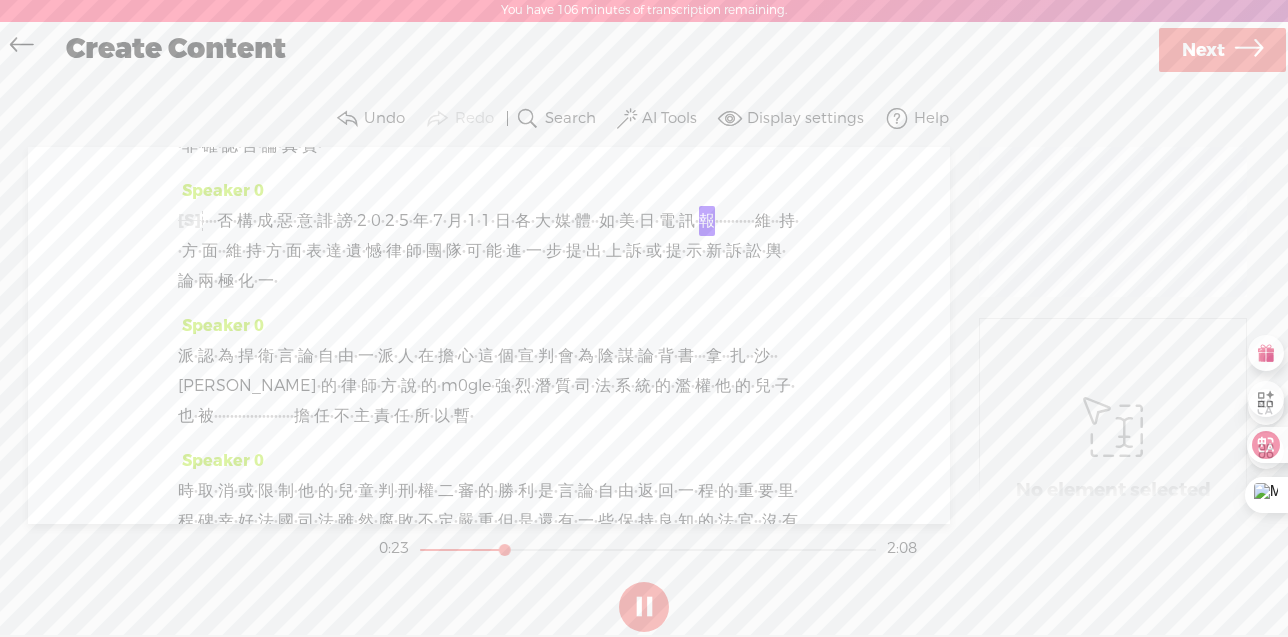 click on "·" at bounding box center [597, 221] 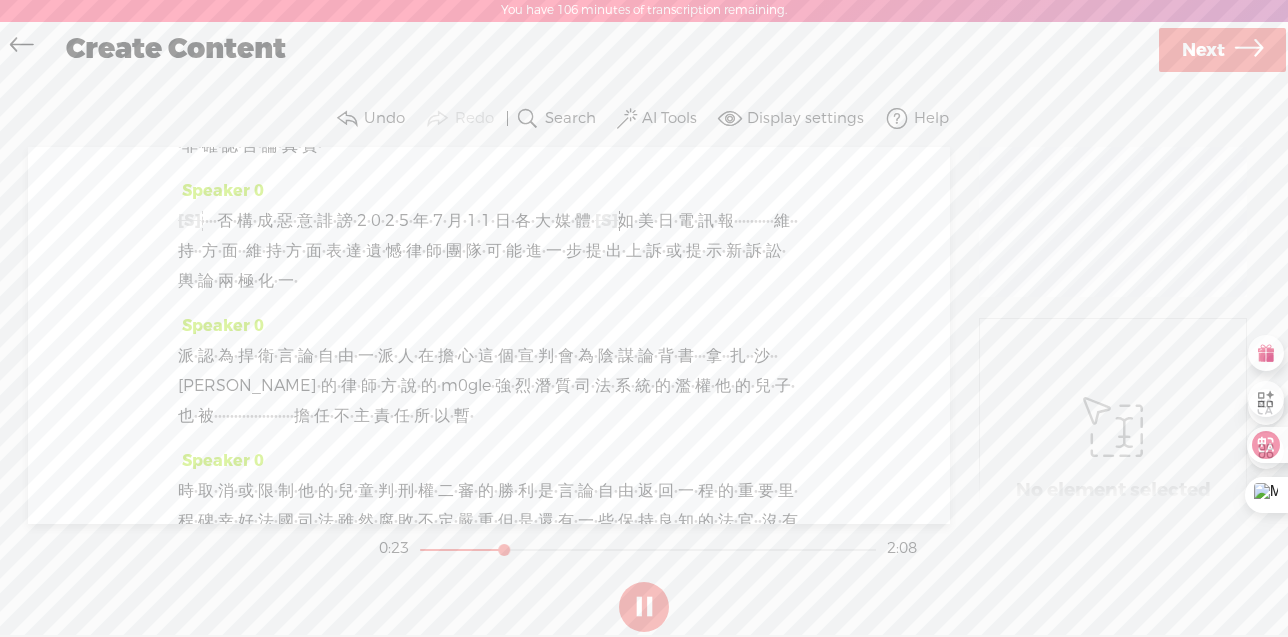 click on "·" at bounding box center [573, 221] 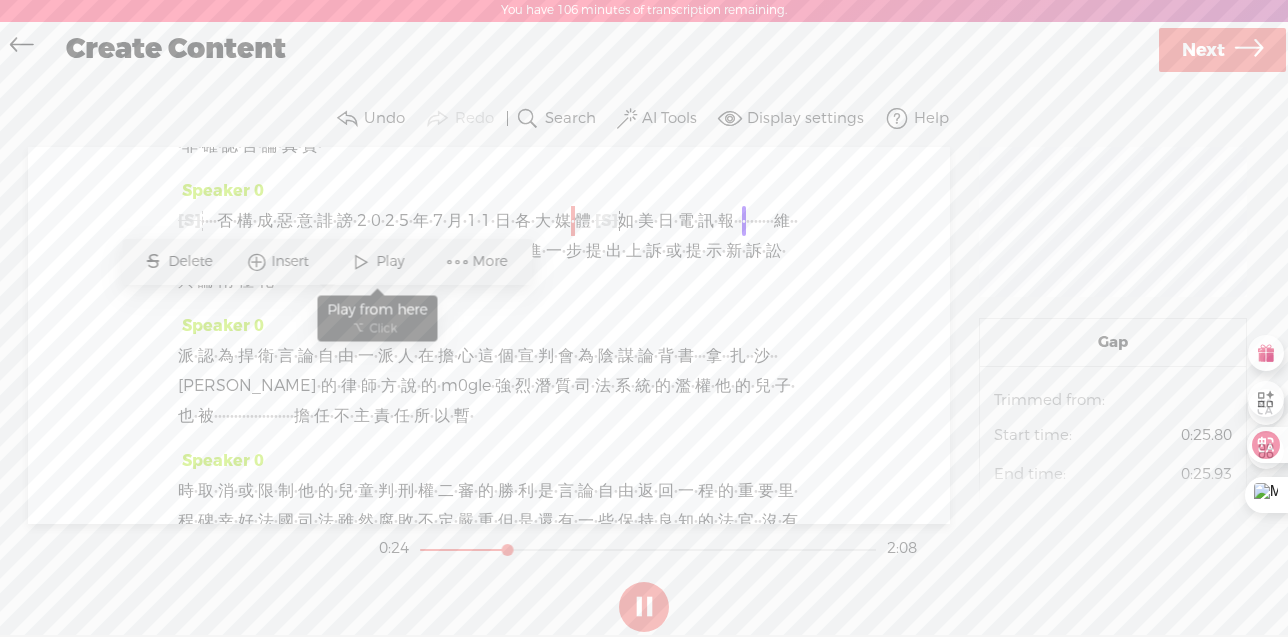 click at bounding box center (361, 262) 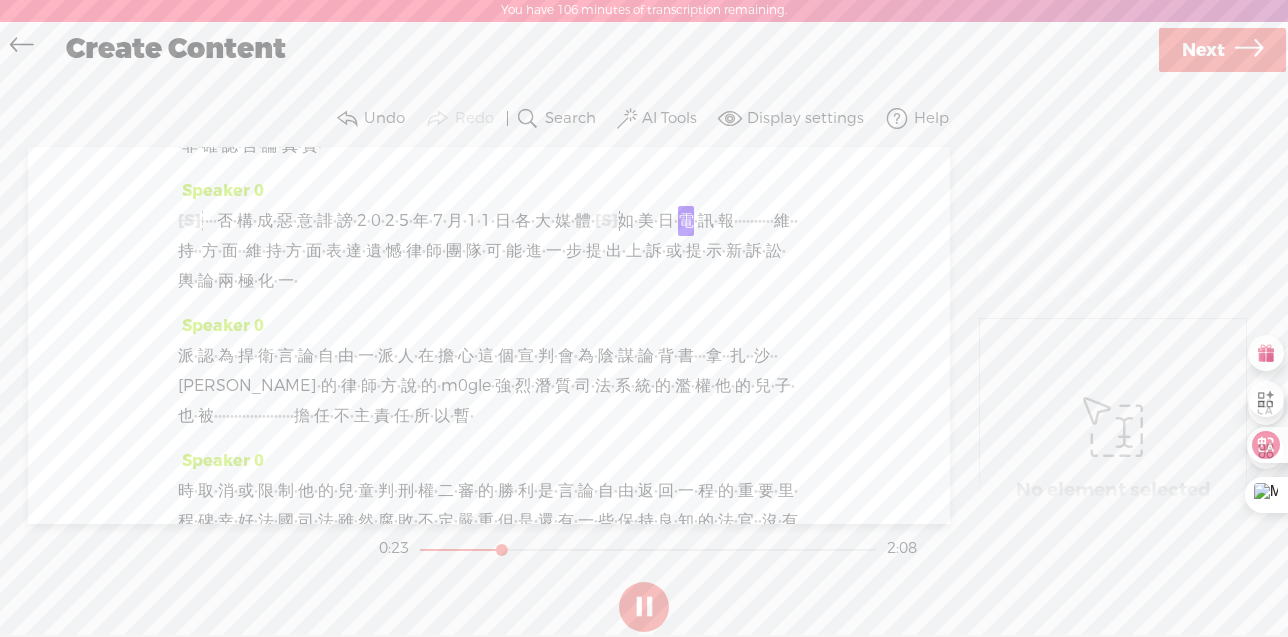 click on "·" at bounding box center (593, 221) 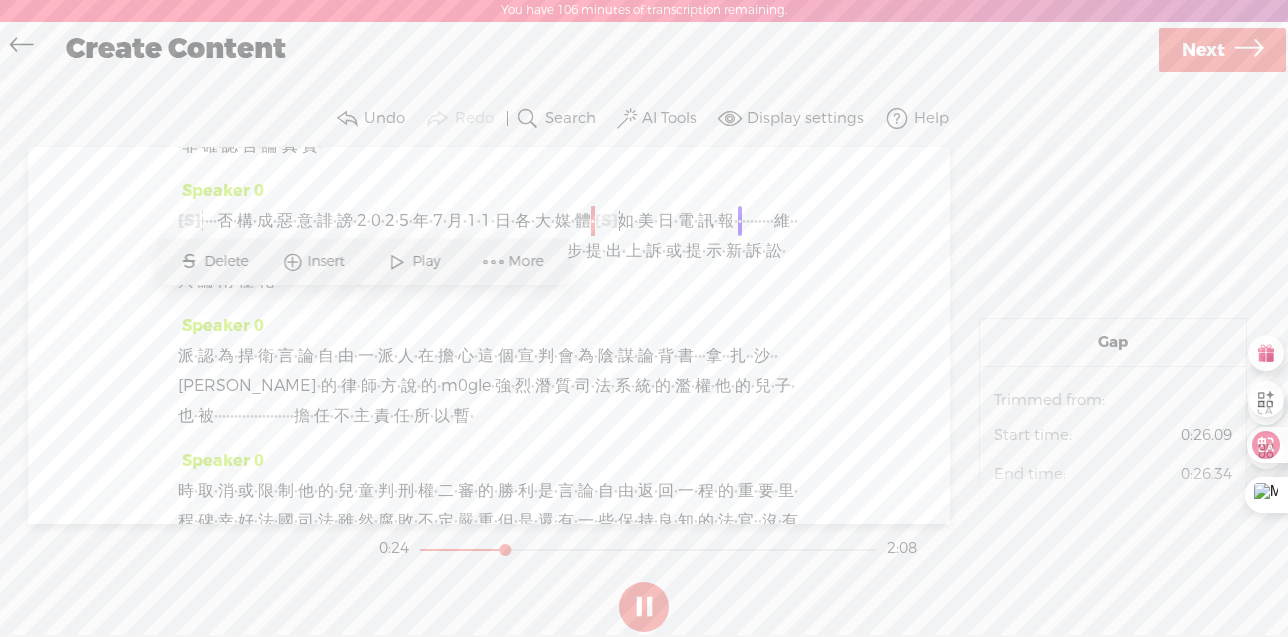 click on "·" at bounding box center [593, 221] 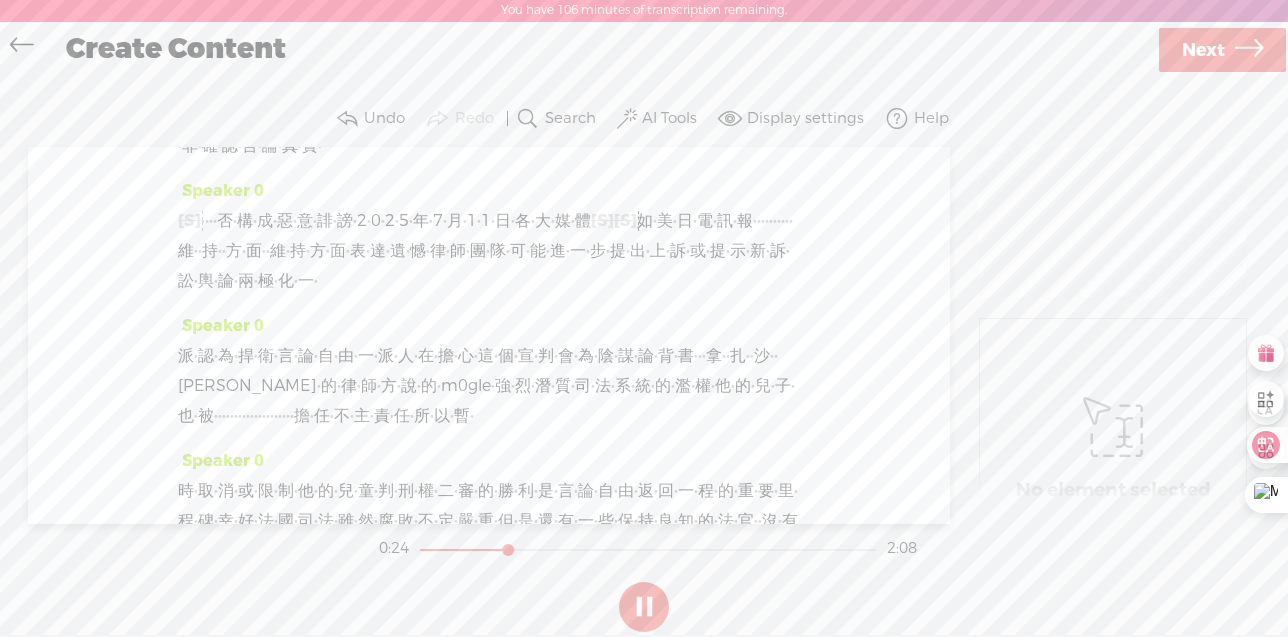 click on "媒" at bounding box center (563, 221) 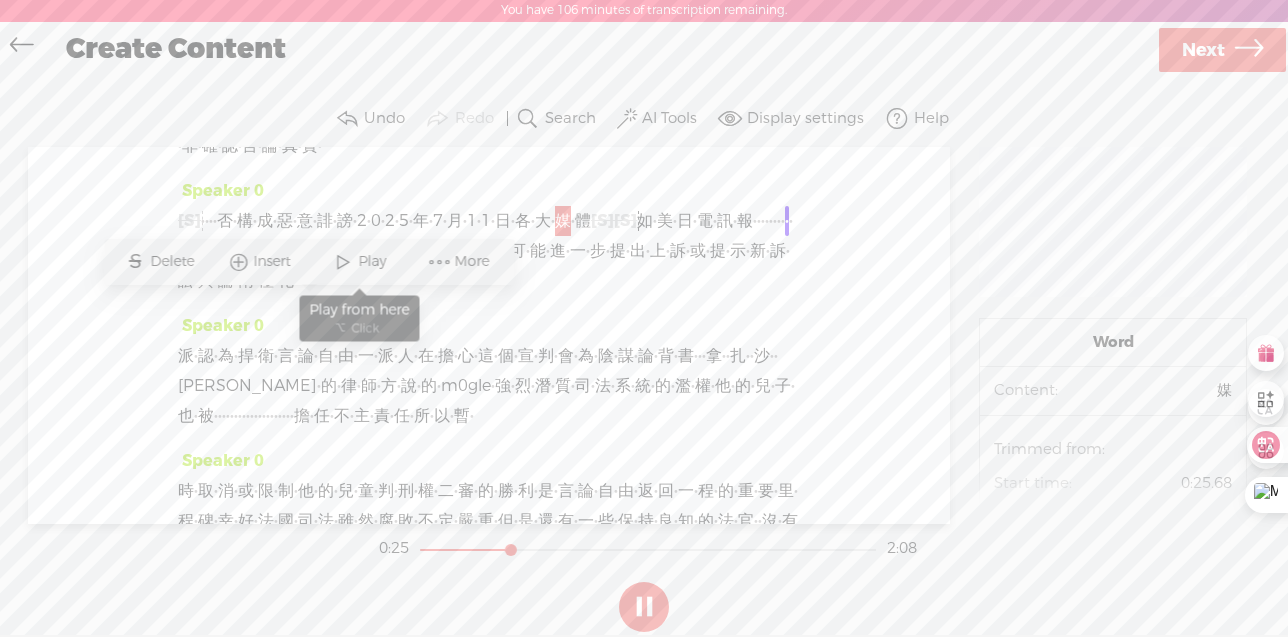 click on "Play" at bounding box center (374, 262) 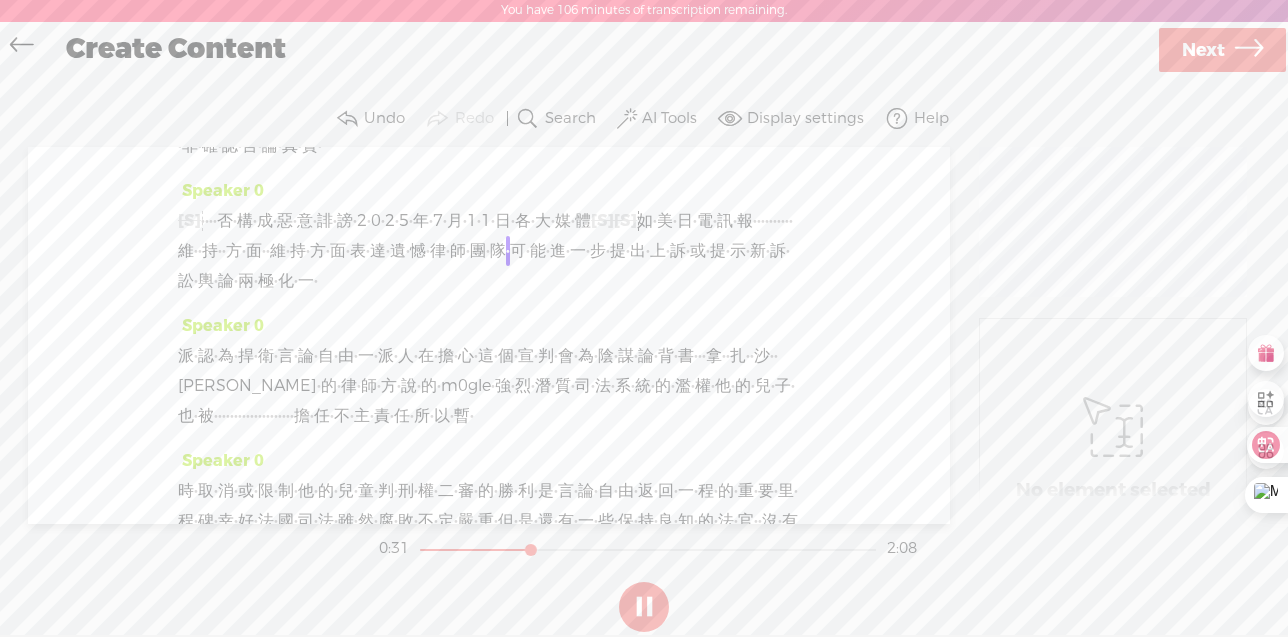 drag, startPoint x: 301, startPoint y: 373, endPoint x: 202, endPoint y: 345, distance: 102.88343 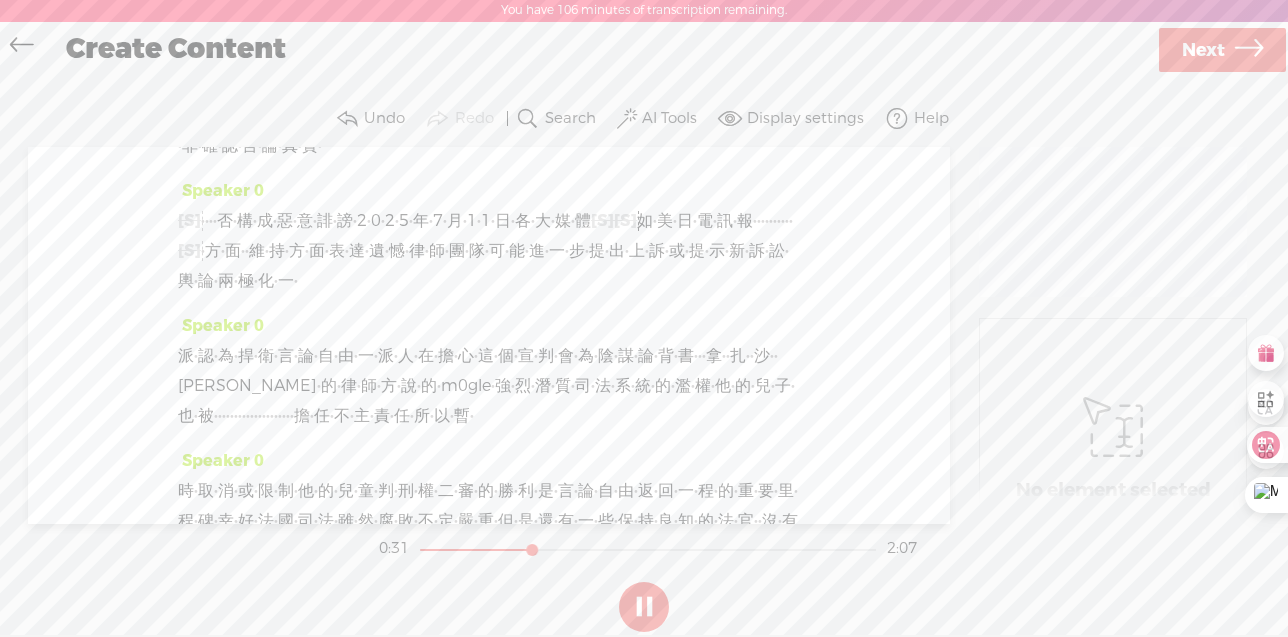 click on "[S]" at bounding box center (602, 220) 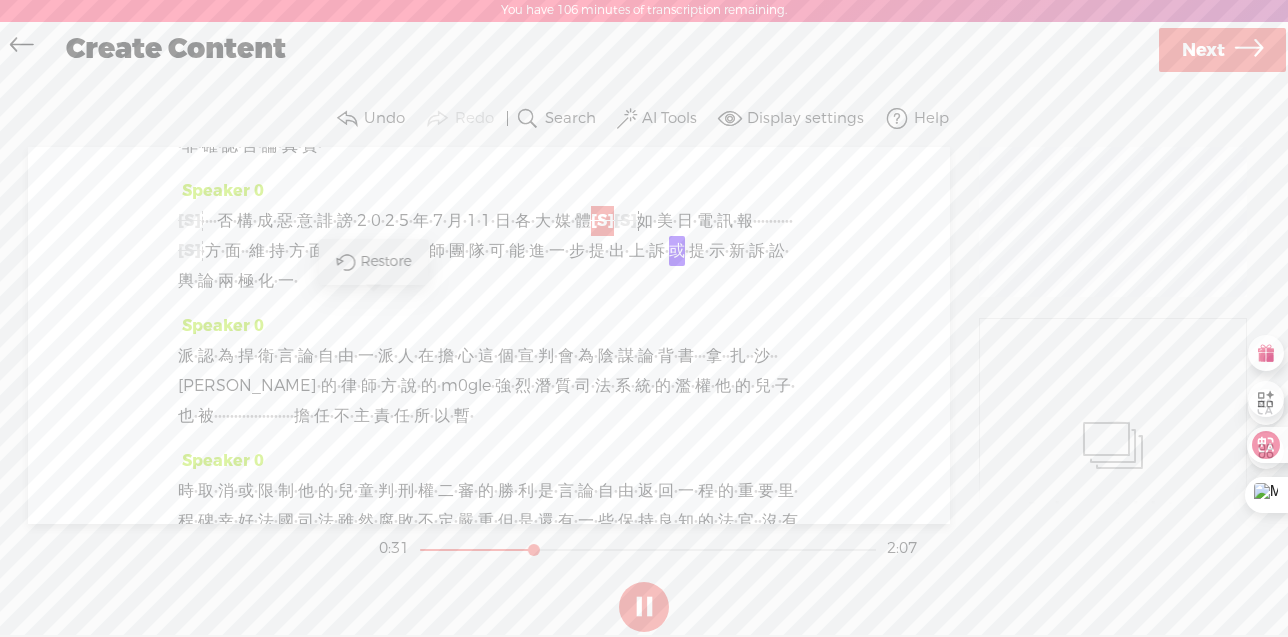 click on "美" at bounding box center (665, 221) 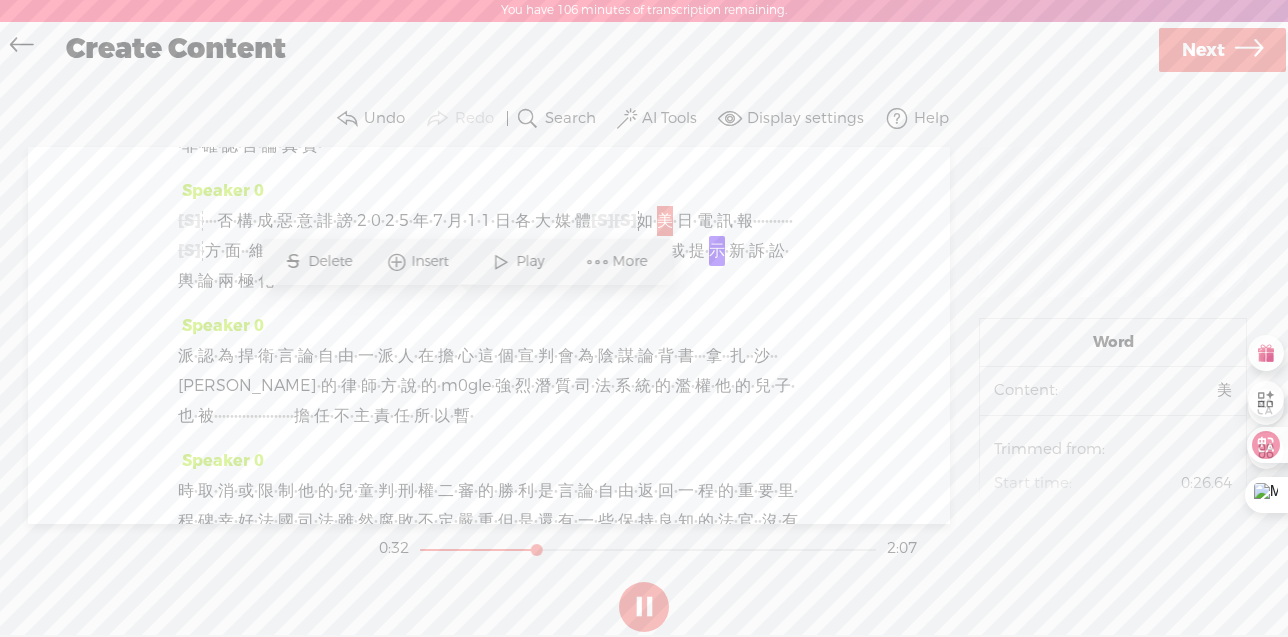 click at bounding box center [501, 262] 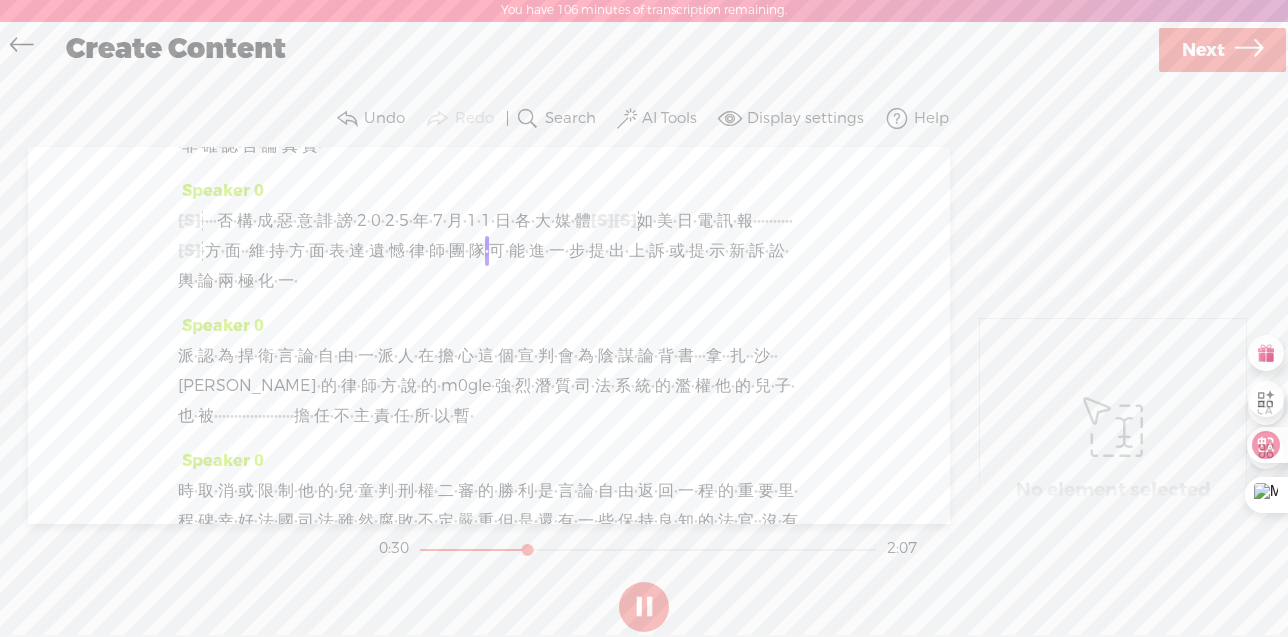 drag, startPoint x: 335, startPoint y: 321, endPoint x: 246, endPoint y: 333, distance: 89.80534 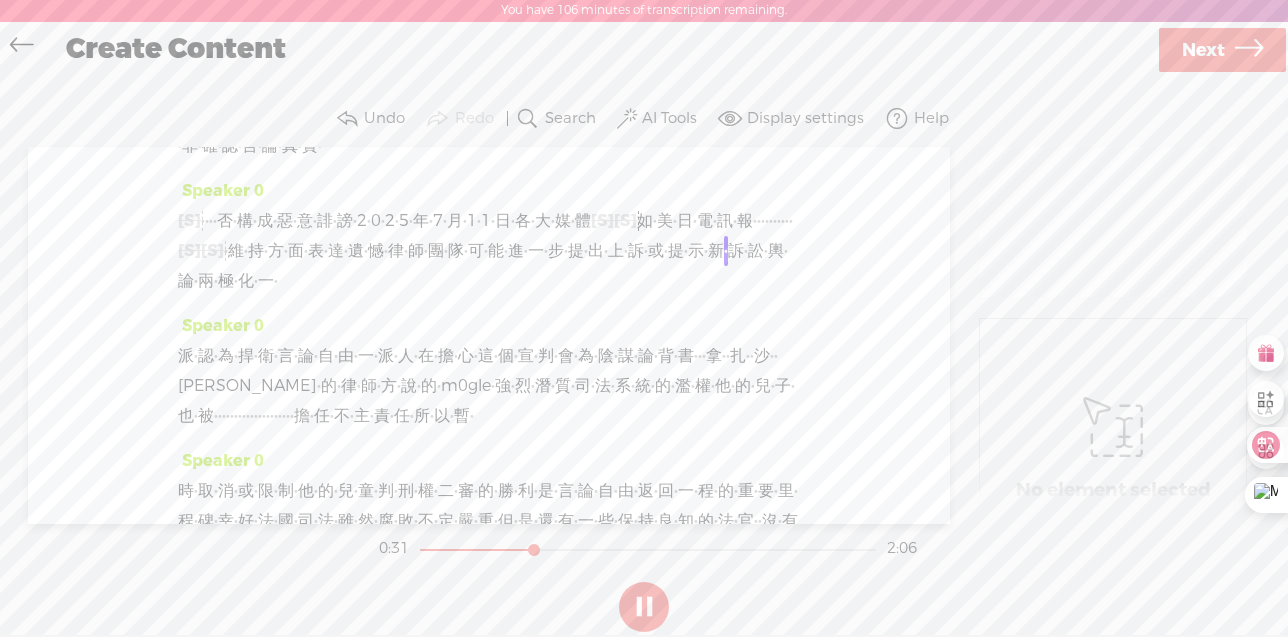 click on "·" at bounding box center [226, 251] 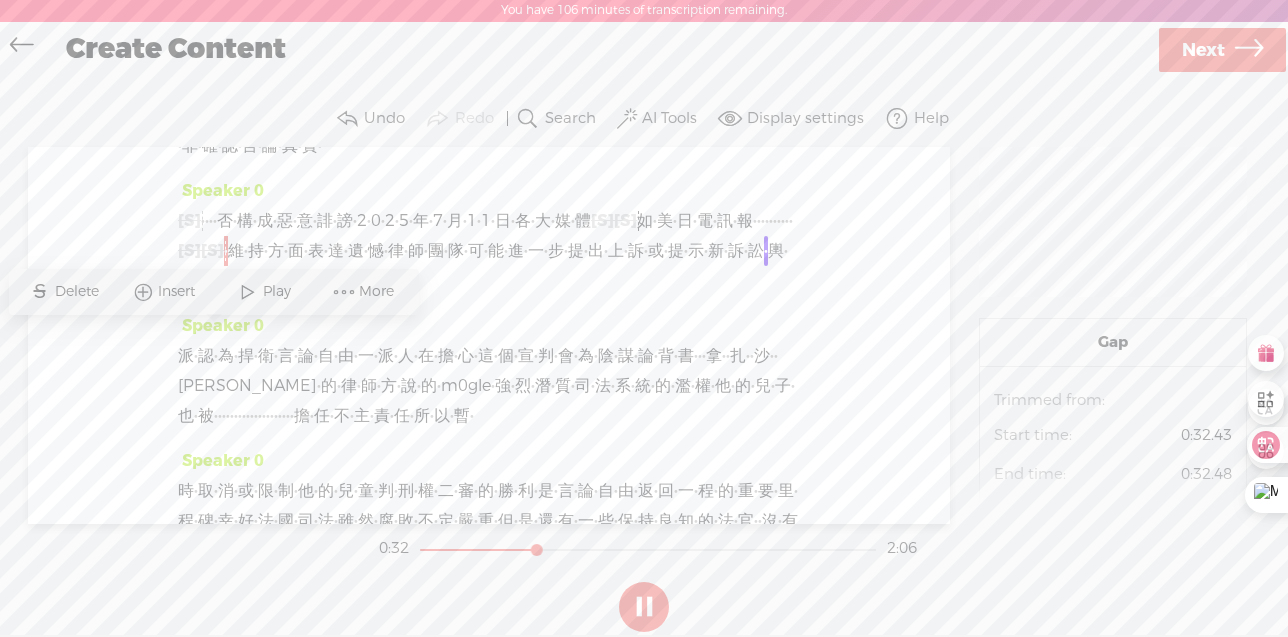 click on "Play" at bounding box center (279, 292) 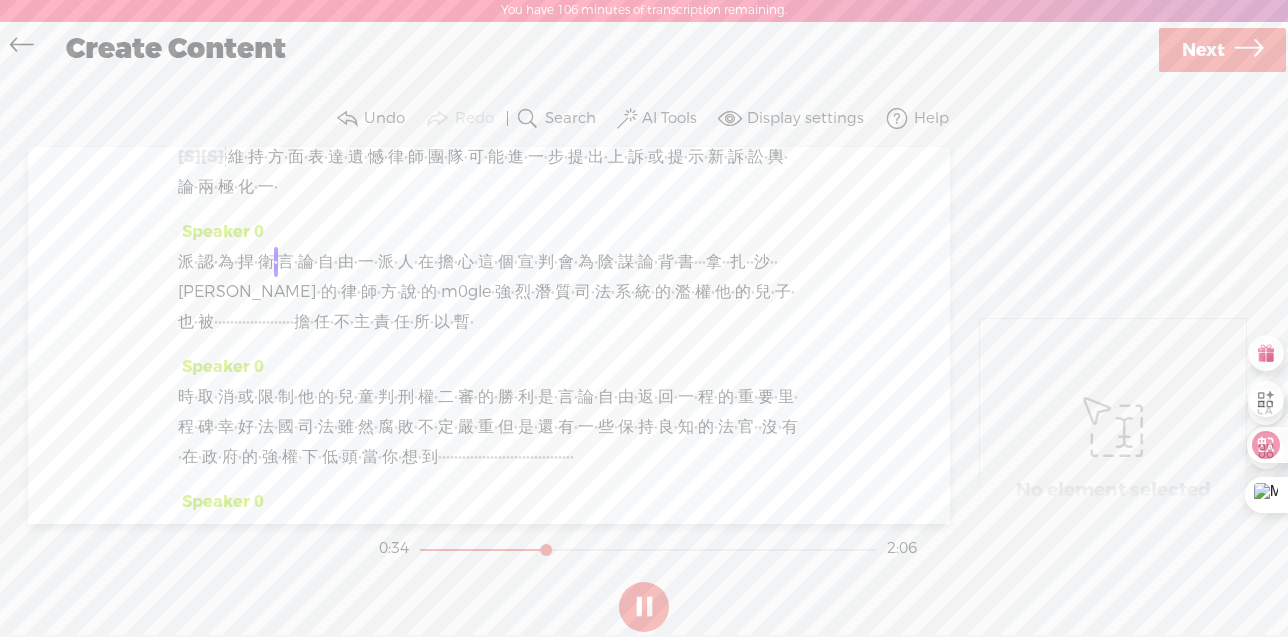 scroll, scrollTop: 238, scrollLeft: 0, axis: vertical 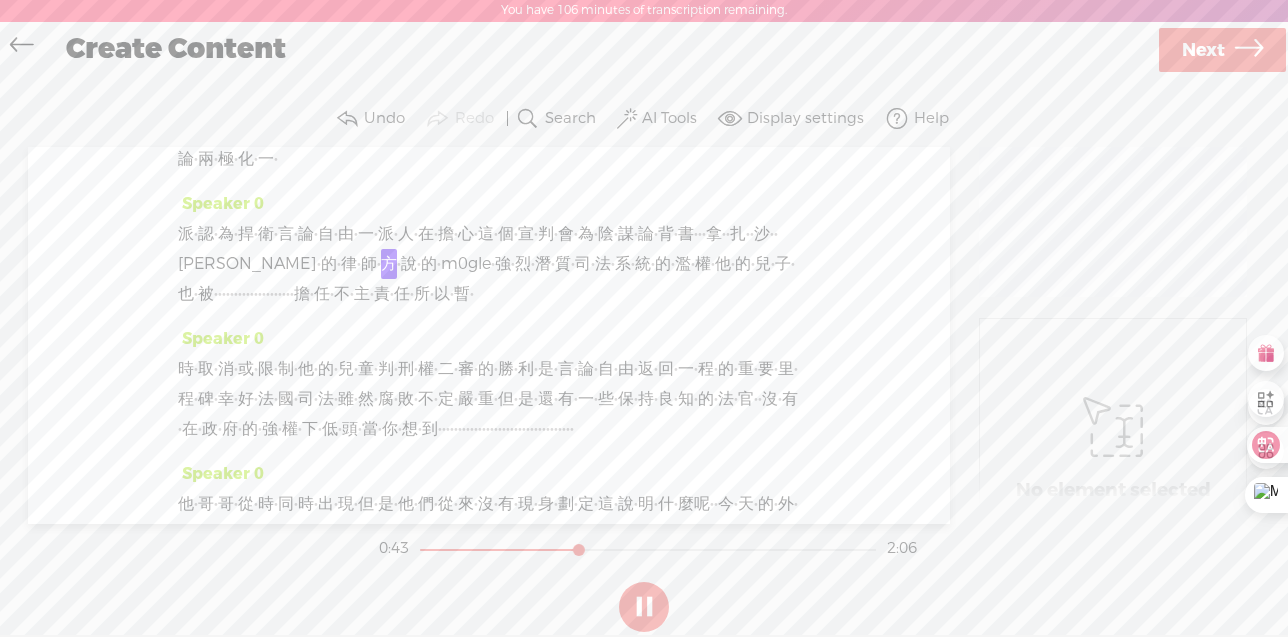 drag, startPoint x: 504, startPoint y: 386, endPoint x: 606, endPoint y: 384, distance: 102.01961 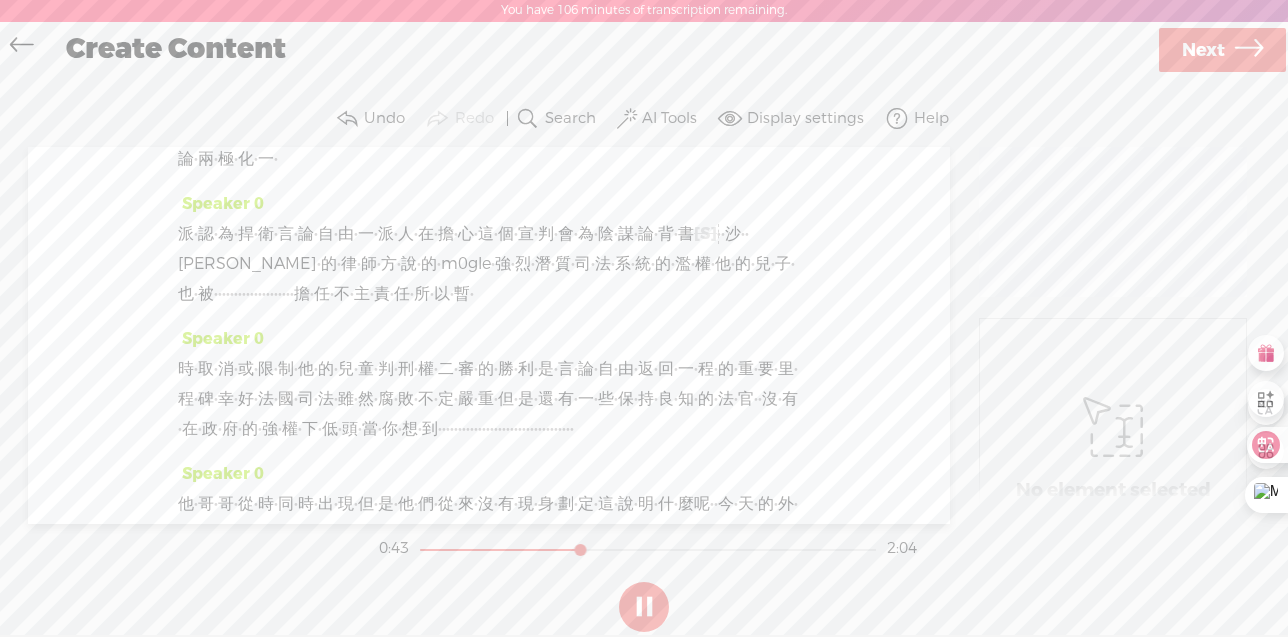 click on "論" at bounding box center [646, 234] 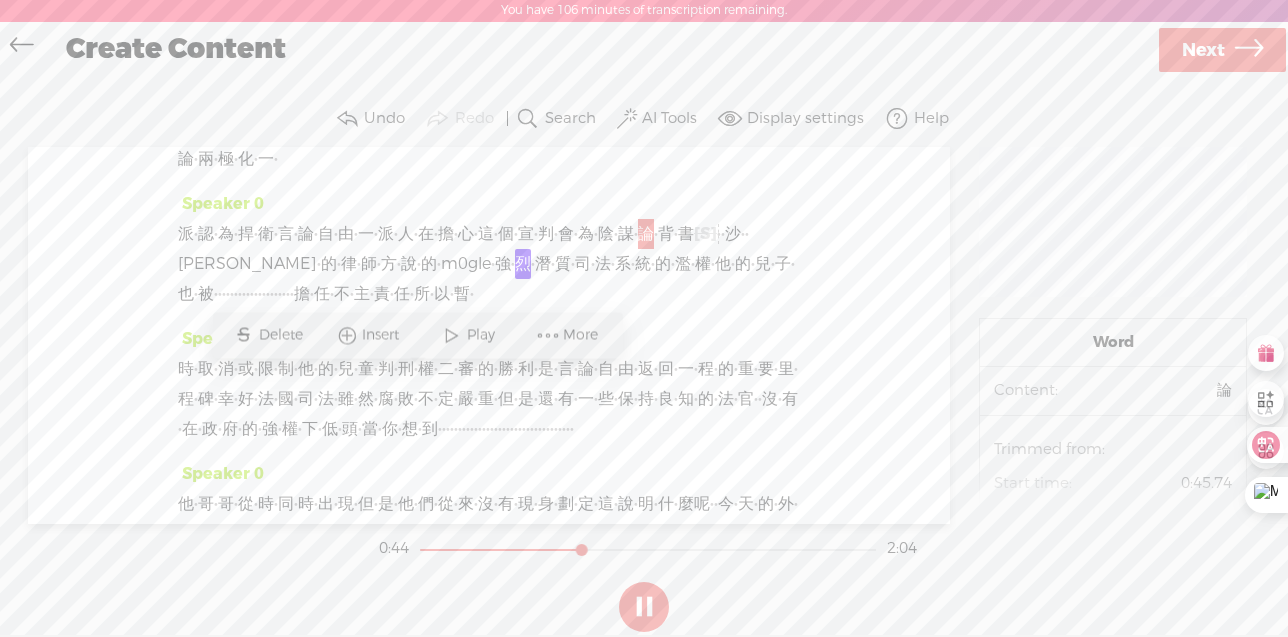 click on "Play" at bounding box center (483, 335) 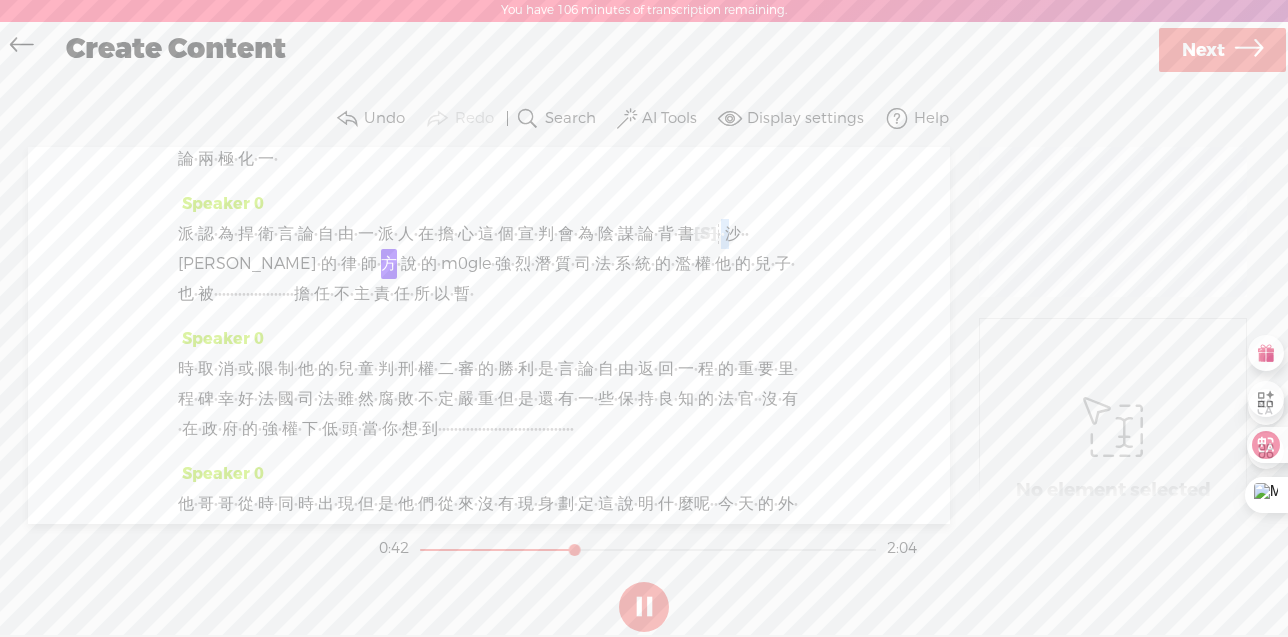 drag, startPoint x: 536, startPoint y: 384, endPoint x: 555, endPoint y: 384, distance: 19 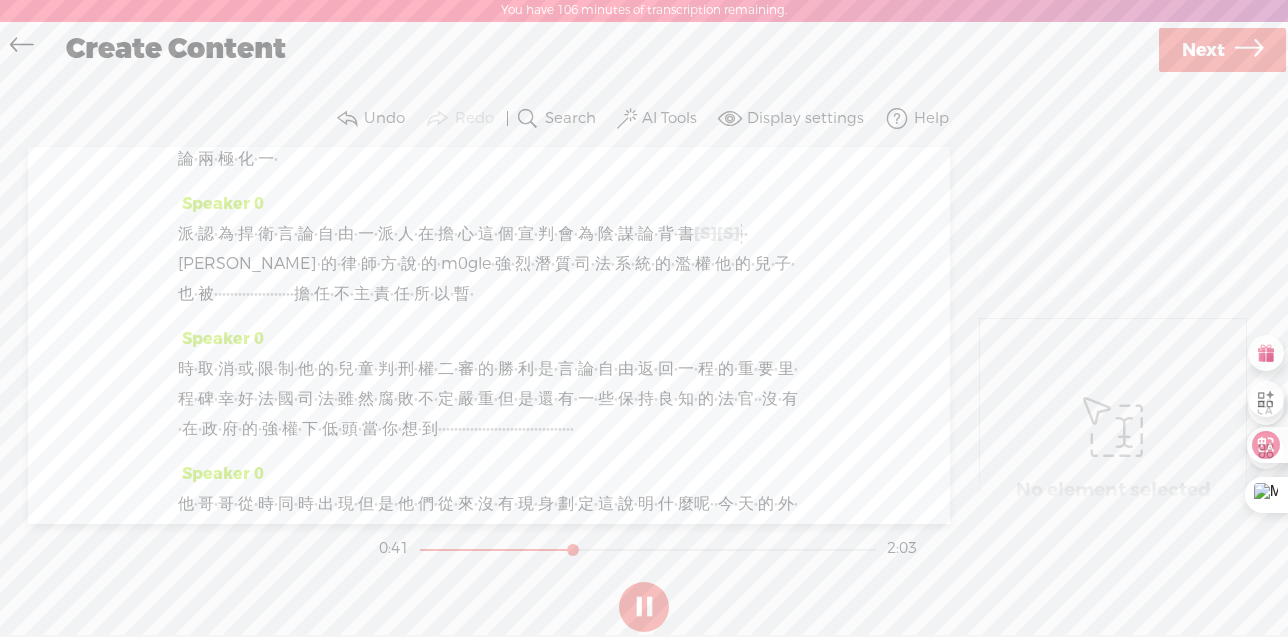 click on "論" at bounding box center (646, 234) 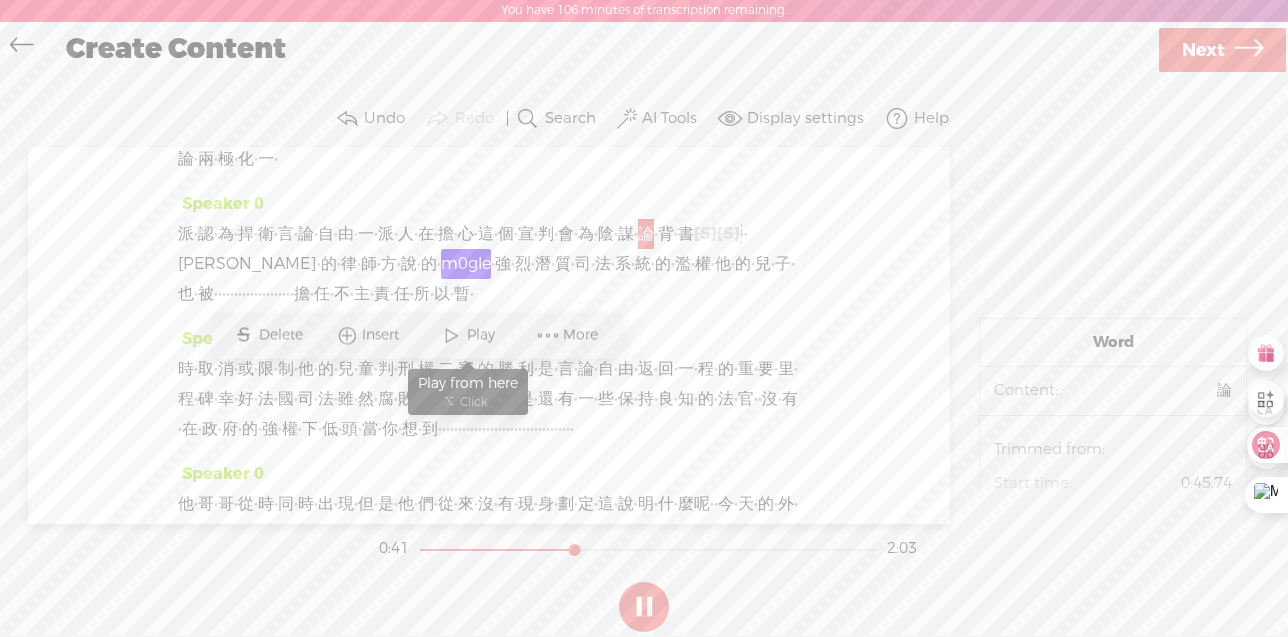 click on "Play" at bounding box center (483, 335) 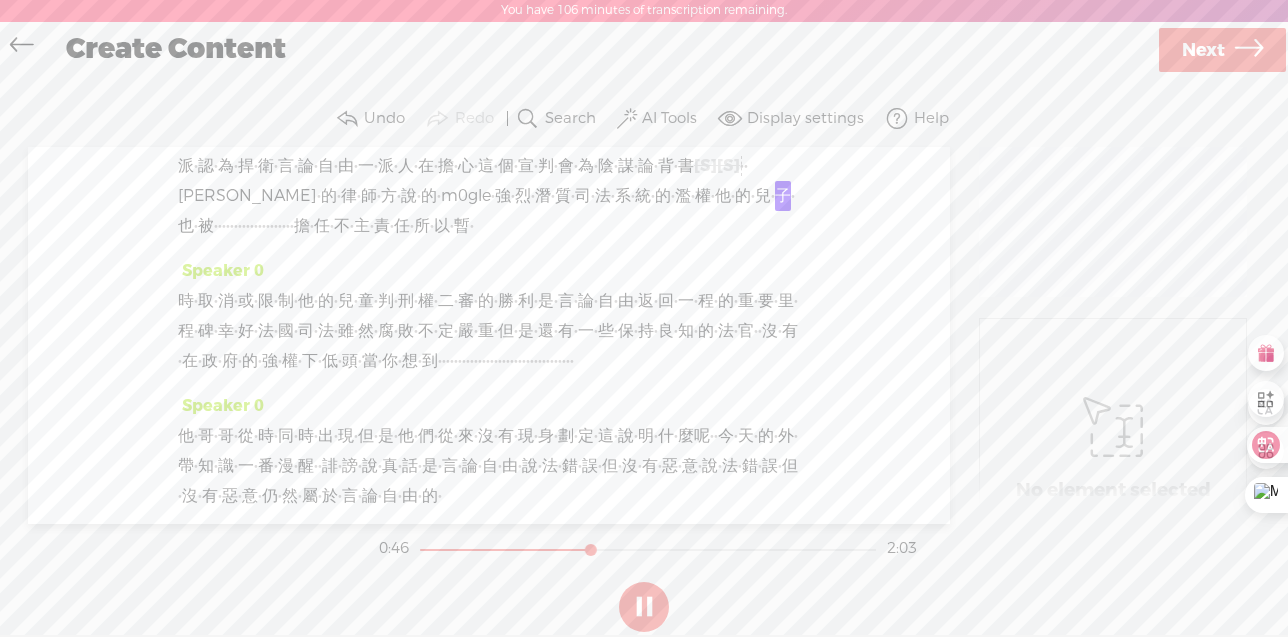 scroll, scrollTop: 309, scrollLeft: 0, axis: vertical 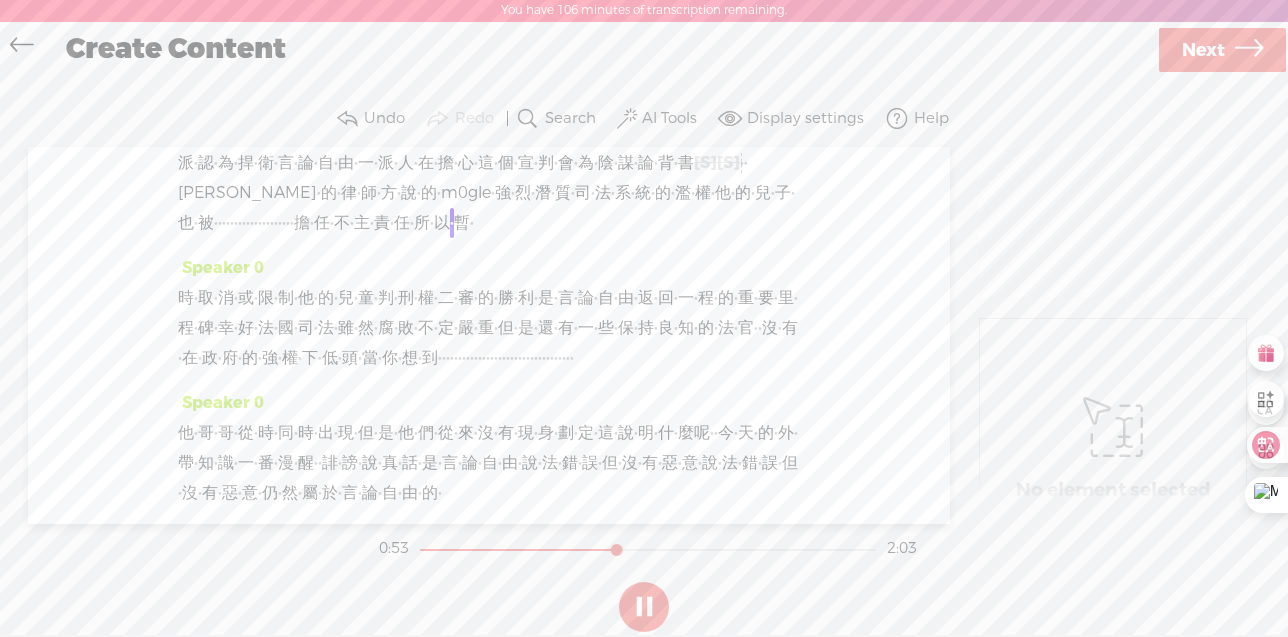 drag, startPoint x: 474, startPoint y: 382, endPoint x: 533, endPoint y: 382, distance: 59 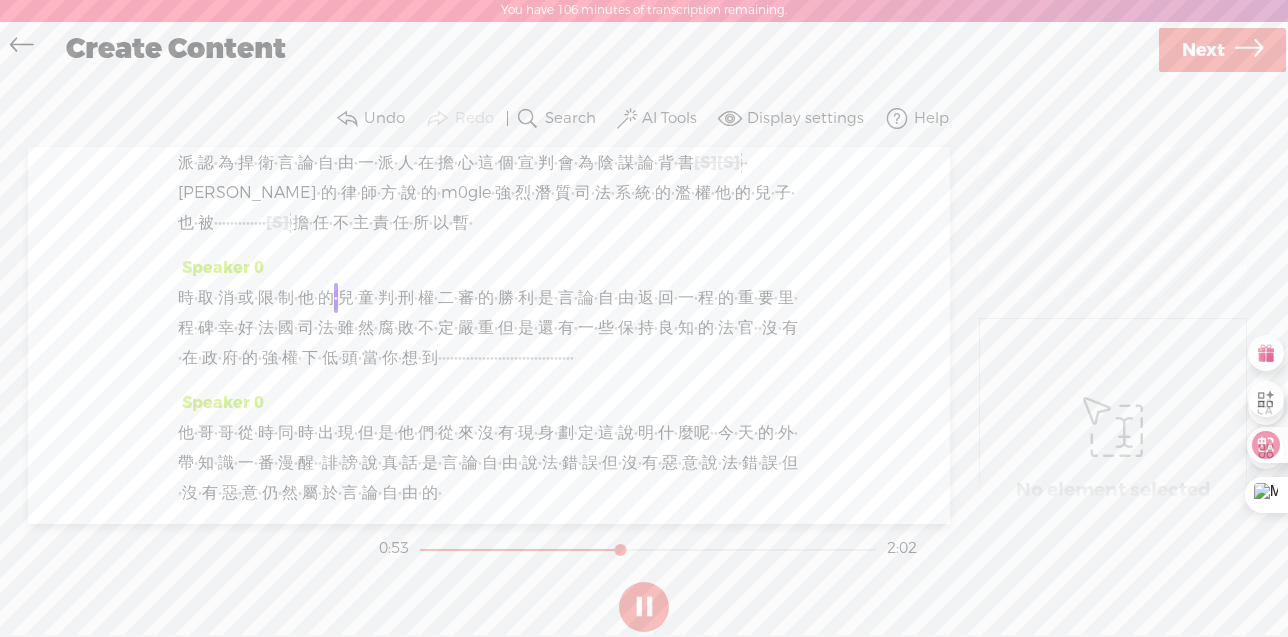 click on "·" at bounding box center (248, 223) 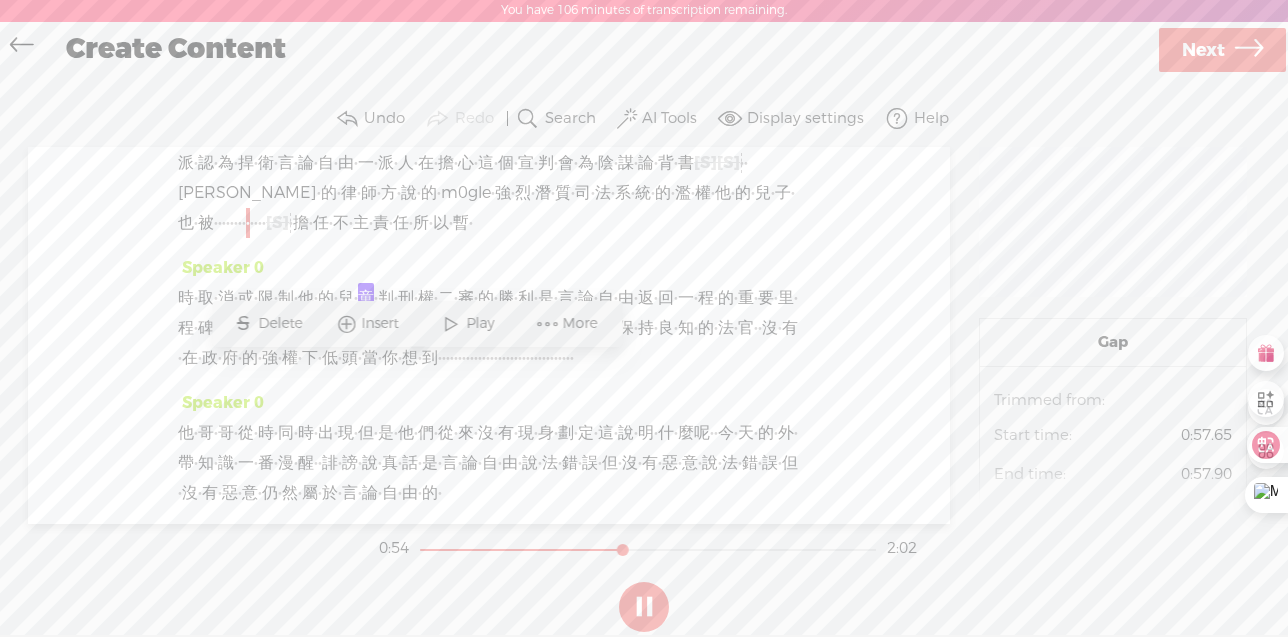 click at bounding box center [451, 324] 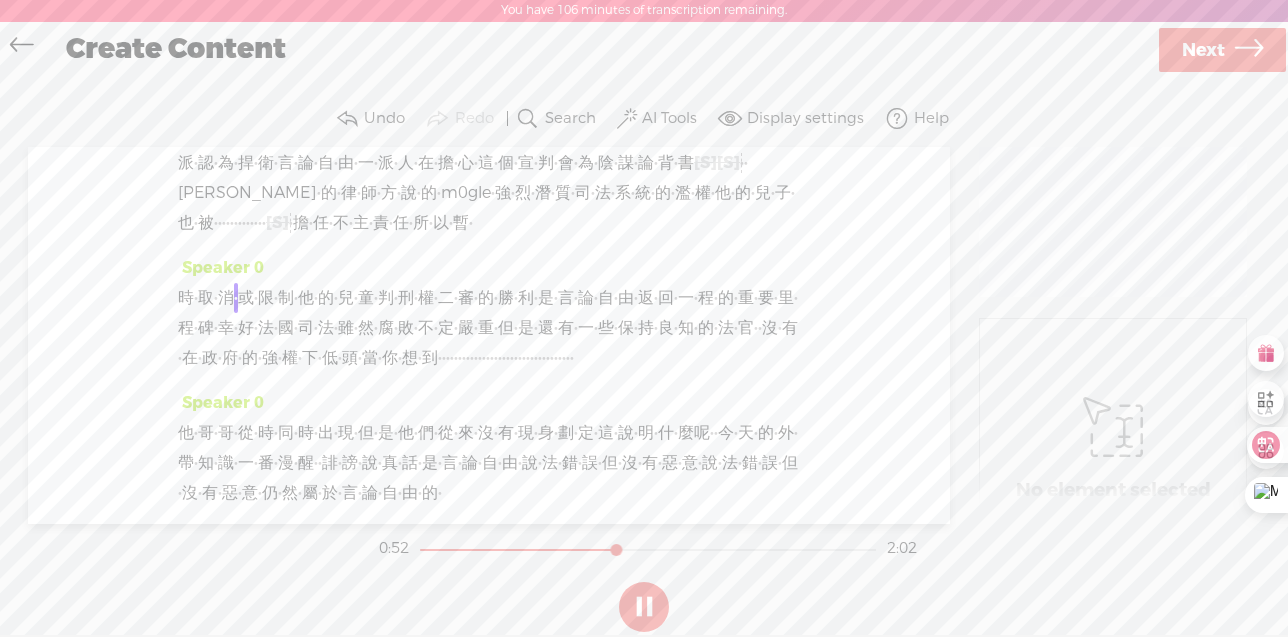click on "·" at bounding box center (220, 223) 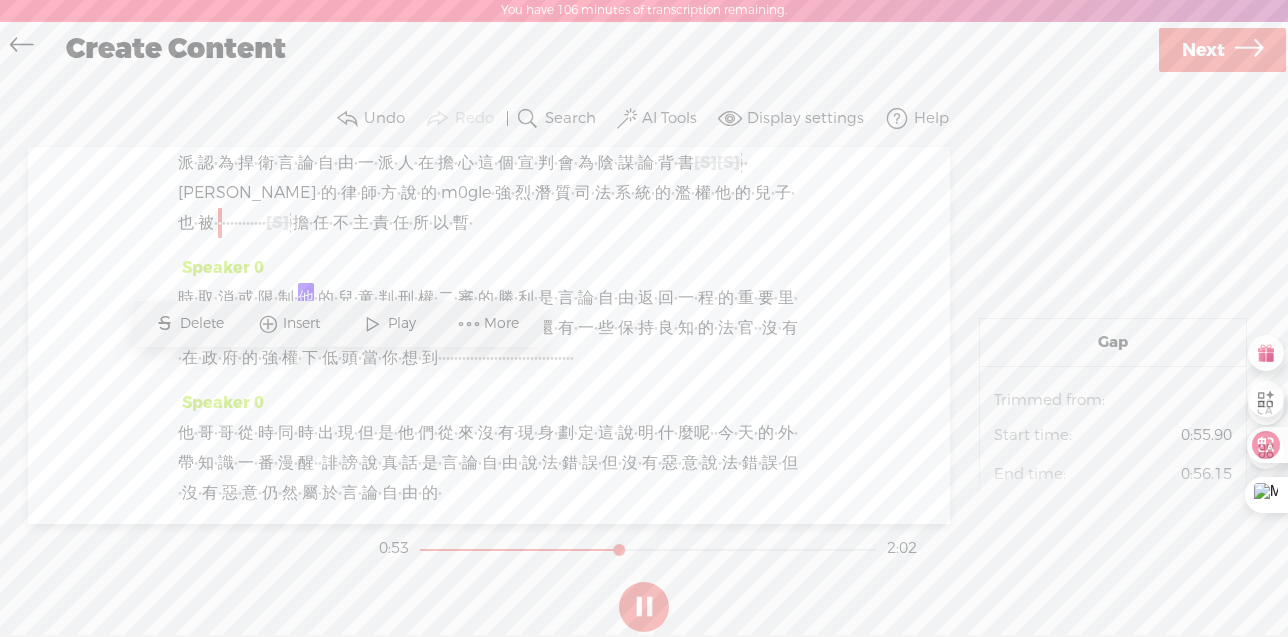 click at bounding box center [373, 324] 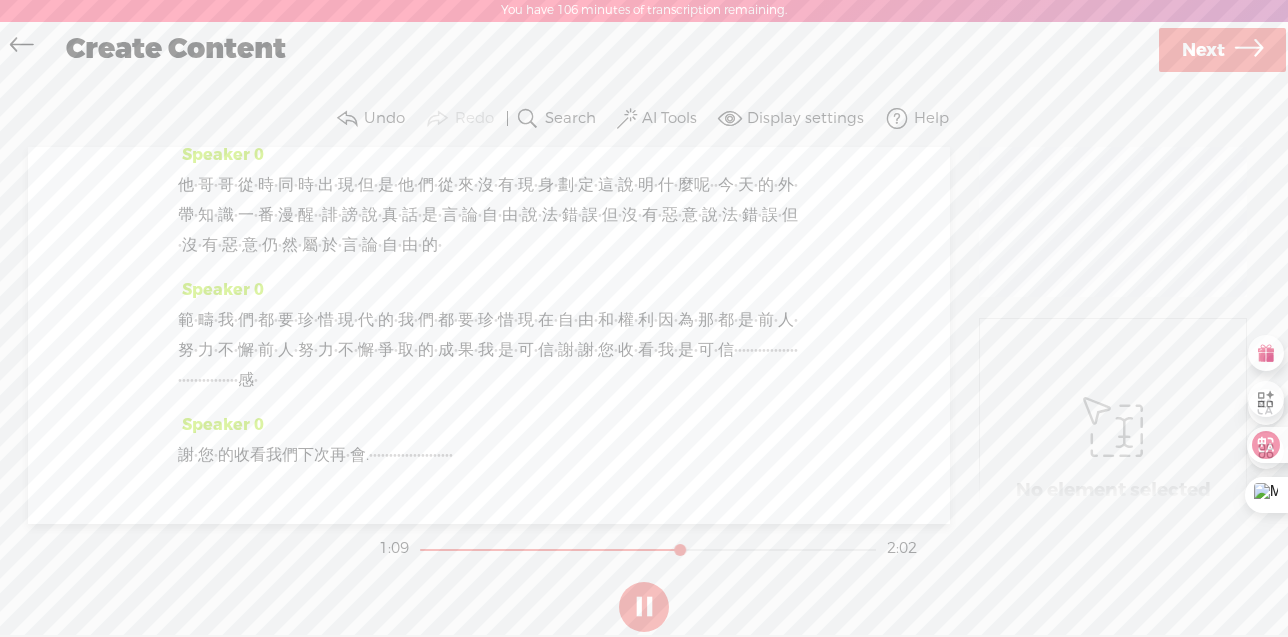 scroll, scrollTop: 657, scrollLeft: 0, axis: vertical 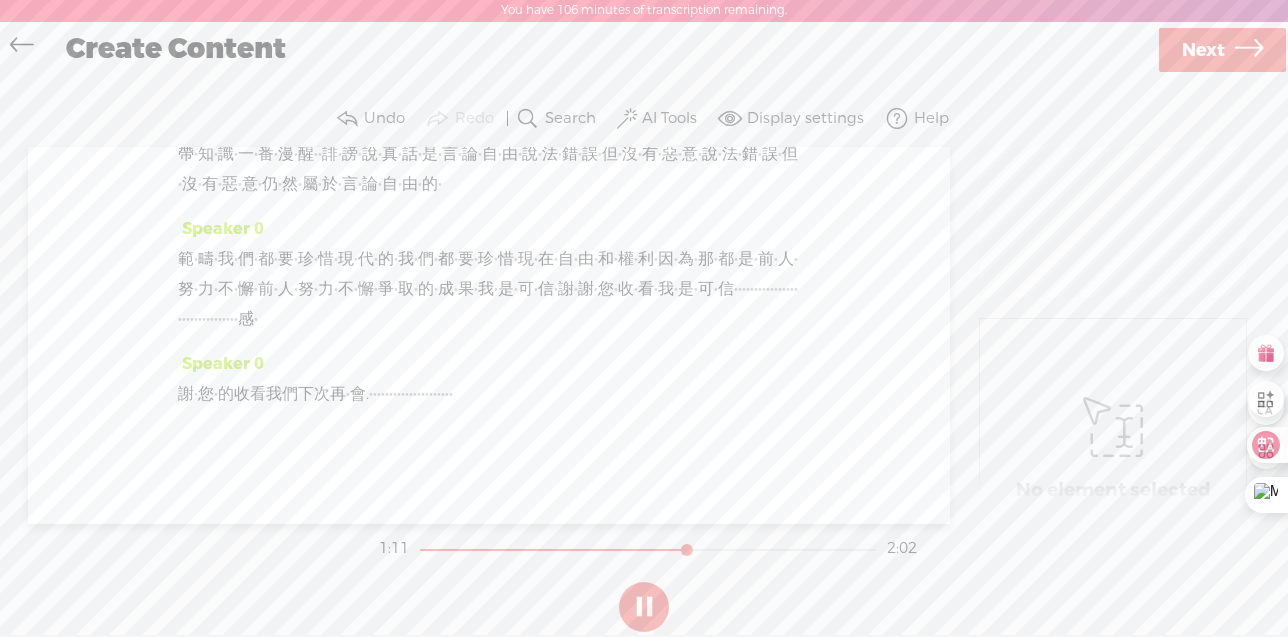drag, startPoint x: 365, startPoint y: 253, endPoint x: 513, endPoint y: 253, distance: 148 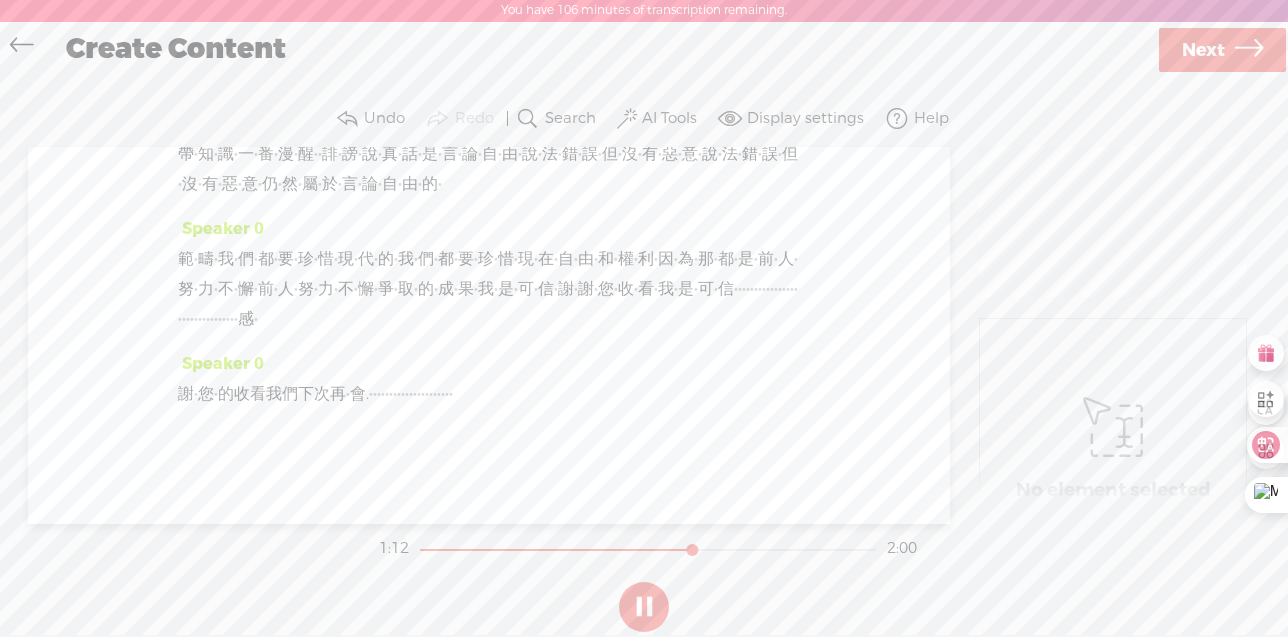 click on "頭" at bounding box center [350, 49] 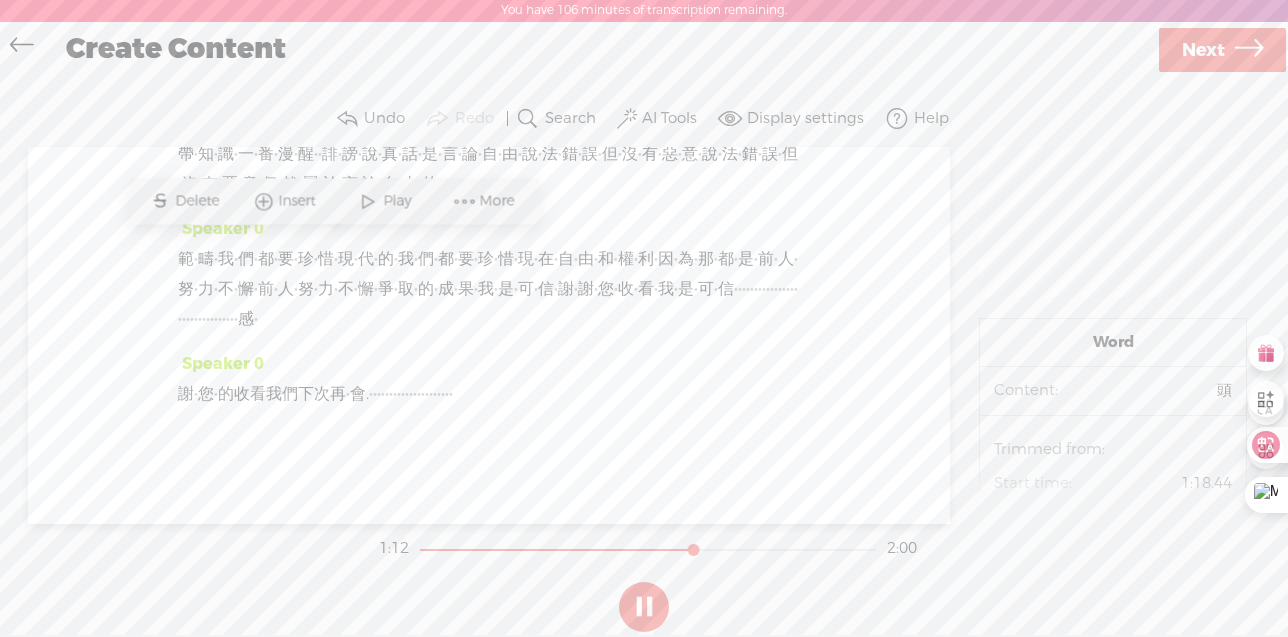 click on "Play" at bounding box center (399, 201) 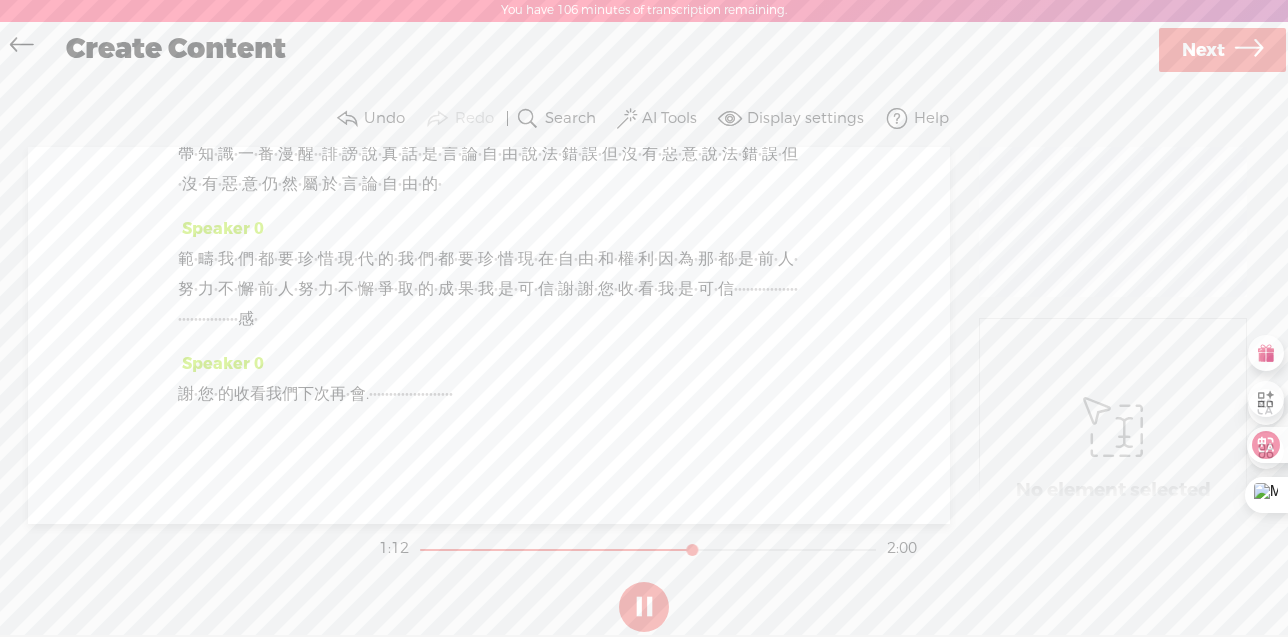 click on "時
·
取
·
消
·
或
·
限
·
制
·
他
·
的
·
兒
·
童
·
判
·
刑
·
權
·
二
·
審
·
的
·
勝
·
[GEOGRAPHIC_DATA]
·
是
·
言
·
論
·
自
·
由
·
返
·
回
·
一
·" at bounding box center [489, 19] 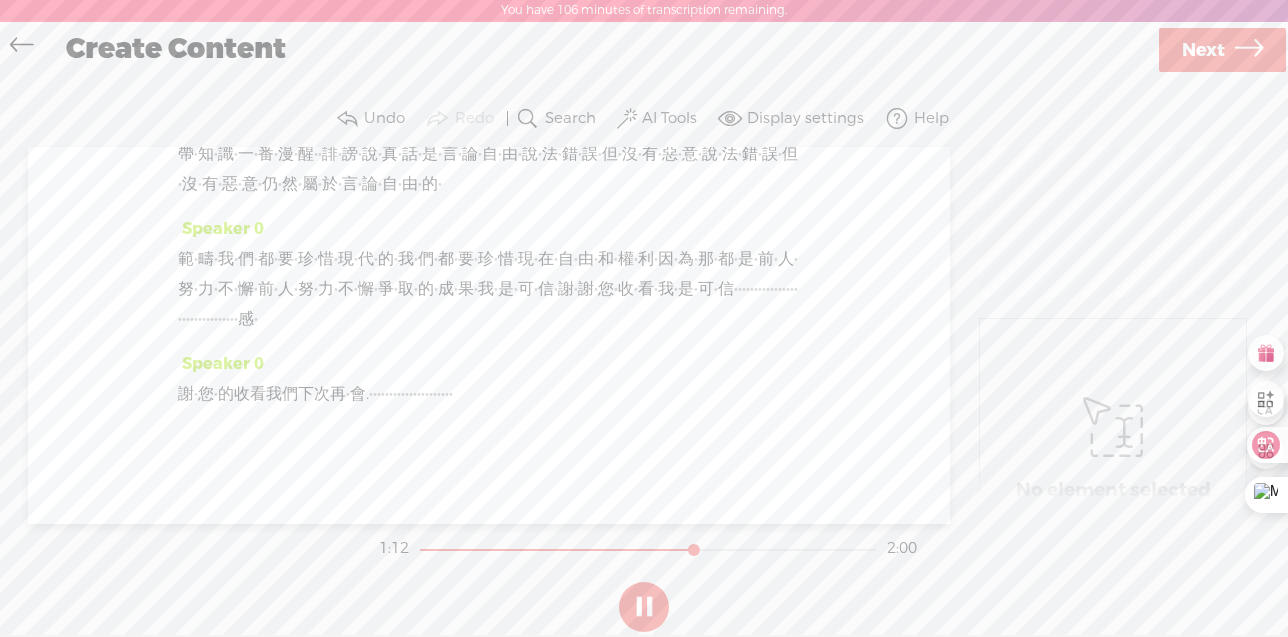 click on "[S]" at bounding box center (396, 48) 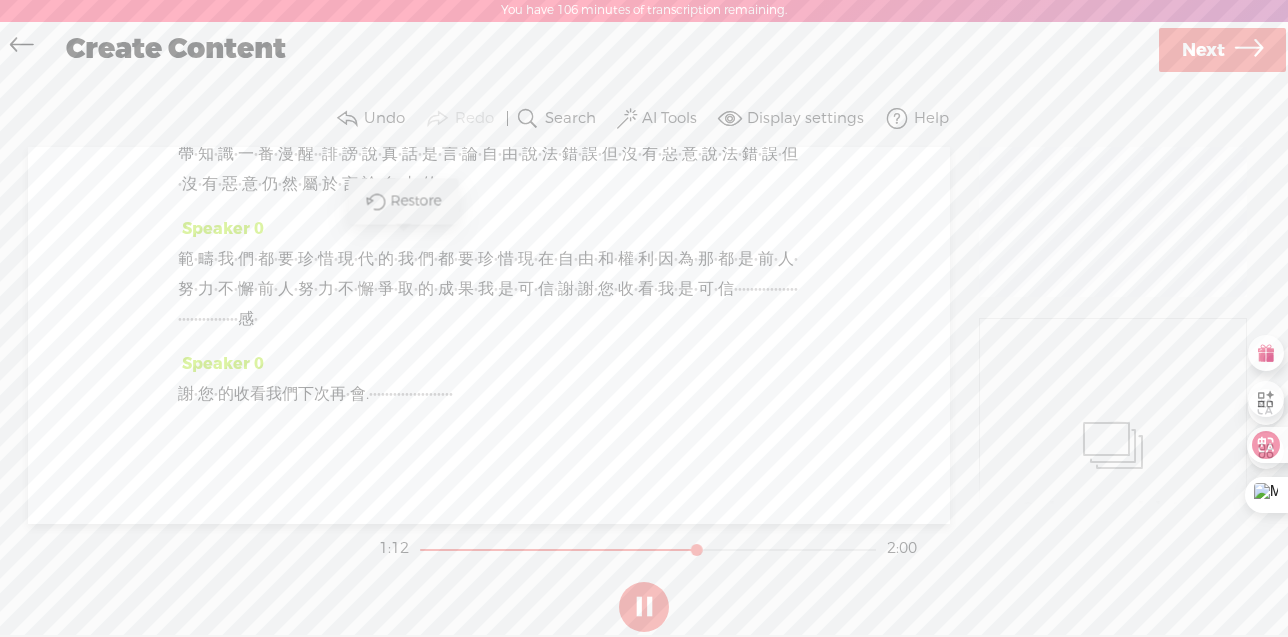 click on "[S]" at bounding box center (396, 48) 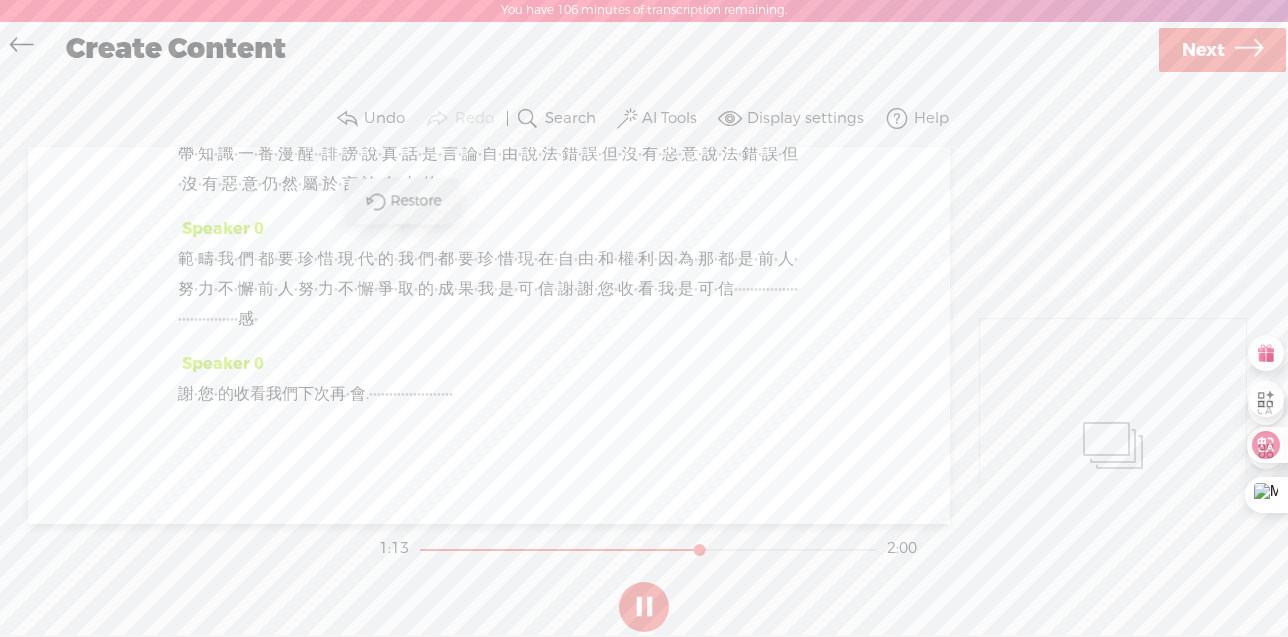 click on "[S]" at bounding box center [373, 48] 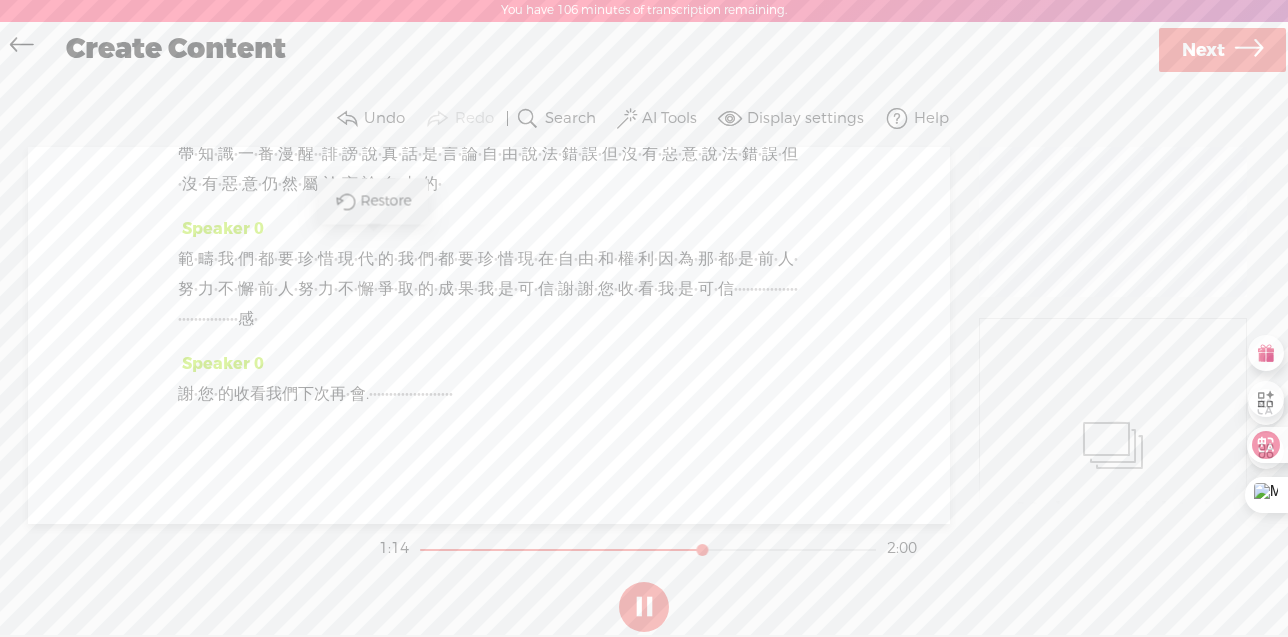 click on "[S]" at bounding box center [396, 48] 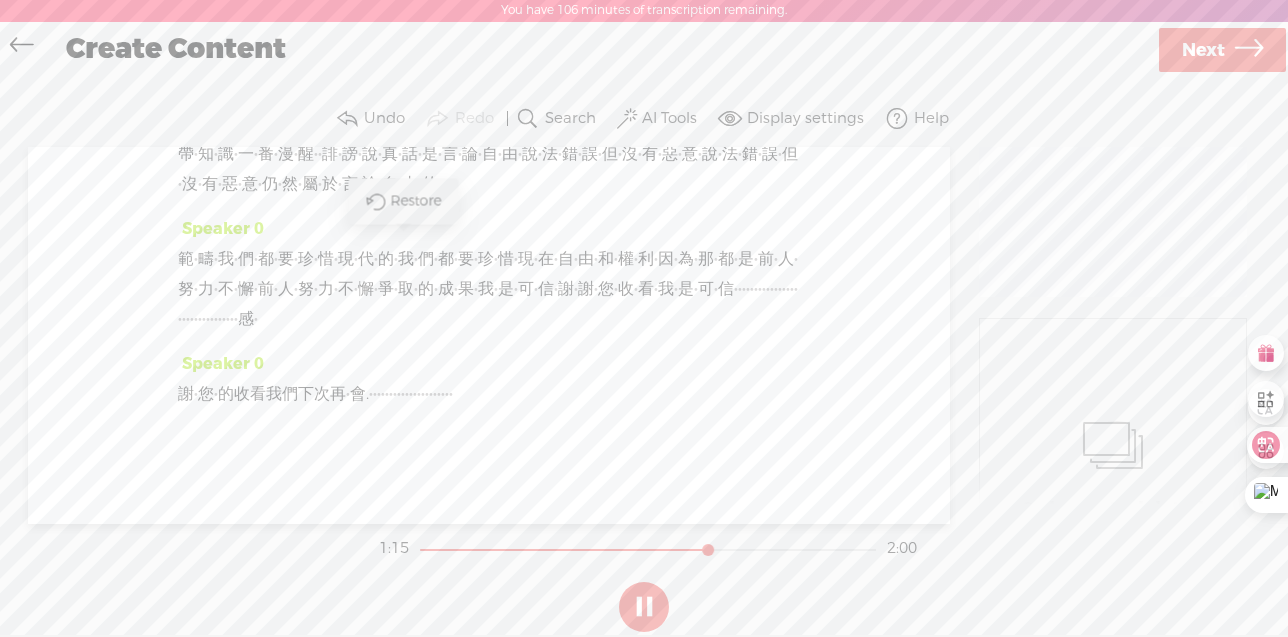 click on "[S]" at bounding box center [396, 48] 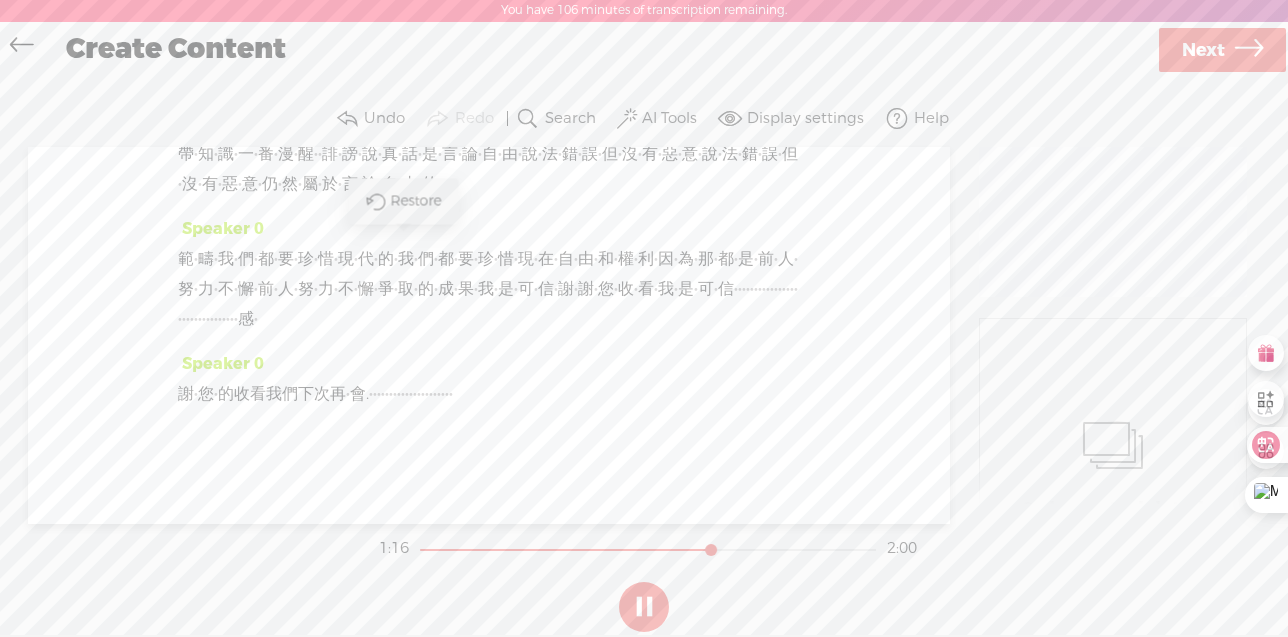 click on "頭" at bounding box center (350, 49) 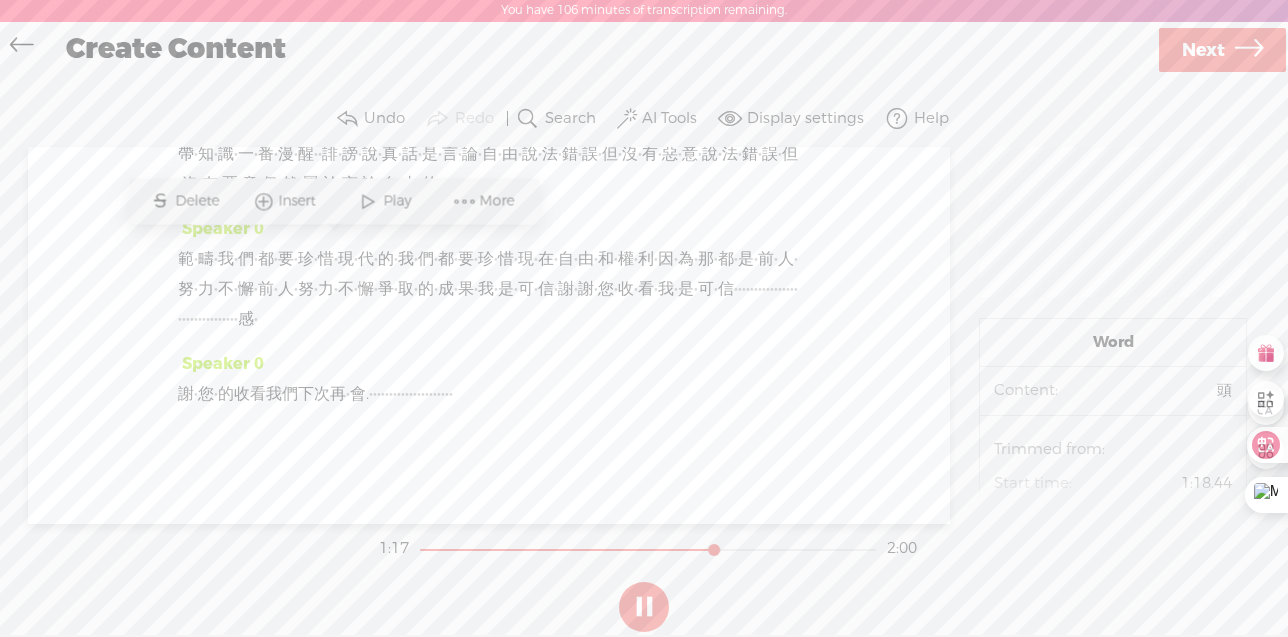 click on "Play" at bounding box center [399, 201] 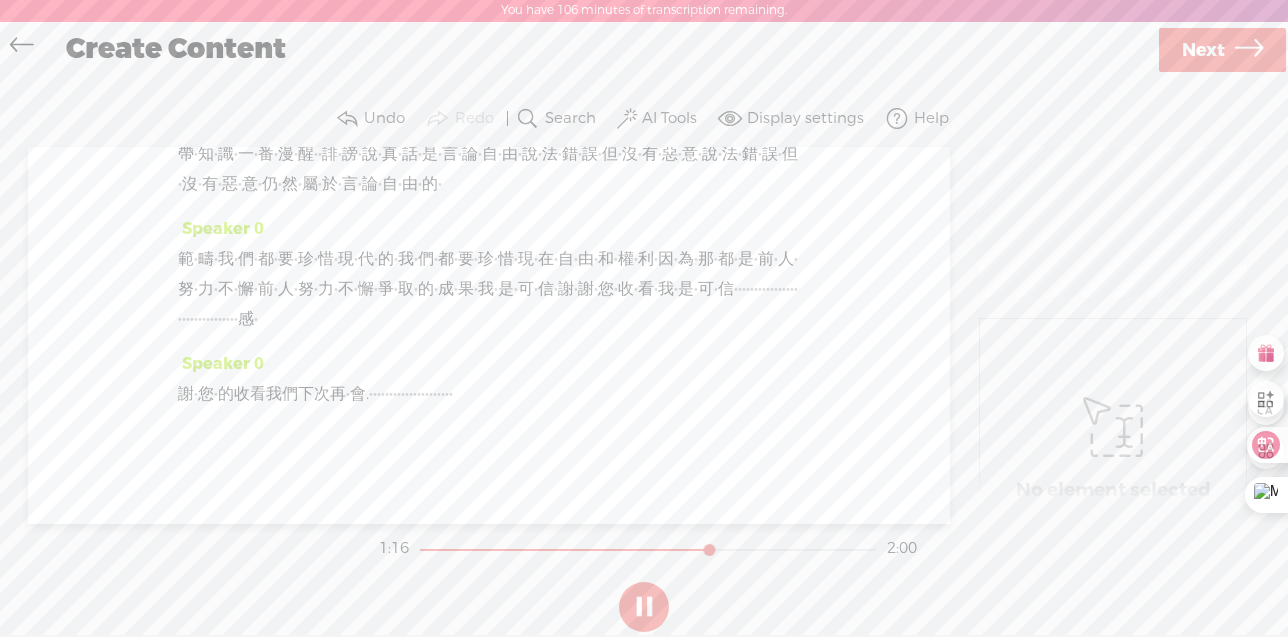 drag, startPoint x: 650, startPoint y: 253, endPoint x: 634, endPoint y: 253, distance: 16 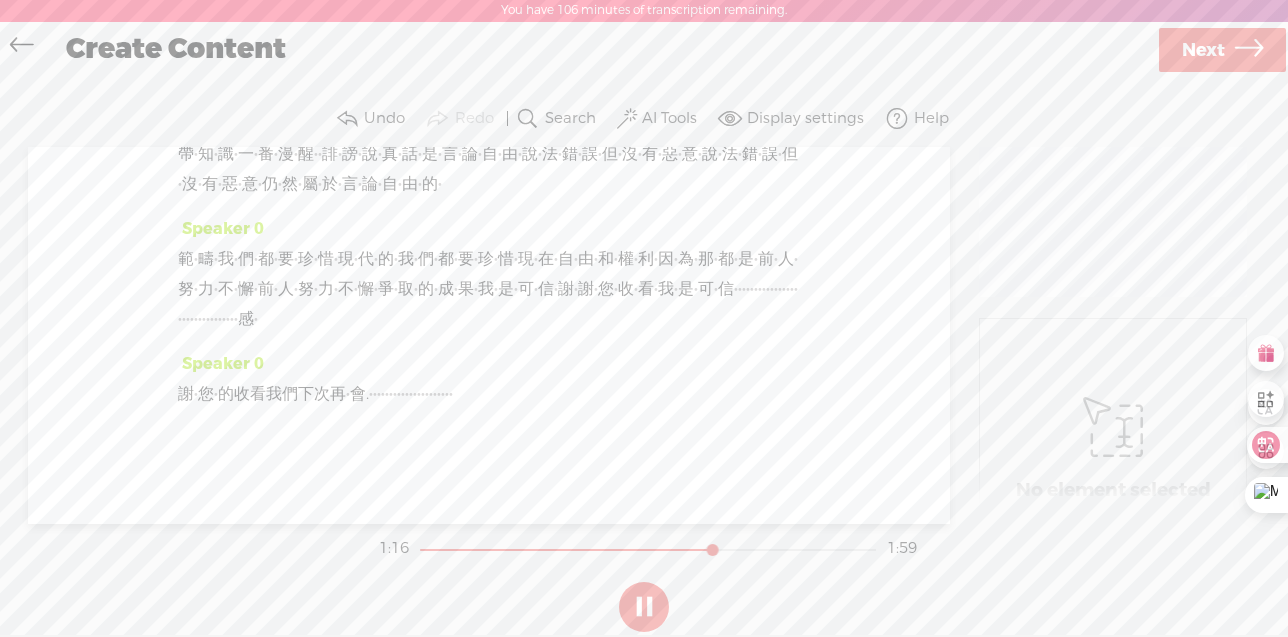 click on "·" at bounding box center (450, 49) 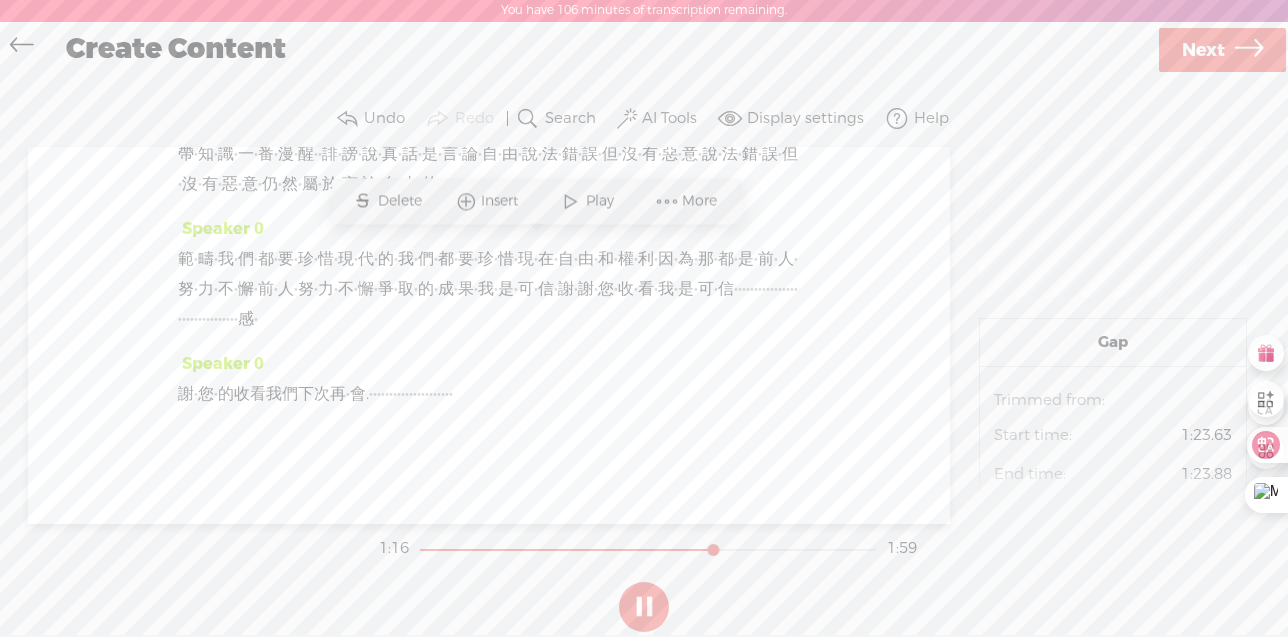 click on "Play" at bounding box center [602, 201] 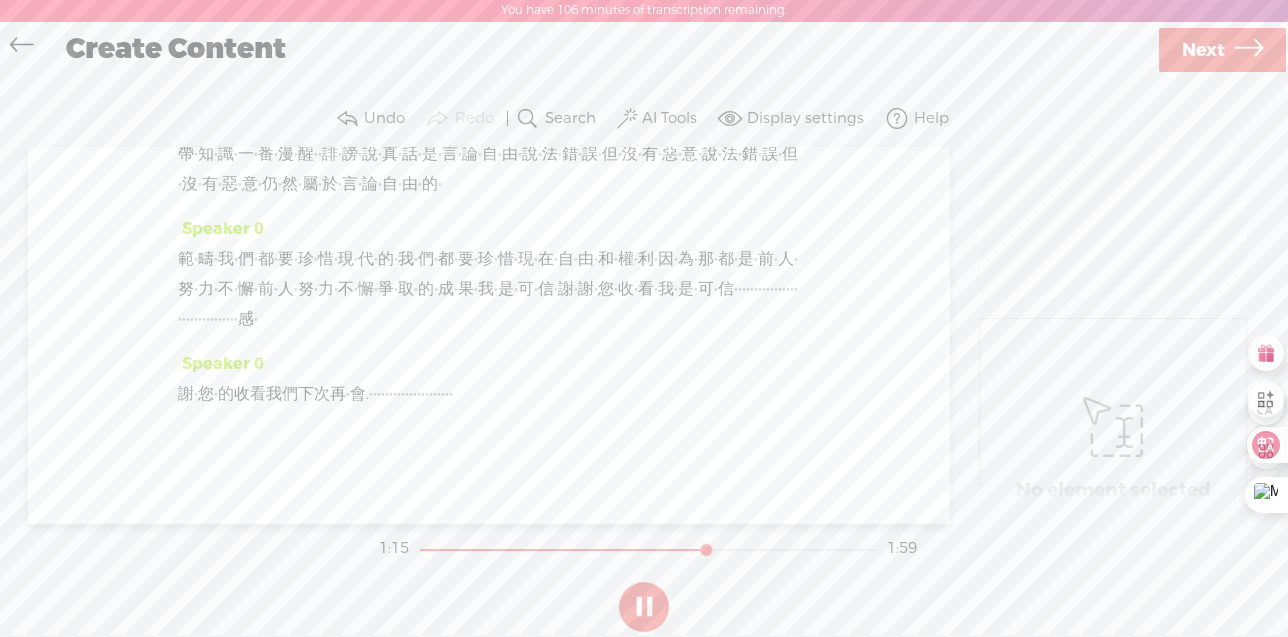 click on "·" at bounding box center (482, 49) 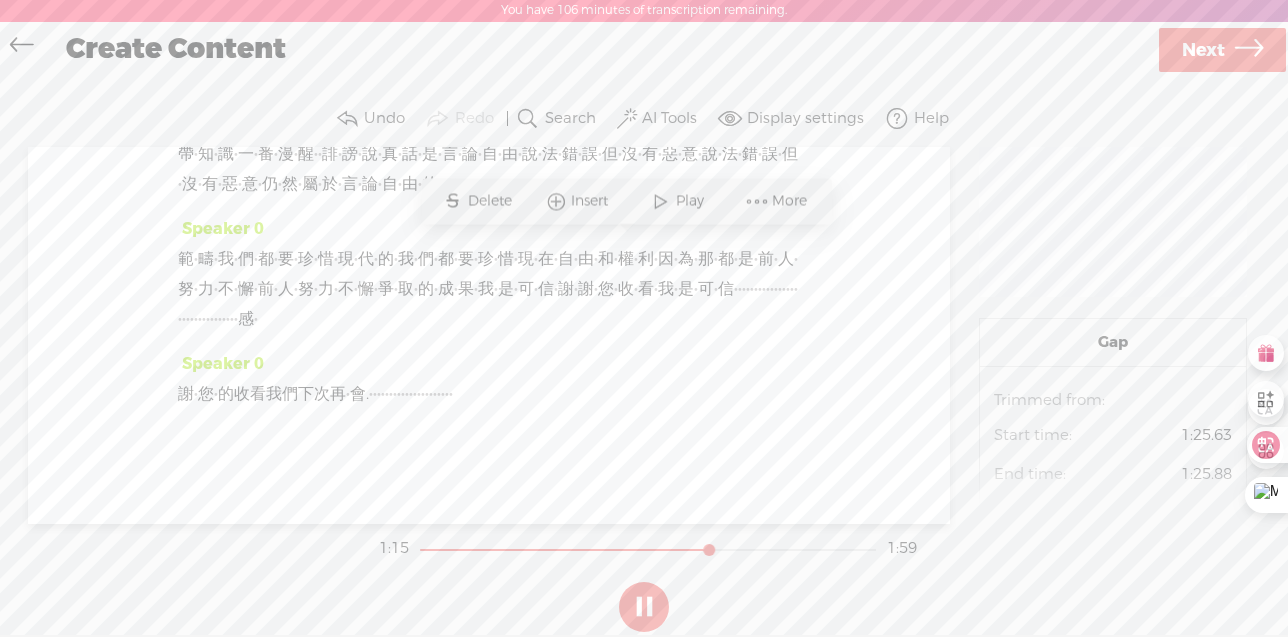click at bounding box center [661, 201] 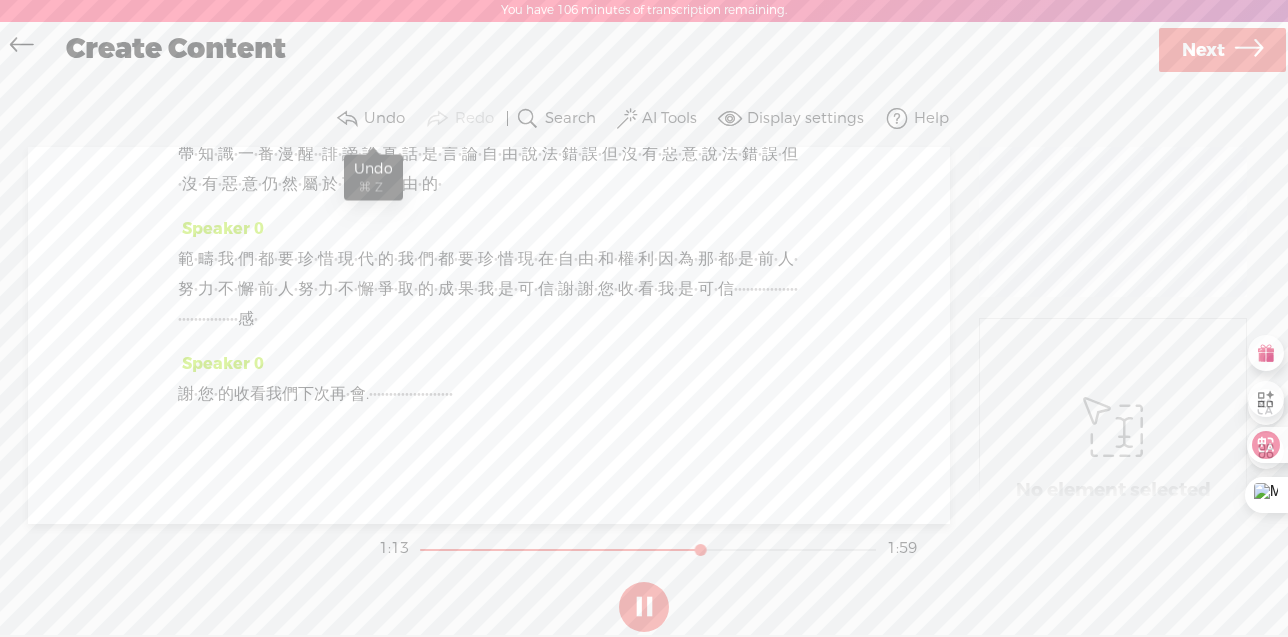 click at bounding box center [347, 119] 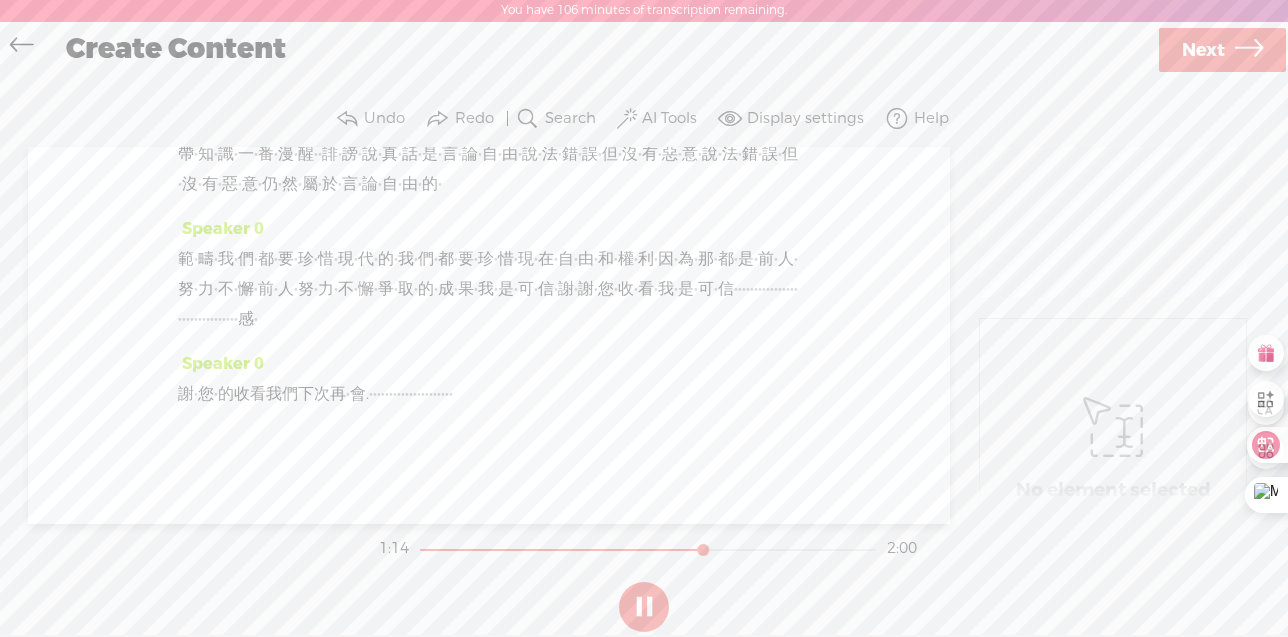 click on "時
·
取
·
消
·
或
·
限
·
制
·
他
·
的
·
兒
·
童
·
判
·
刑
·
權
·
二
·
審
·
的
·
勝
·
[GEOGRAPHIC_DATA]
·
是
·
言
·
論
·
自
·
由
·
返
·
回
·
一
·" at bounding box center (489, 19) 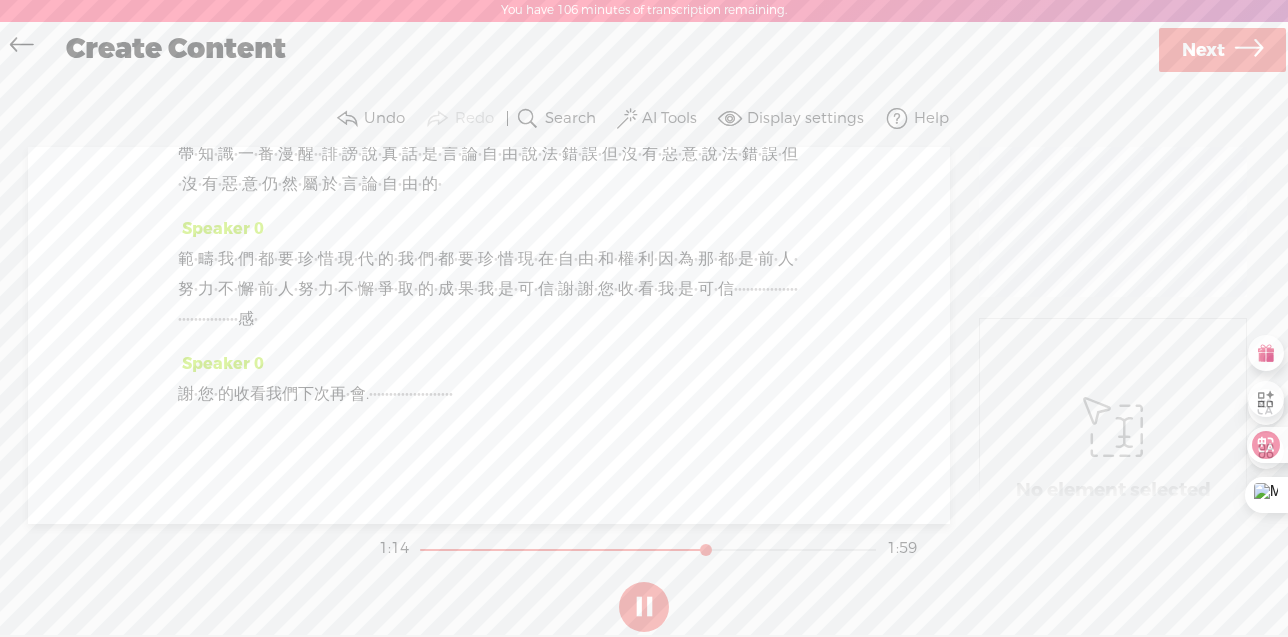 click on "·" at bounding box center [414, 49] 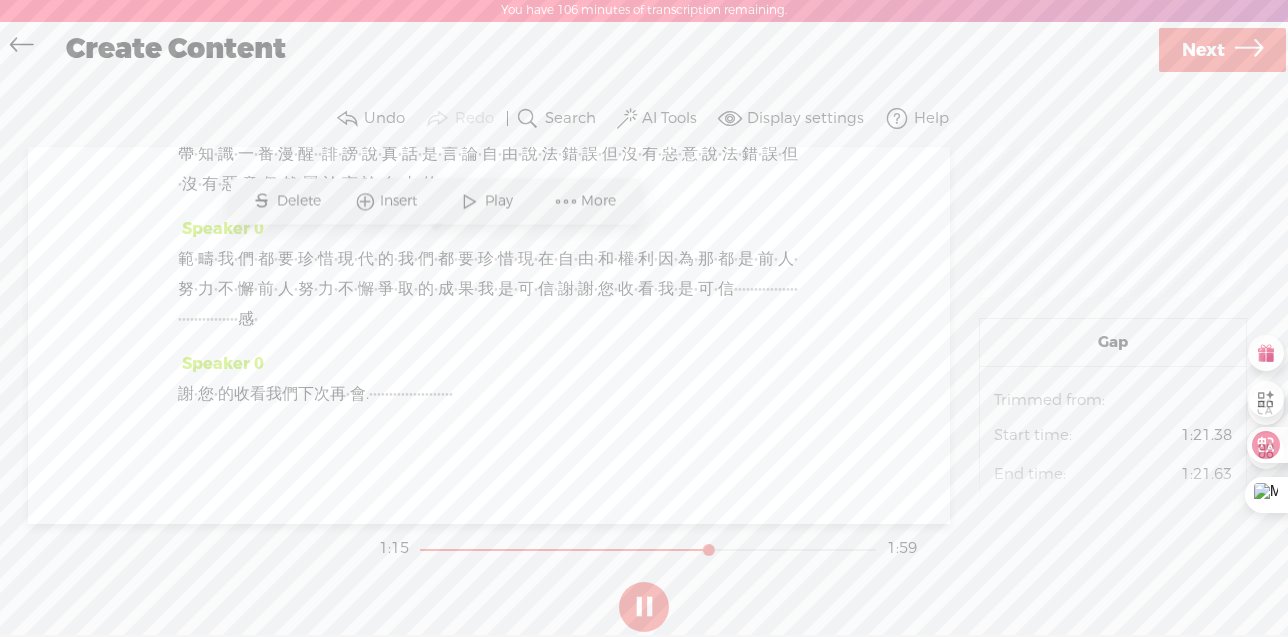 click at bounding box center [470, 201] 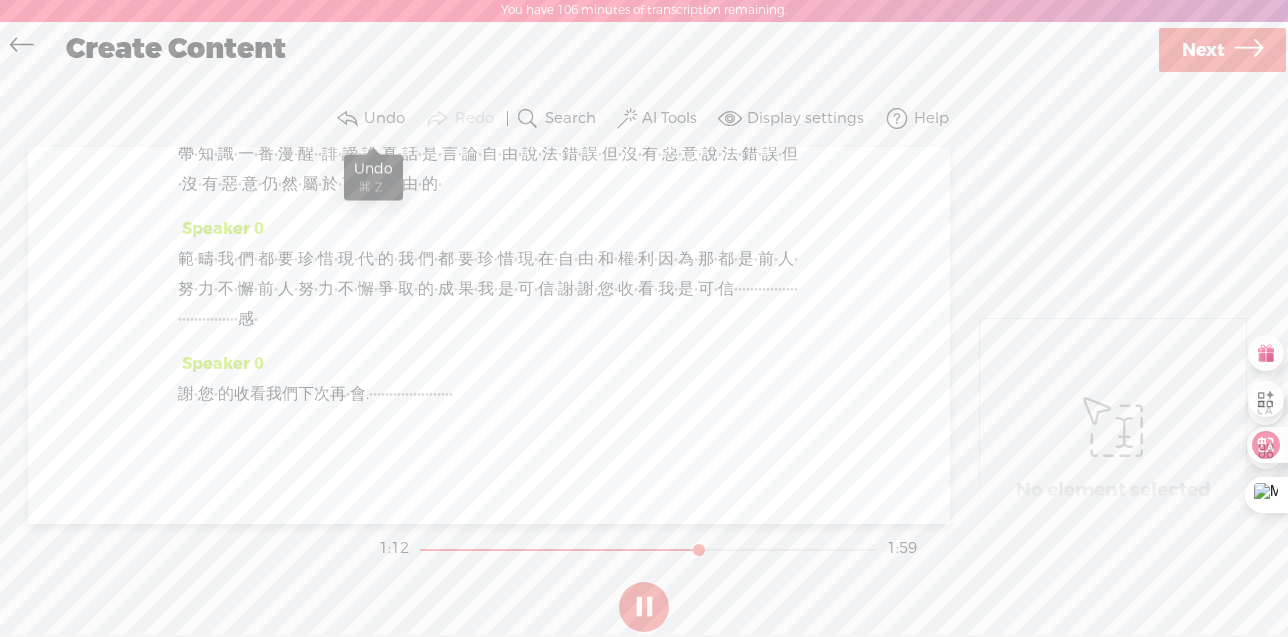 click on "Undo" at bounding box center [384, 119] 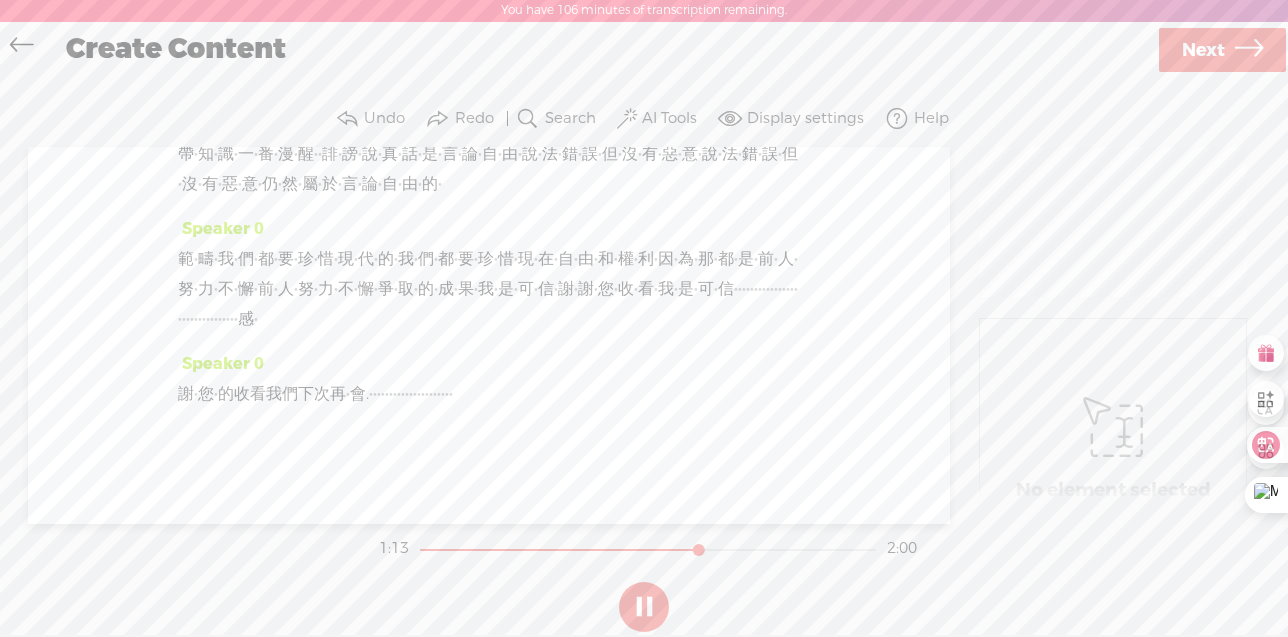 drag, startPoint x: 603, startPoint y: 252, endPoint x: 593, endPoint y: 251, distance: 10.049875 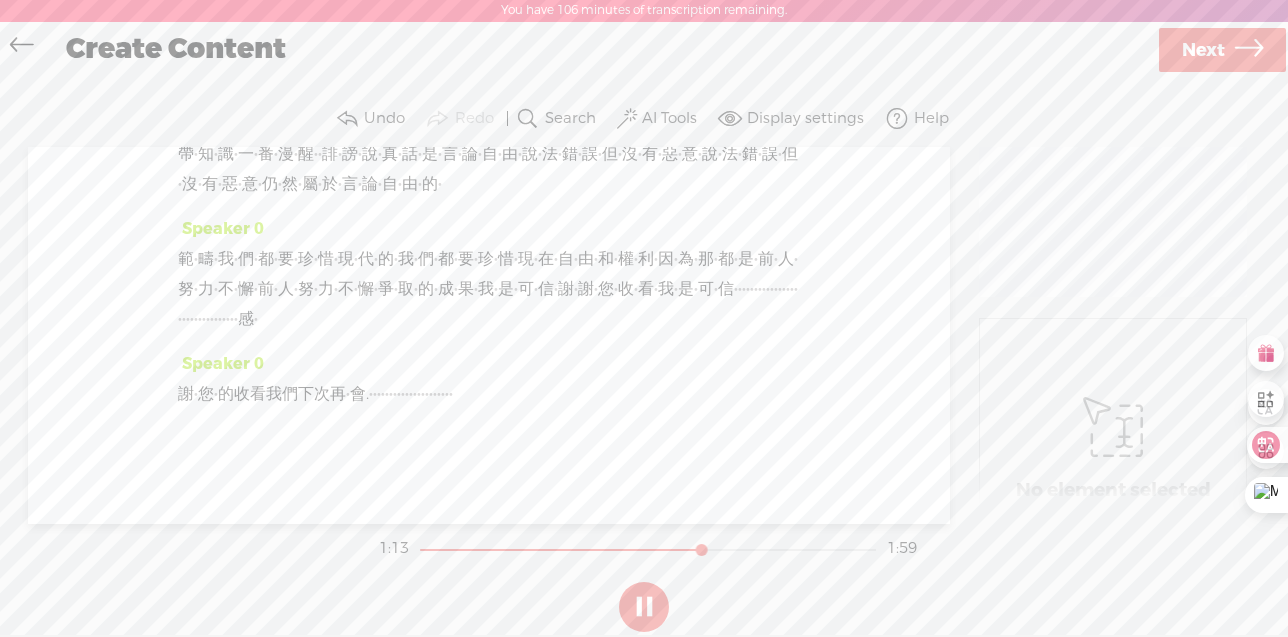 click on "·" at bounding box center [442, 49] 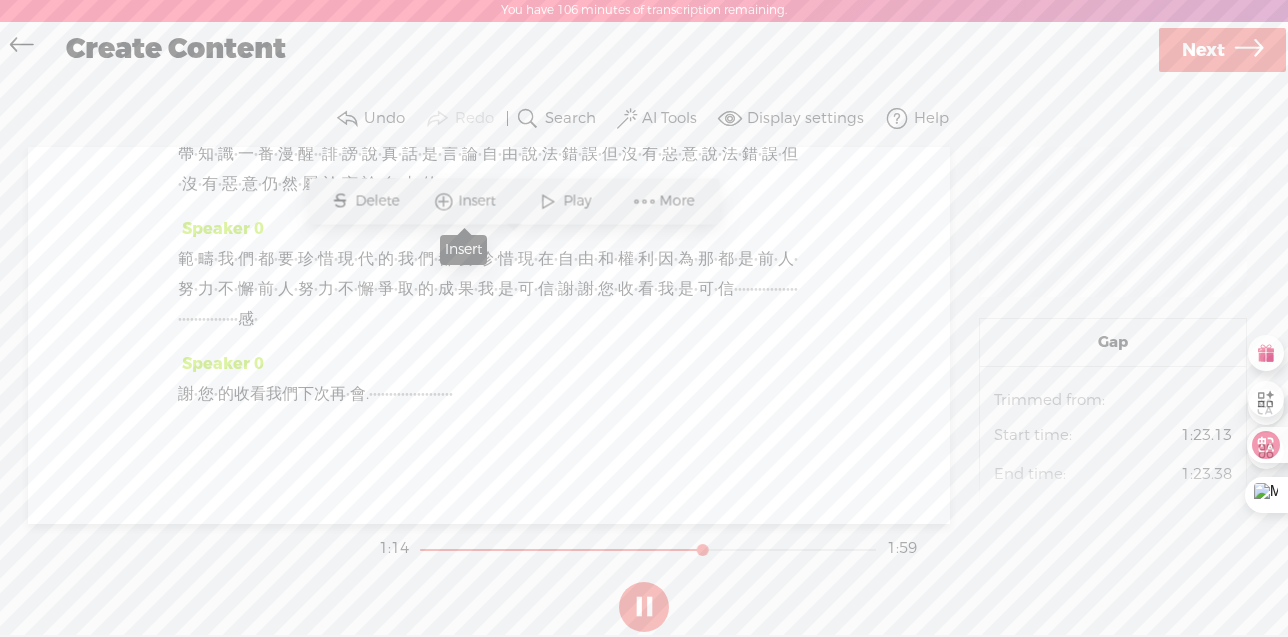 click at bounding box center [548, 201] 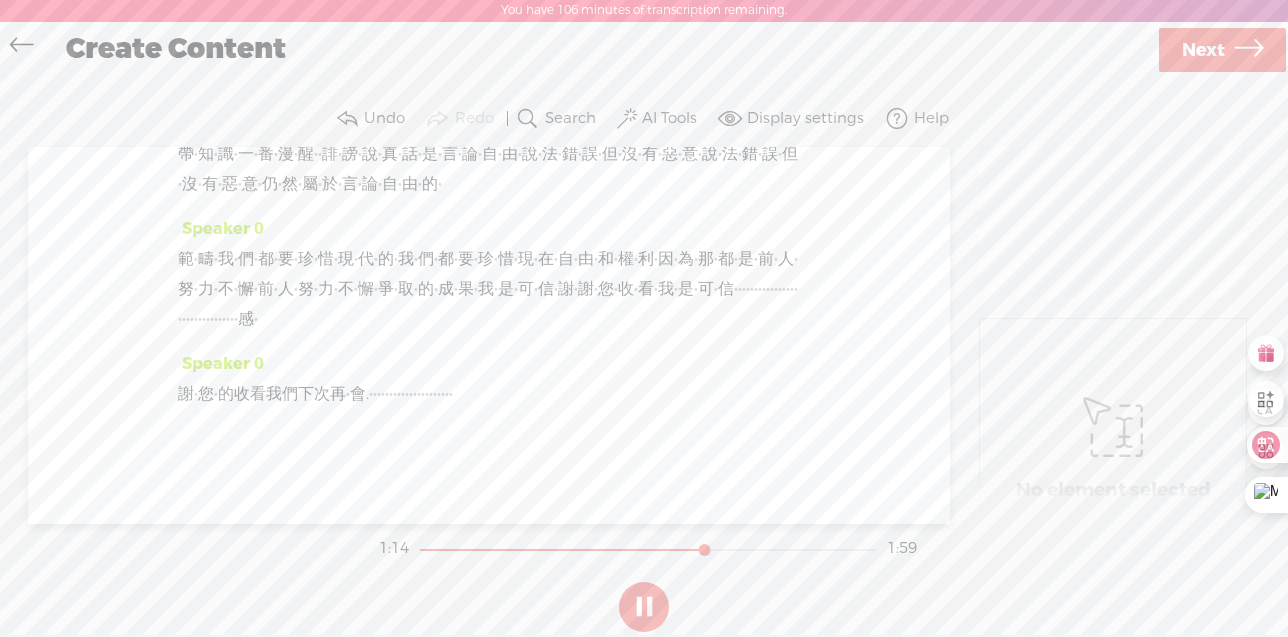 click on "Undo" at bounding box center (384, 119) 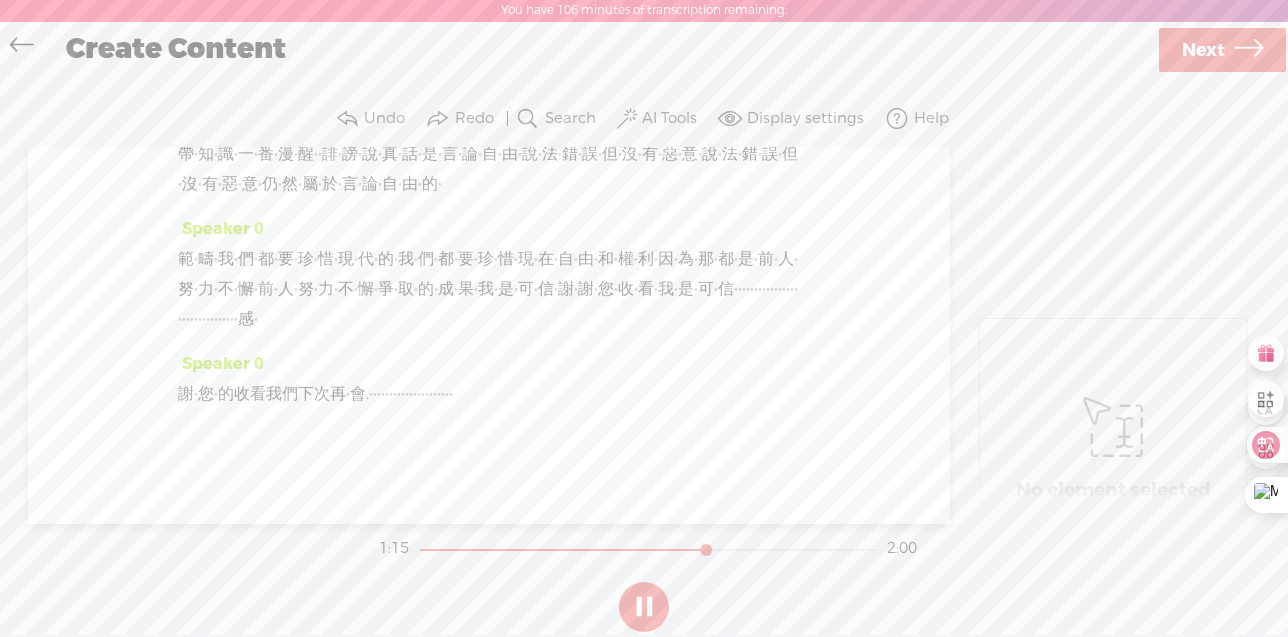 drag, startPoint x: 657, startPoint y: 257, endPoint x: 645, endPoint y: 252, distance: 13 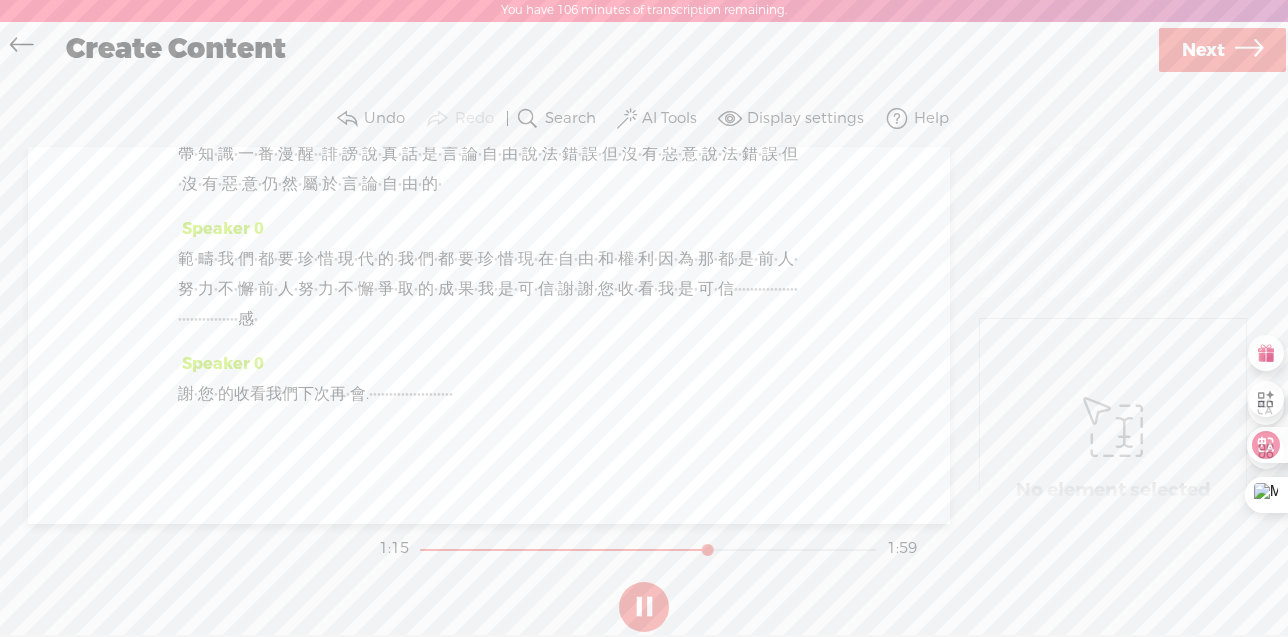 click on "·" at bounding box center [442, 49] 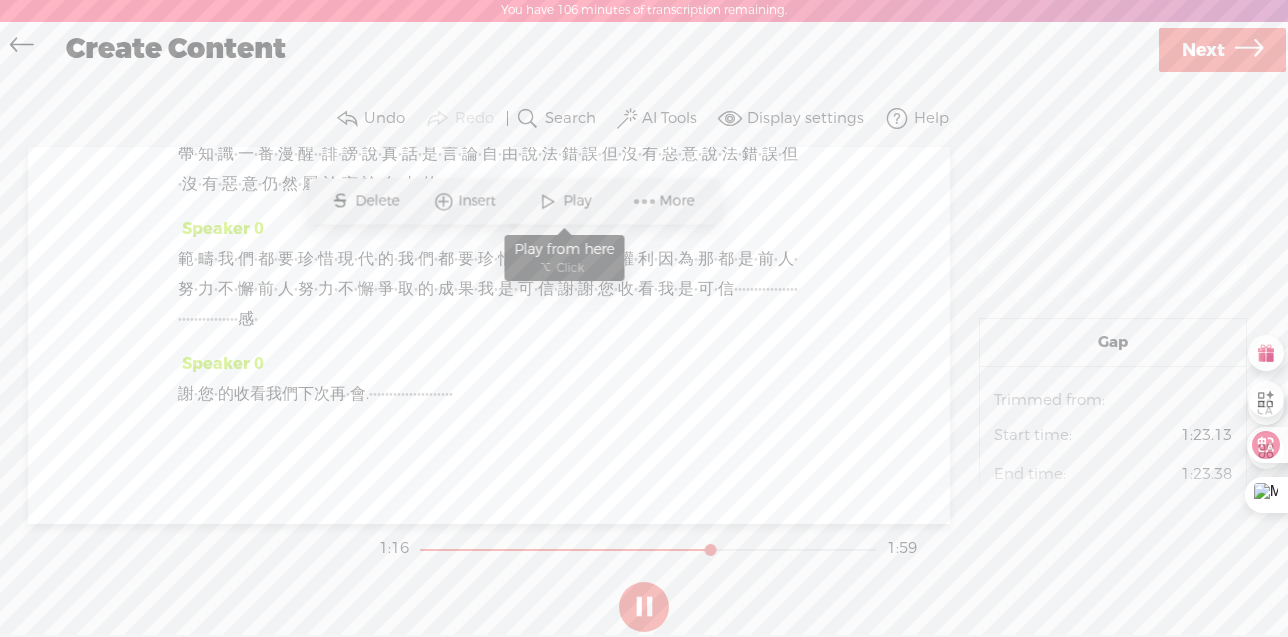 click at bounding box center (548, 201) 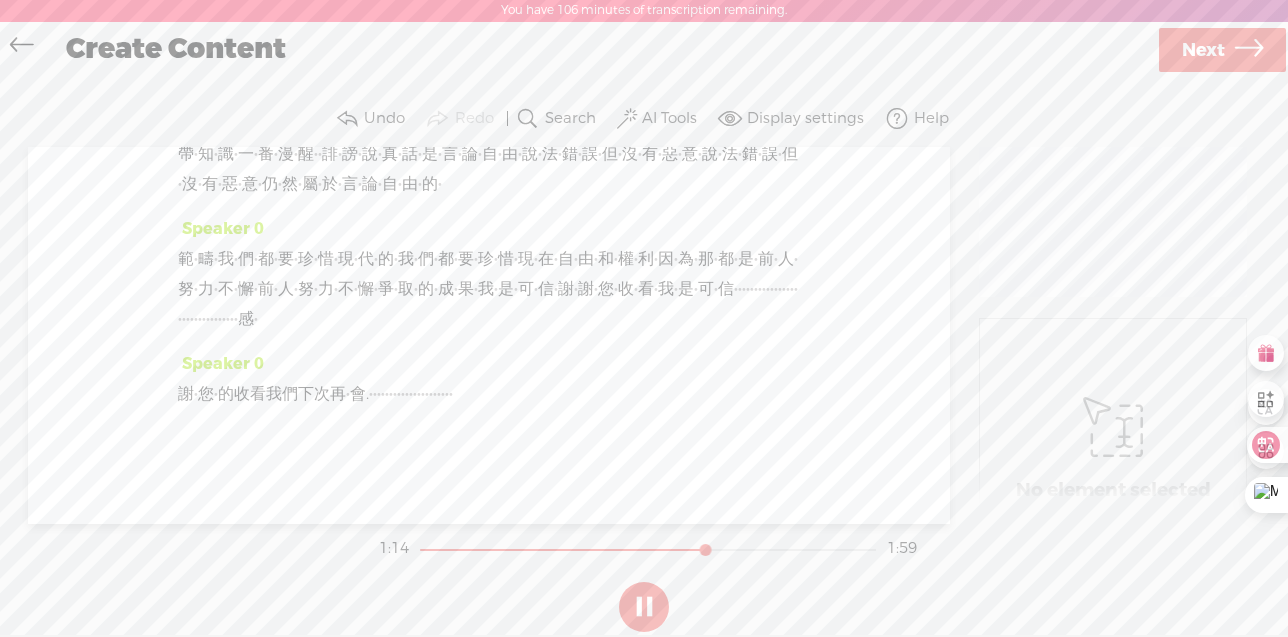 click on "·" at bounding box center [513, 49] 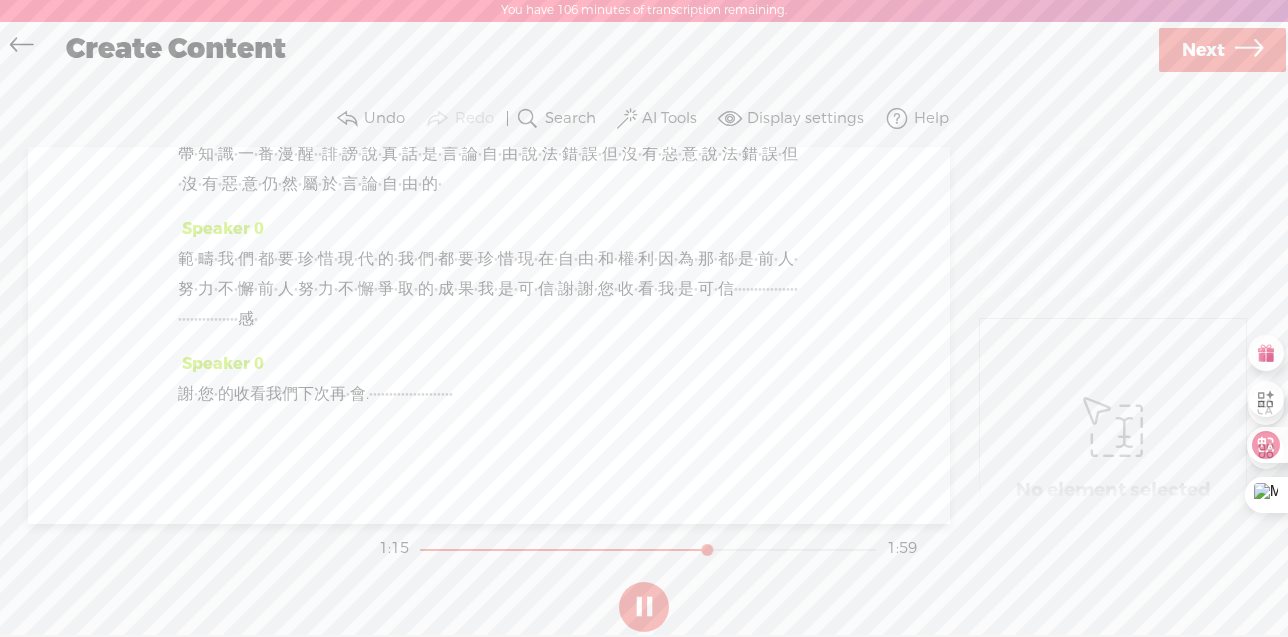 click on "·" at bounding box center [474, 49] 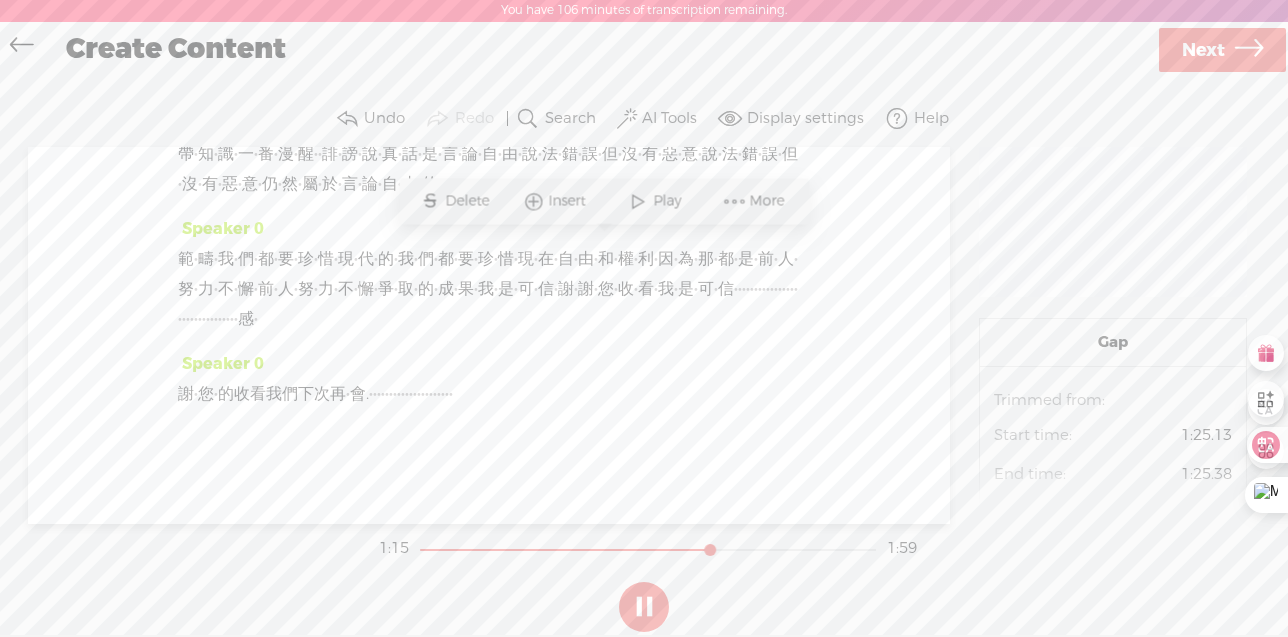 click at bounding box center [638, 201] 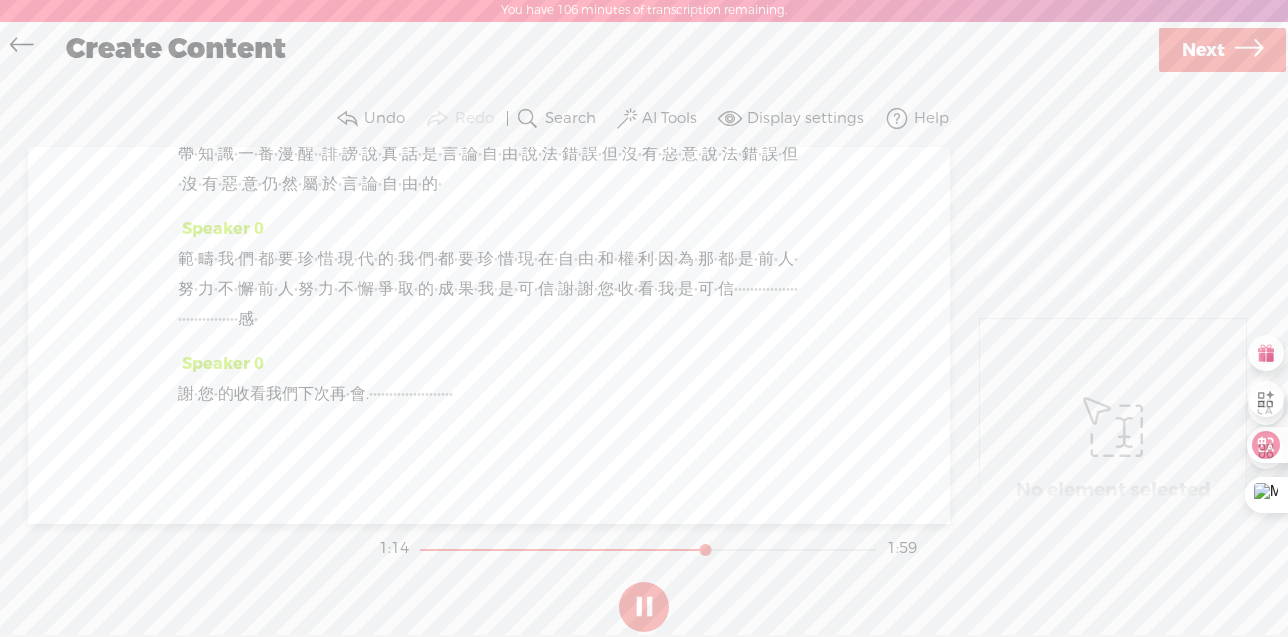 click on "[S]" at bounding box center [499, 48] 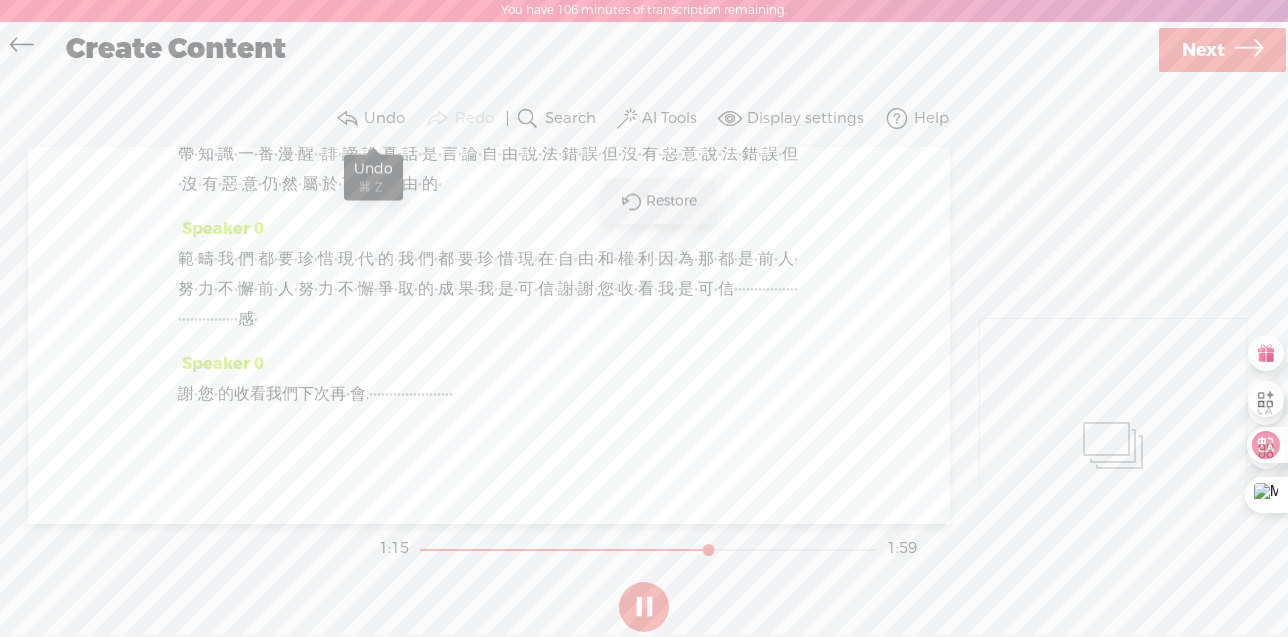 click on "Undo" at bounding box center (384, 119) 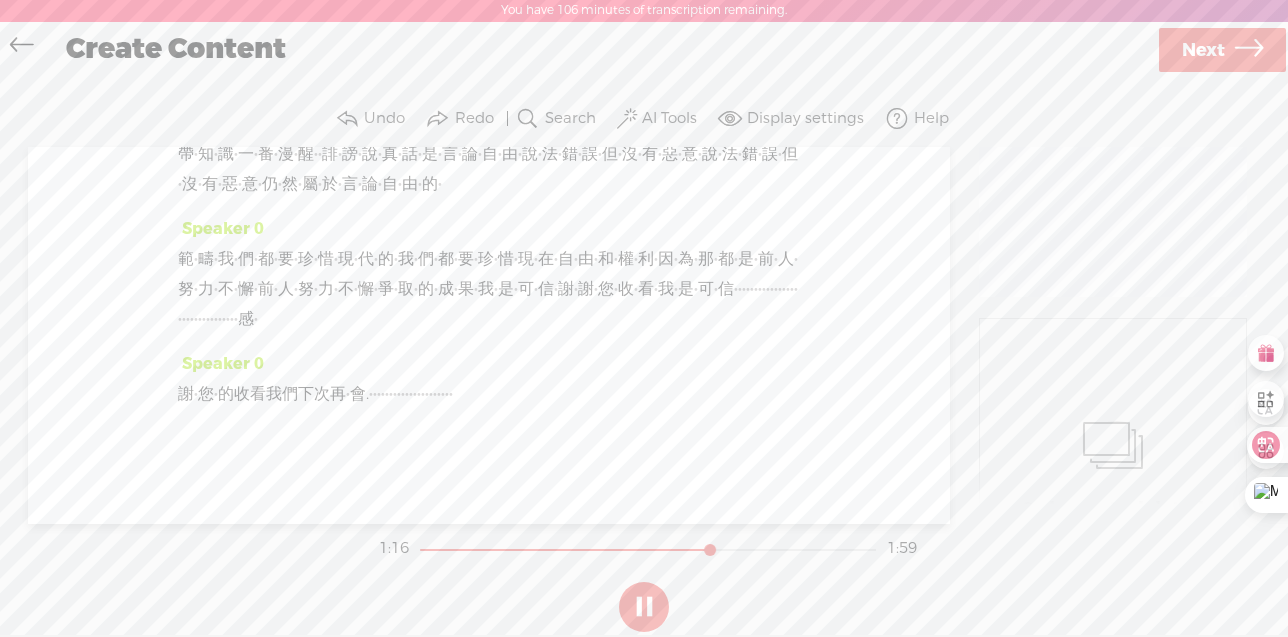 click on "·" at bounding box center [470, 49] 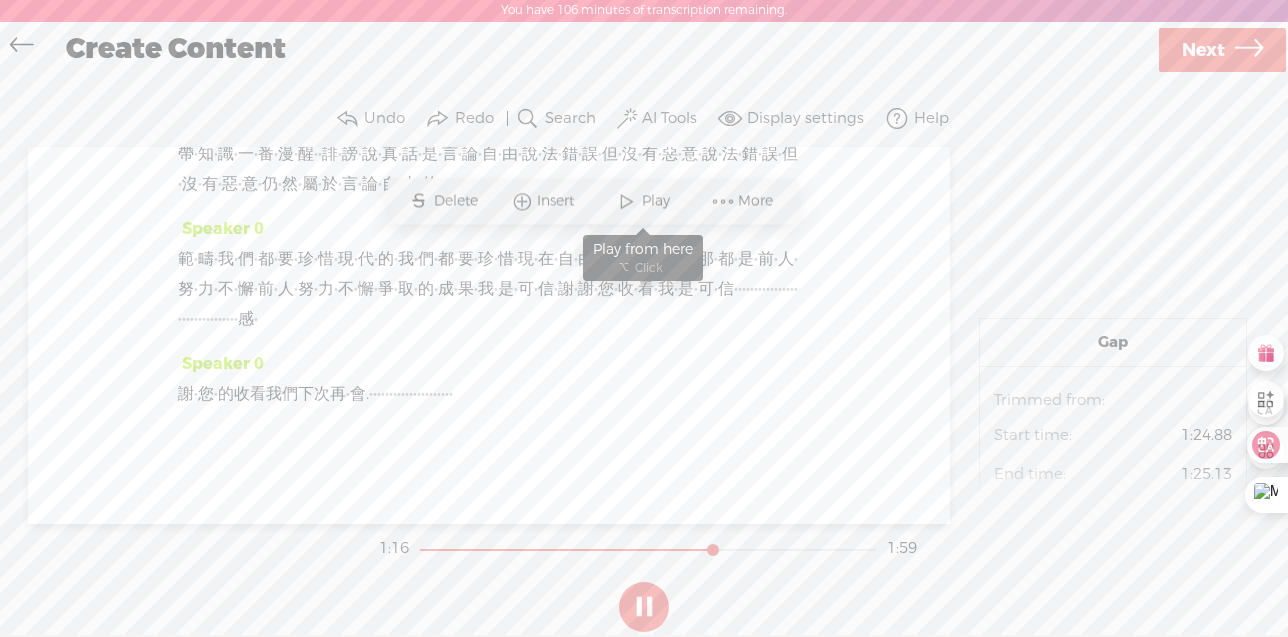 click on "Play" at bounding box center [658, 201] 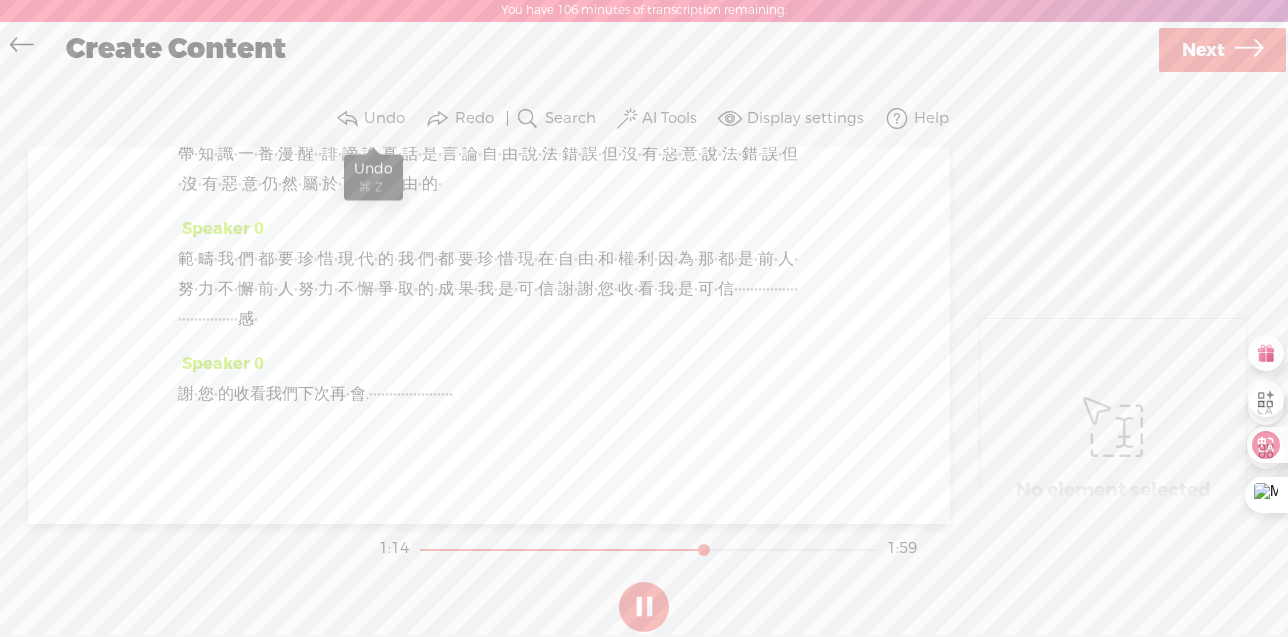 click at bounding box center [347, 119] 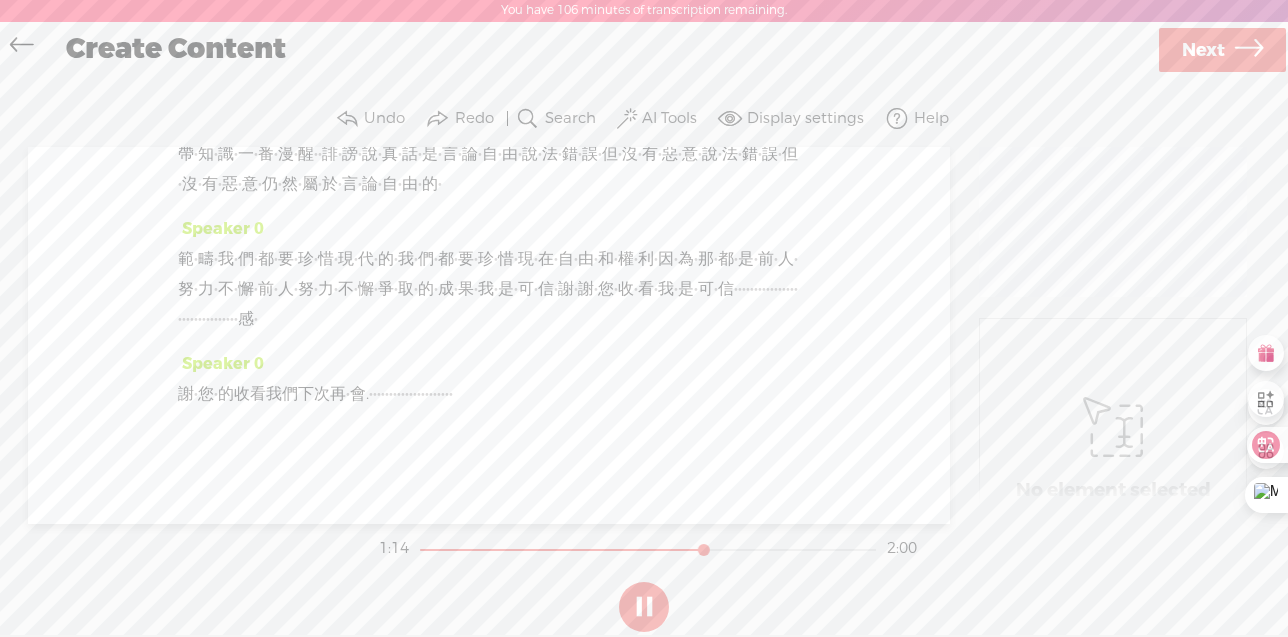 click on "·" at bounding box center [474, 49] 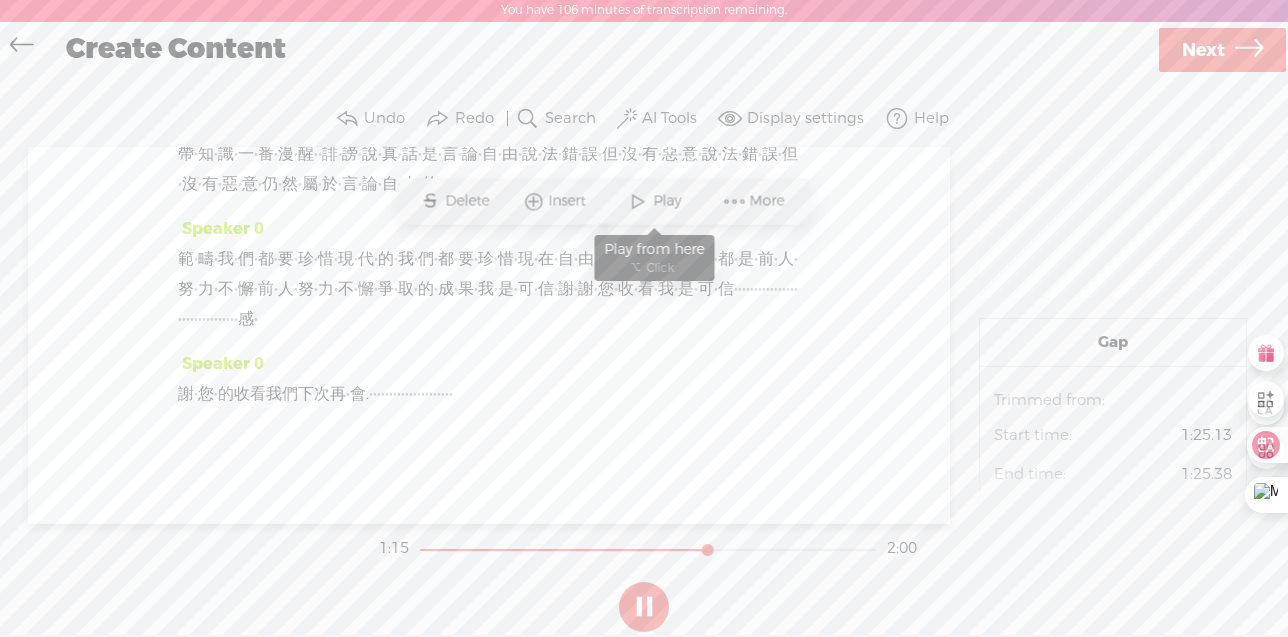 click at bounding box center (638, 201) 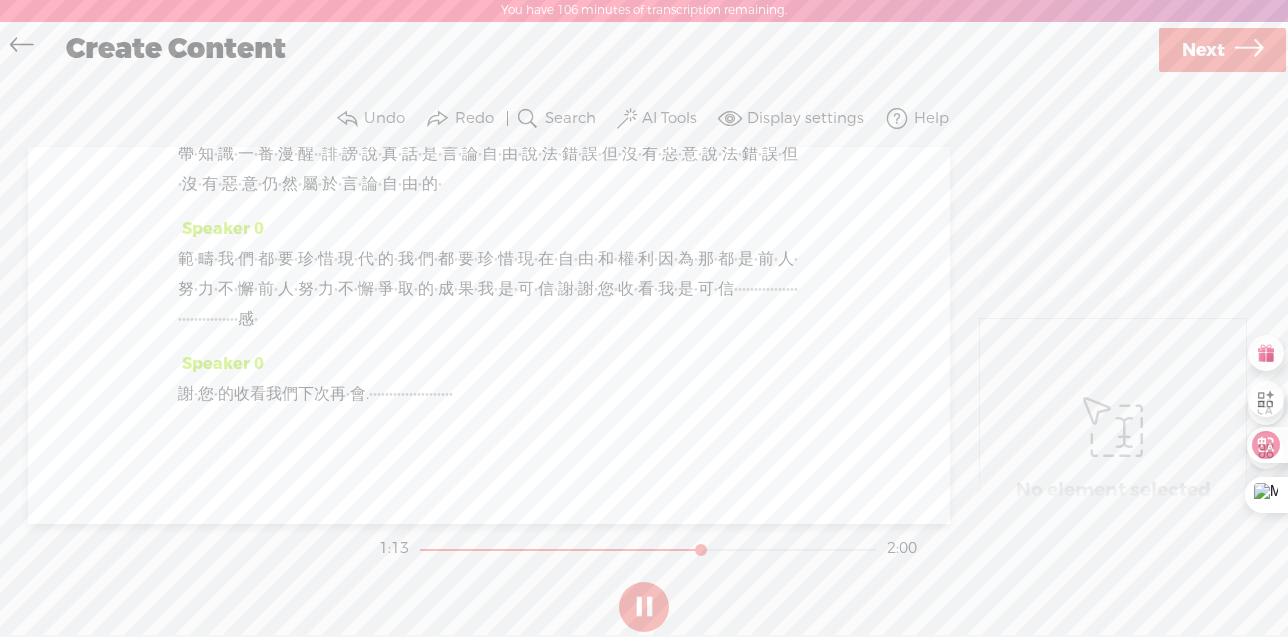 click on "·" at bounding box center [476, 19] 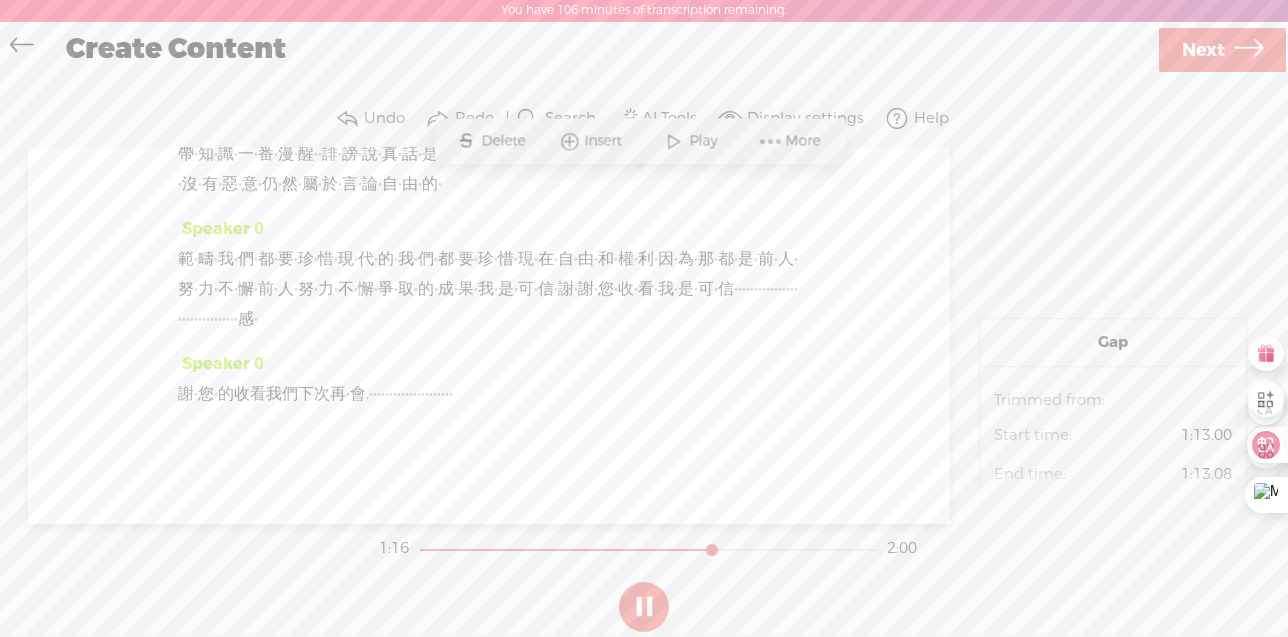 drag, startPoint x: 659, startPoint y: 251, endPoint x: 634, endPoint y: 251, distance: 25 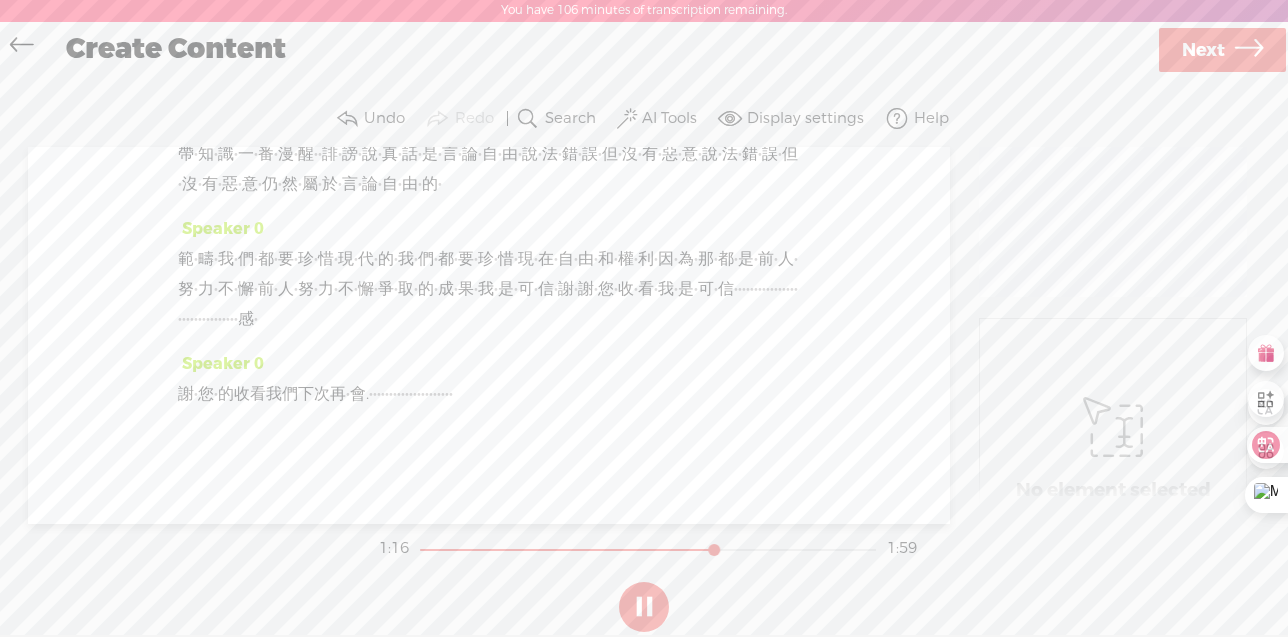 click on "·" at bounding box center [462, 49] 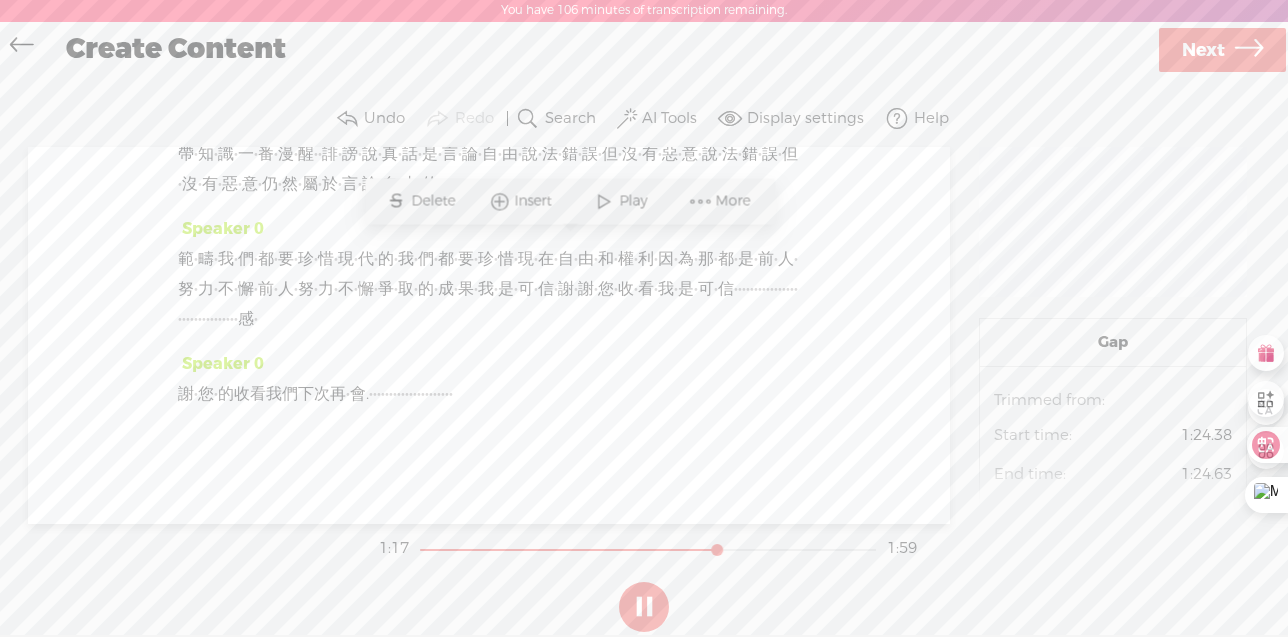 click at bounding box center (604, 201) 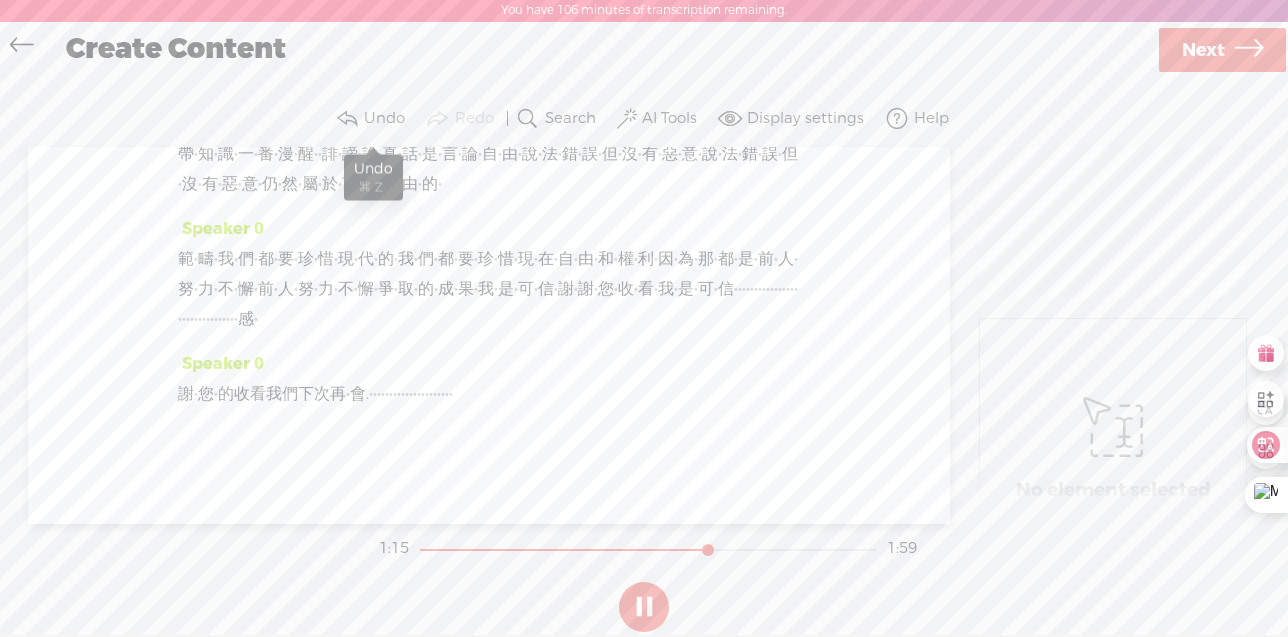drag, startPoint x: 375, startPoint y: 120, endPoint x: 601, endPoint y: 234, distance: 253.12448 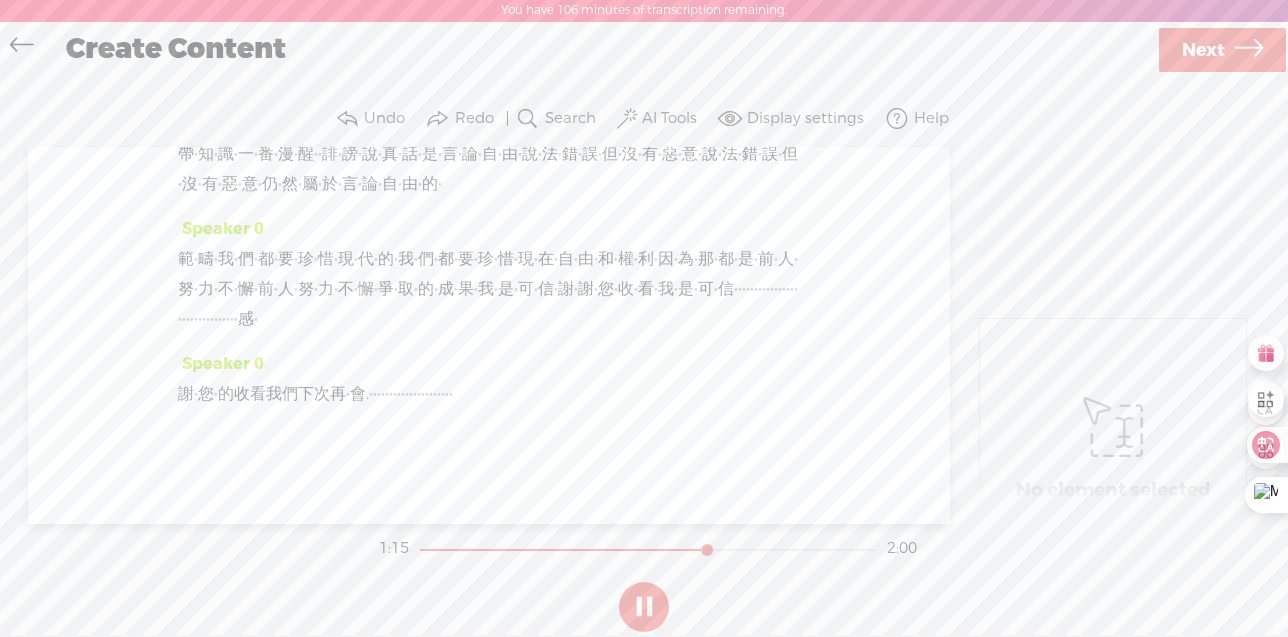 click on "·" at bounding box center [486, 49] 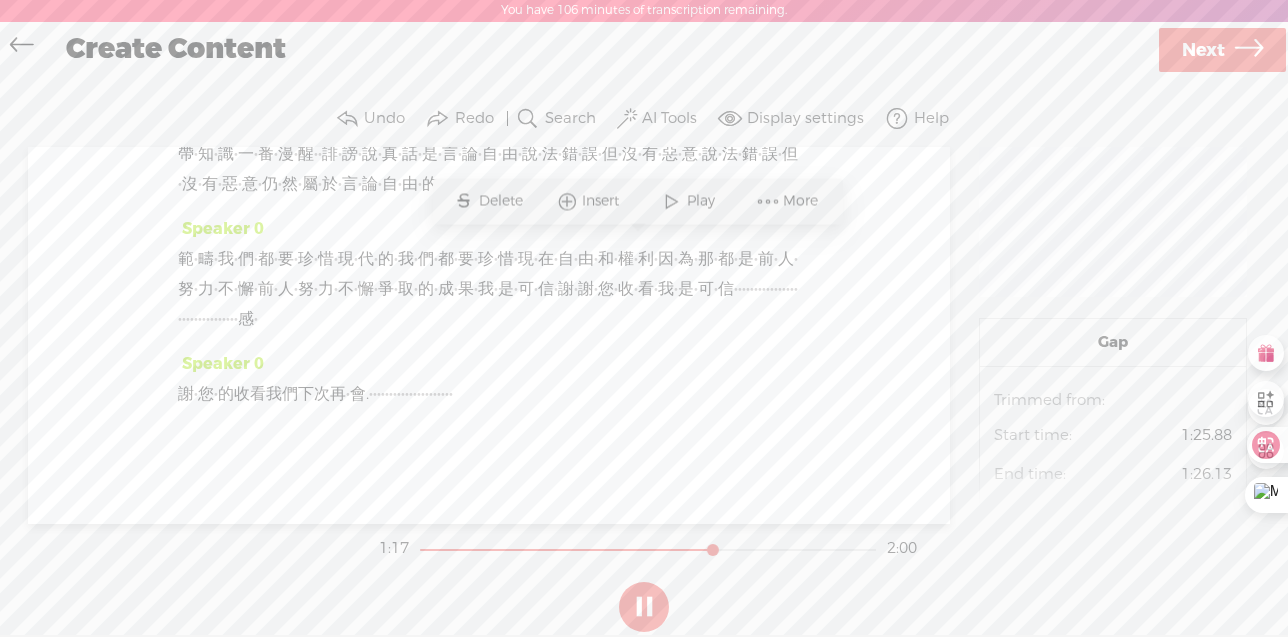 click on "·" at bounding box center (498, 49) 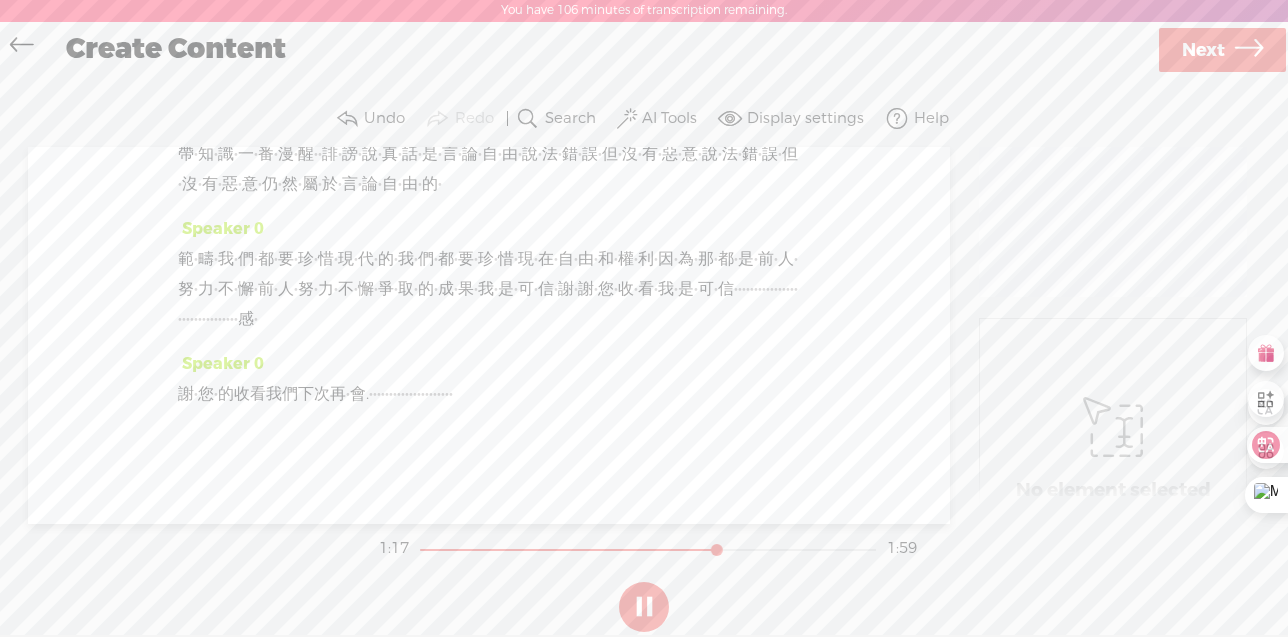 click on "·" at bounding box center (462, 49) 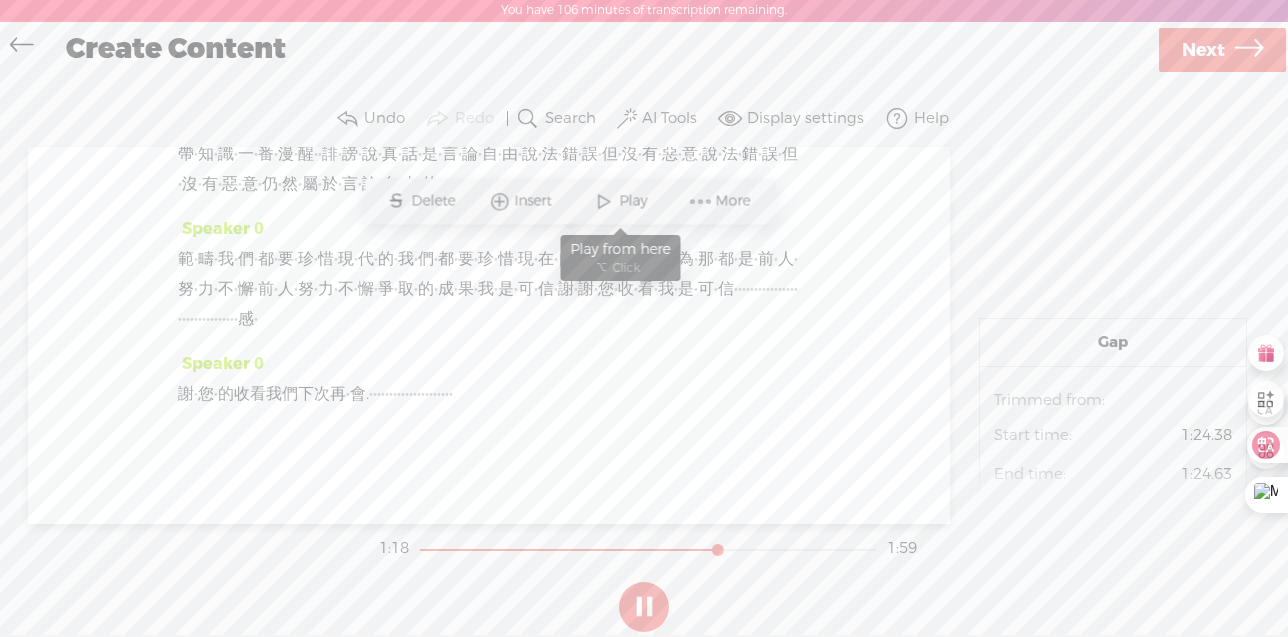 click at bounding box center (604, 201) 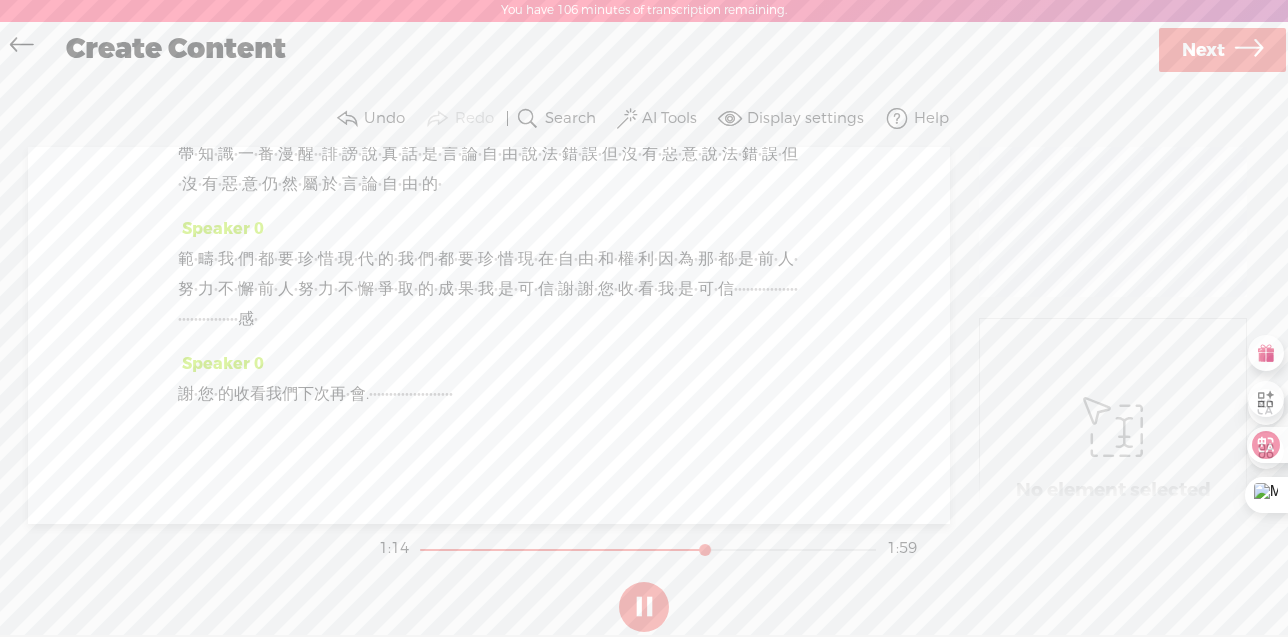 click on "·" at bounding box center (494, 49) 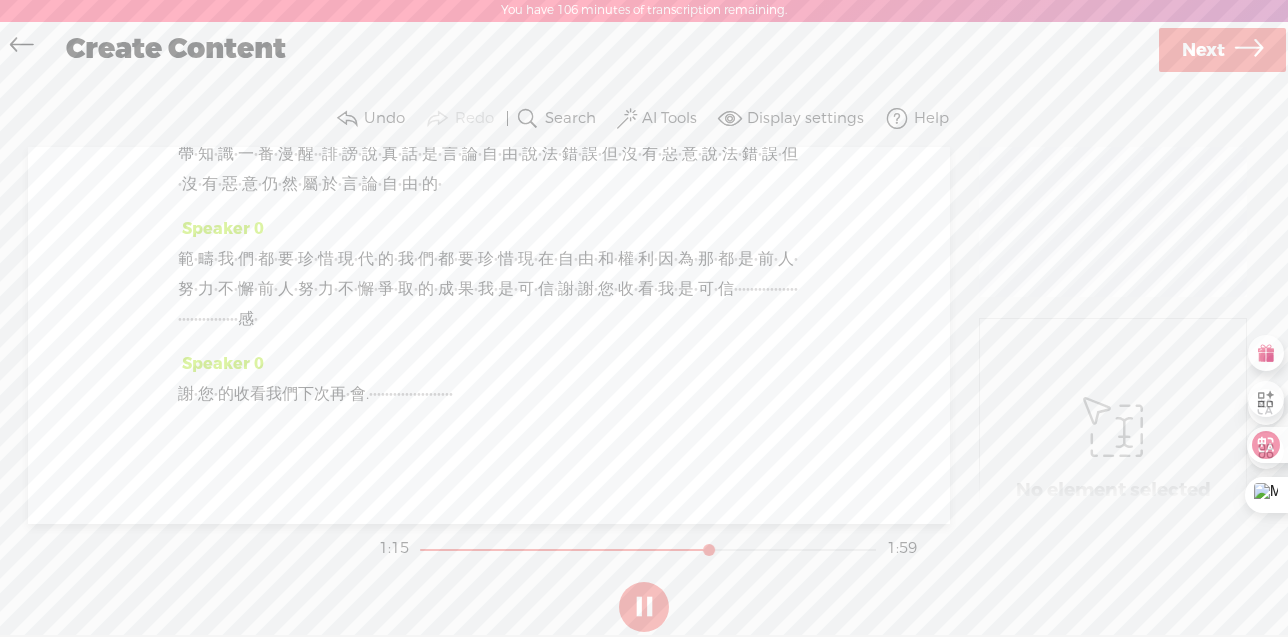 click on "·" at bounding box center (490, 49) 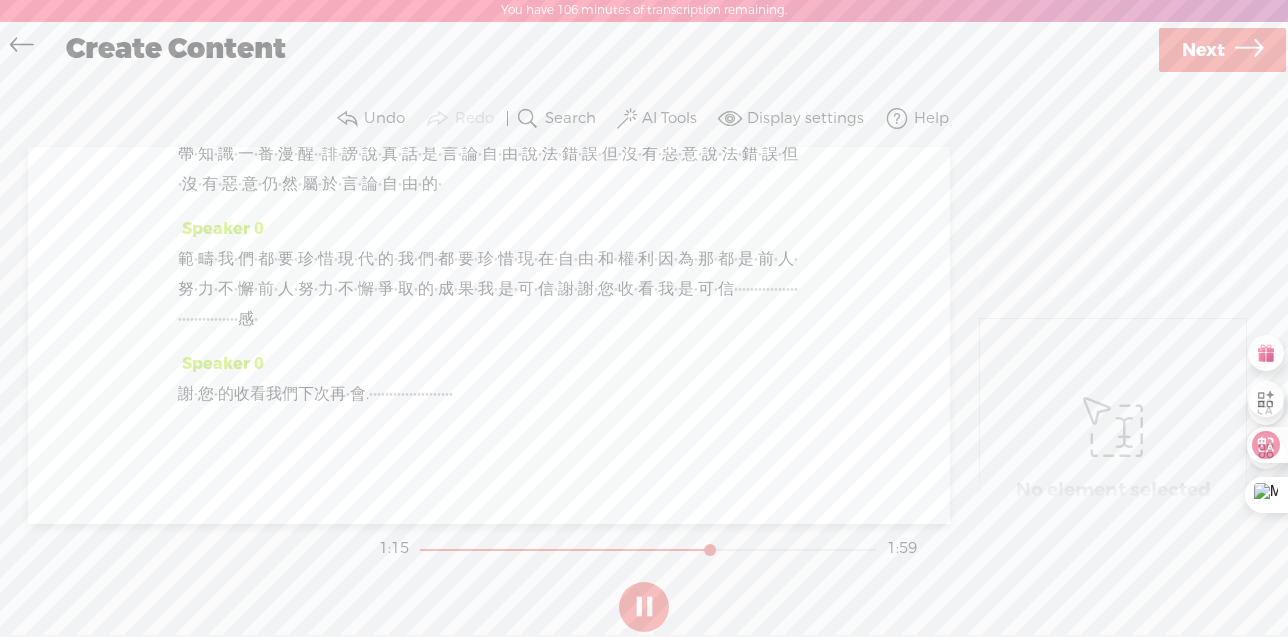 click on "·" at bounding box center [462, 49] 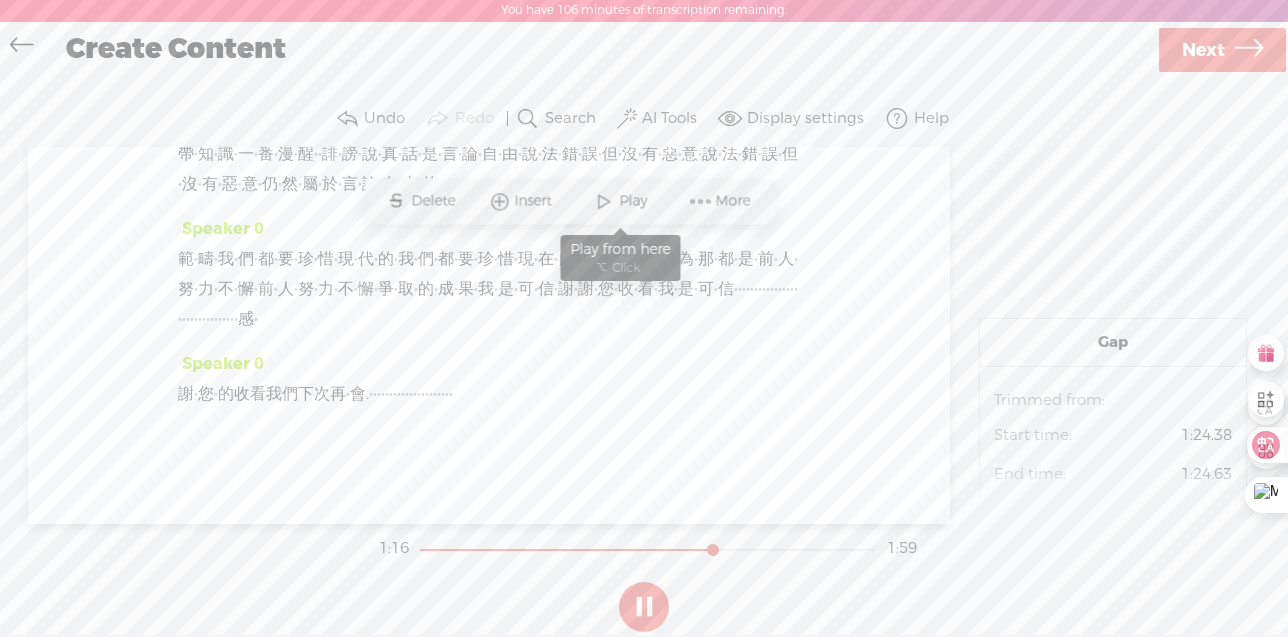 click at bounding box center [604, 201] 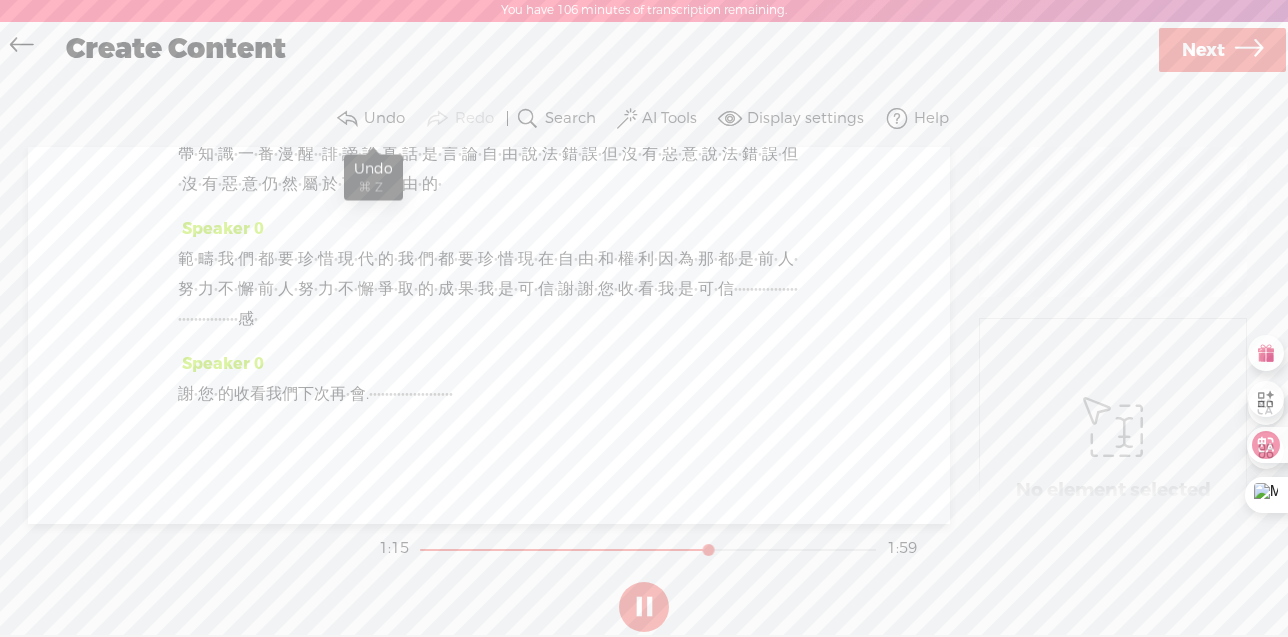 drag, startPoint x: 365, startPoint y: 116, endPoint x: 627, endPoint y: 255, distance: 296.58893 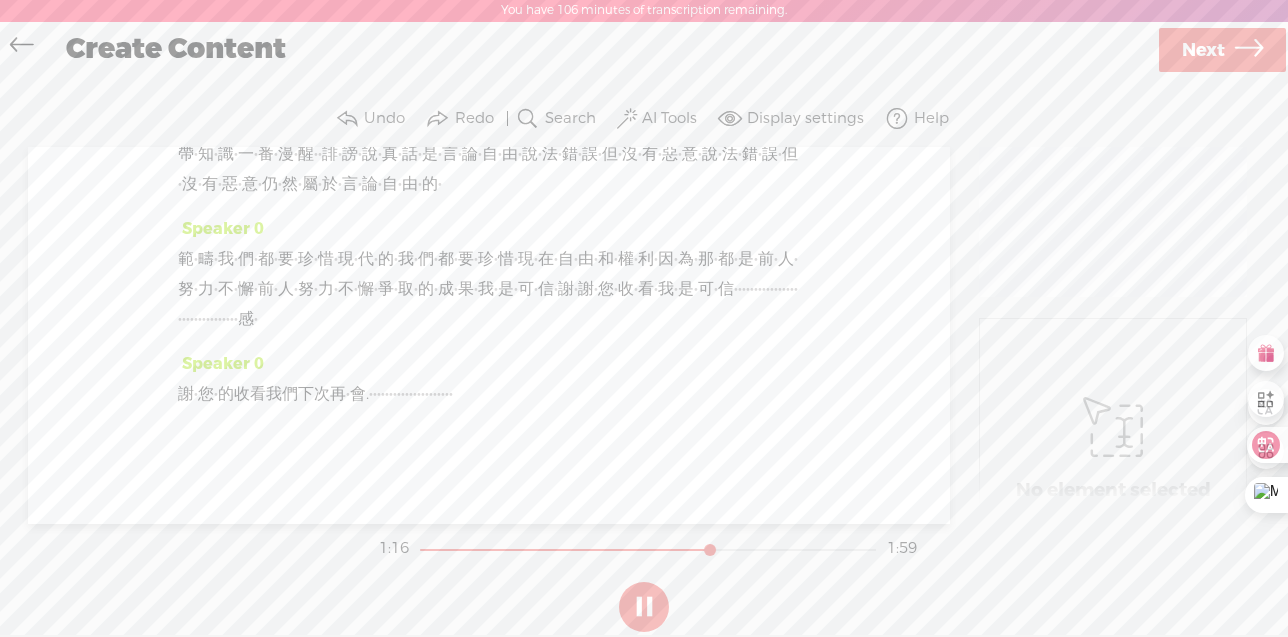 click on "·" at bounding box center [478, 49] 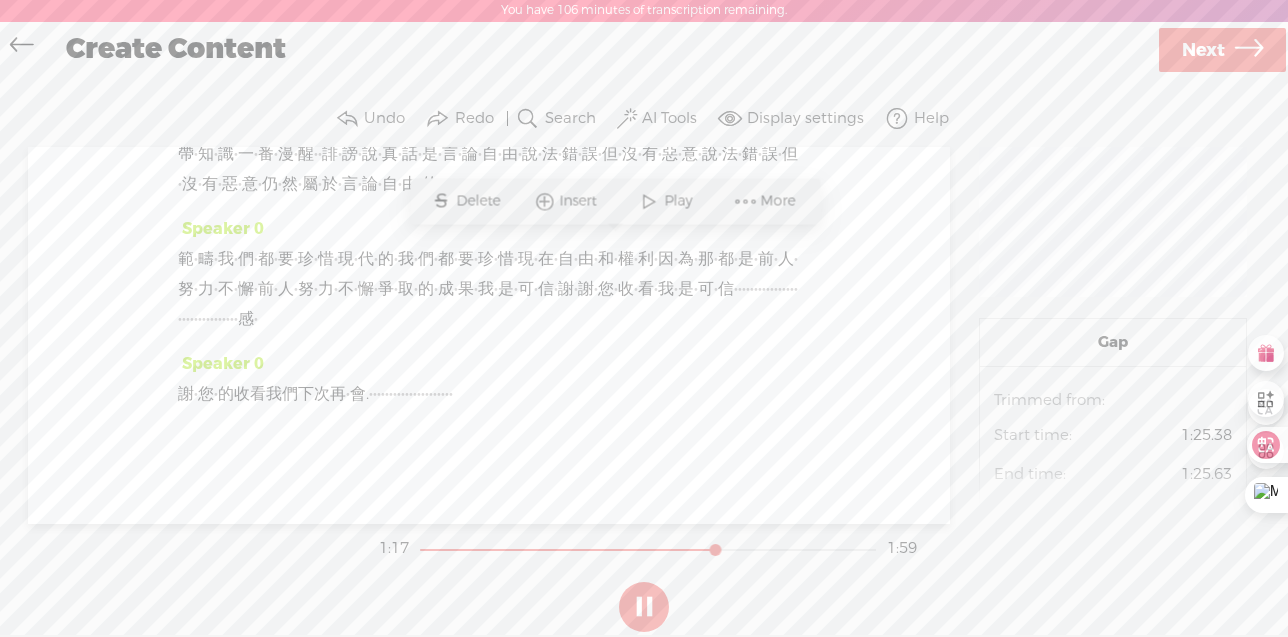 click at bounding box center [649, 201] 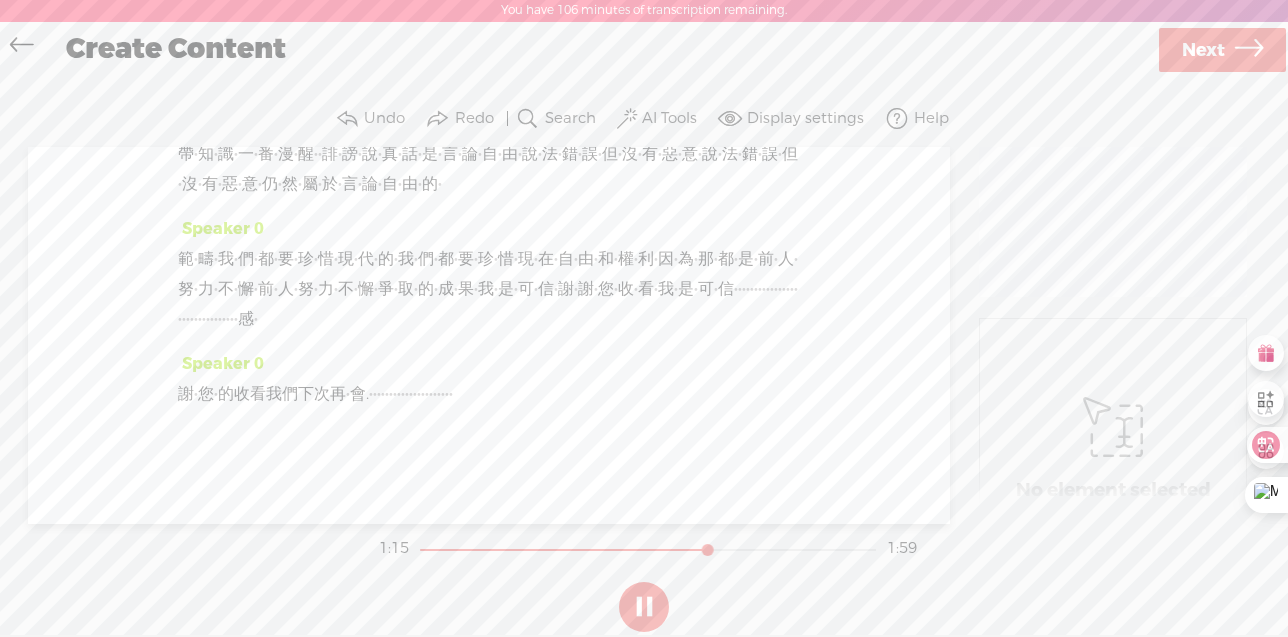 click on "·" at bounding box center [470, 49] 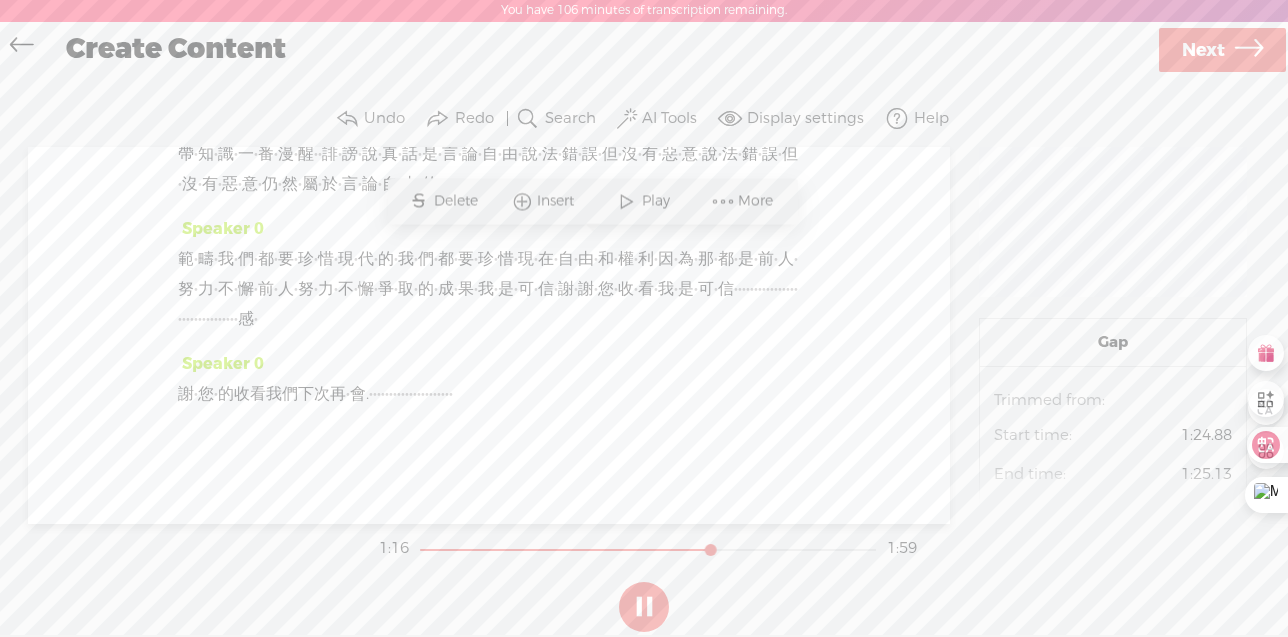 click at bounding box center [627, 201] 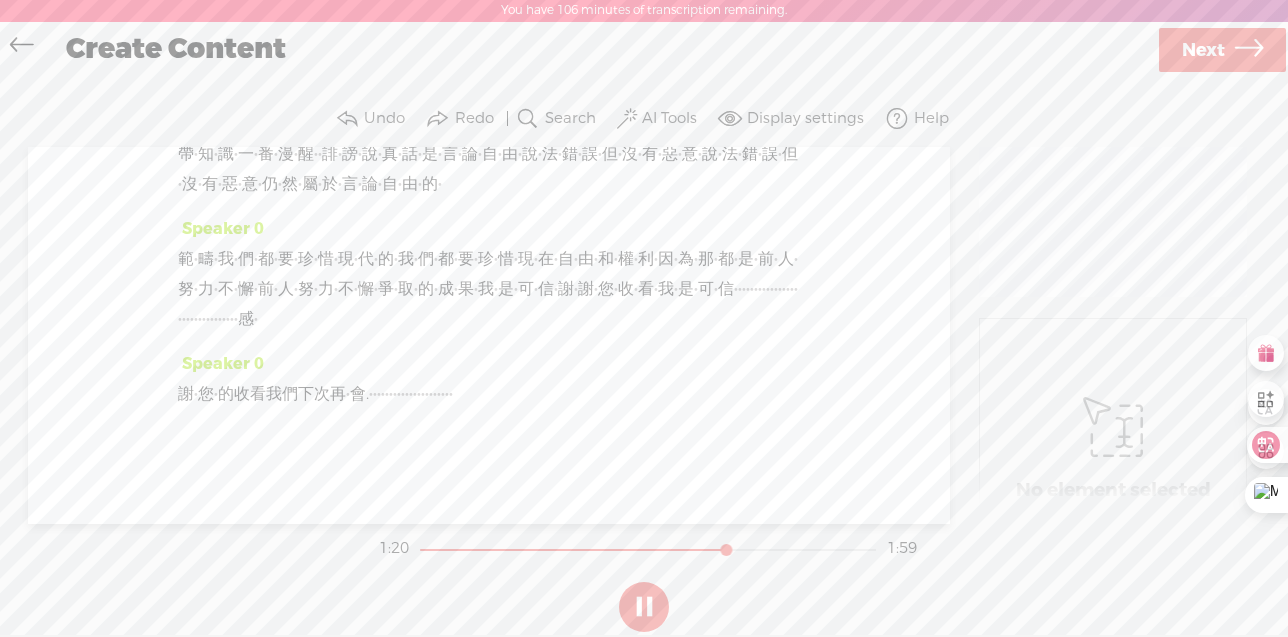 scroll, scrollTop: 754, scrollLeft: 0, axis: vertical 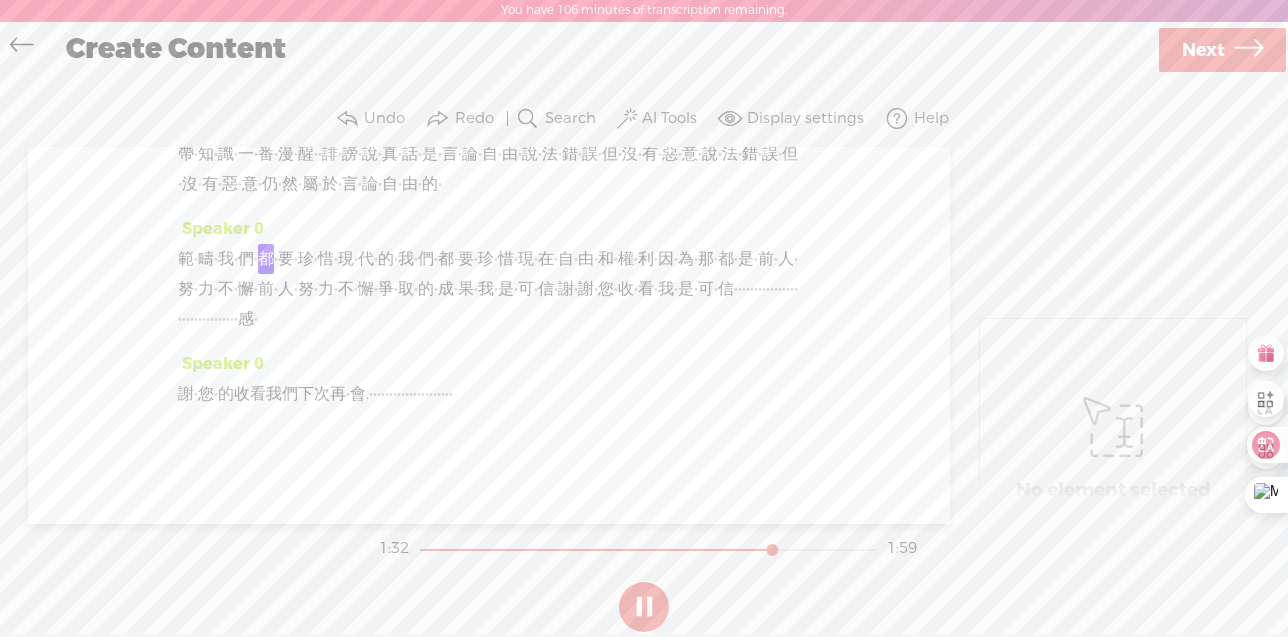 drag, startPoint x: 734, startPoint y: 310, endPoint x: 453, endPoint y: 343, distance: 282.9311 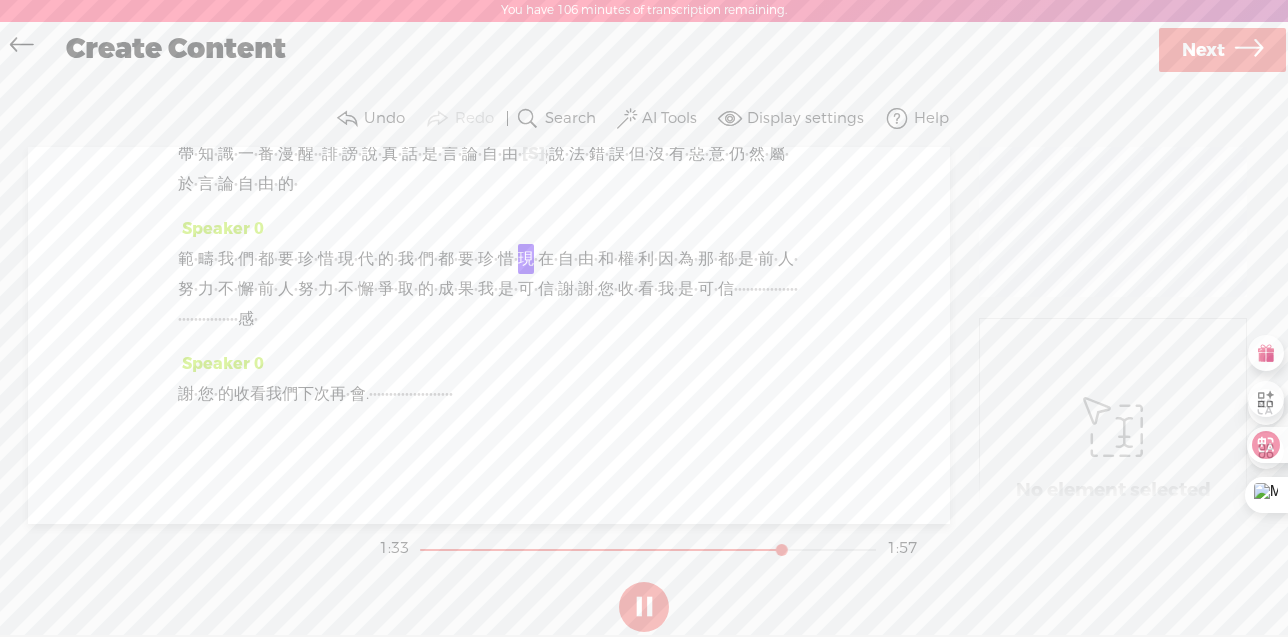 click on "真" at bounding box center (390, 154) 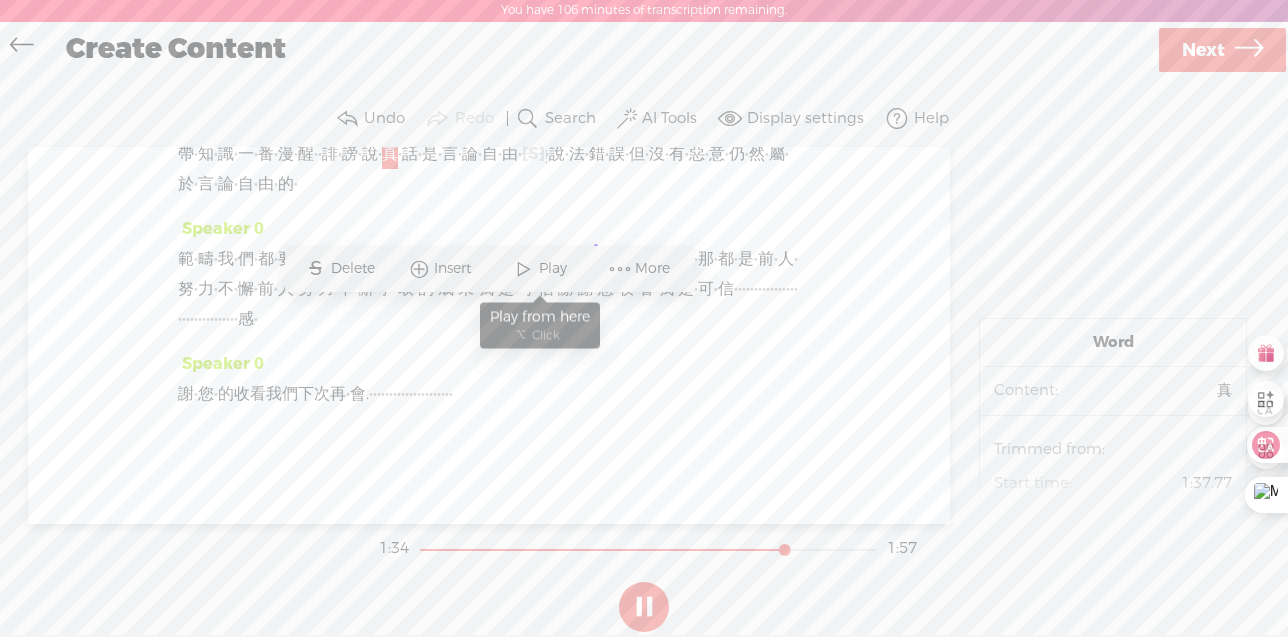 click at bounding box center (524, 269) 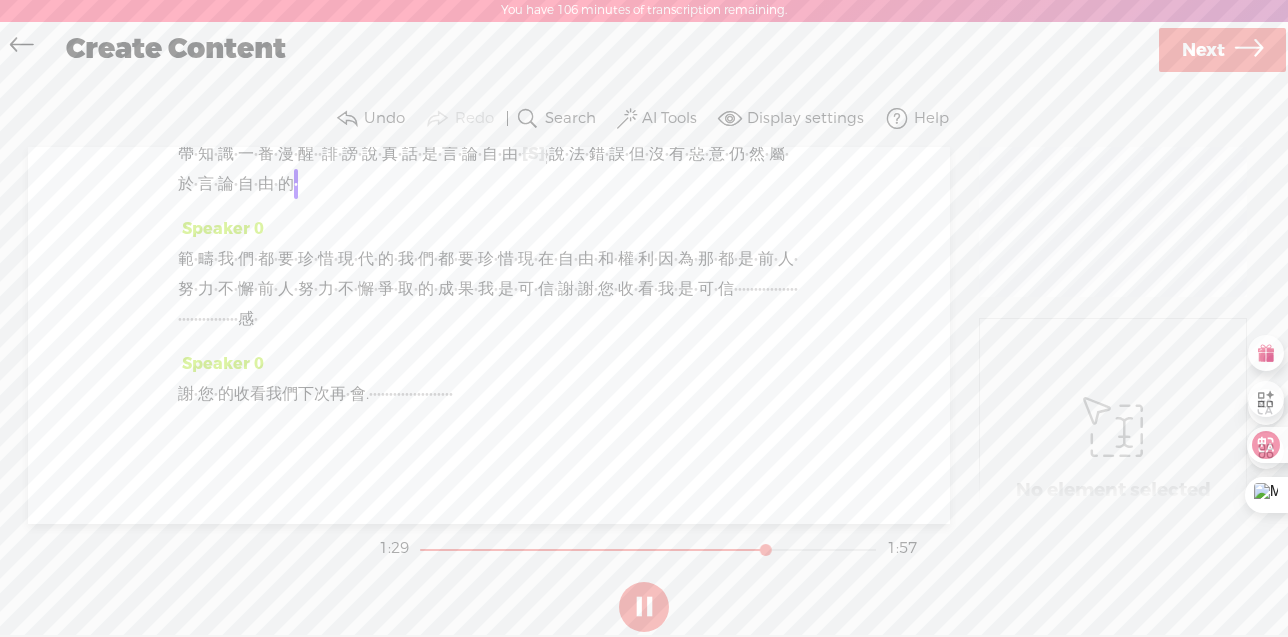 click on "·" at bounding box center [547, 154] 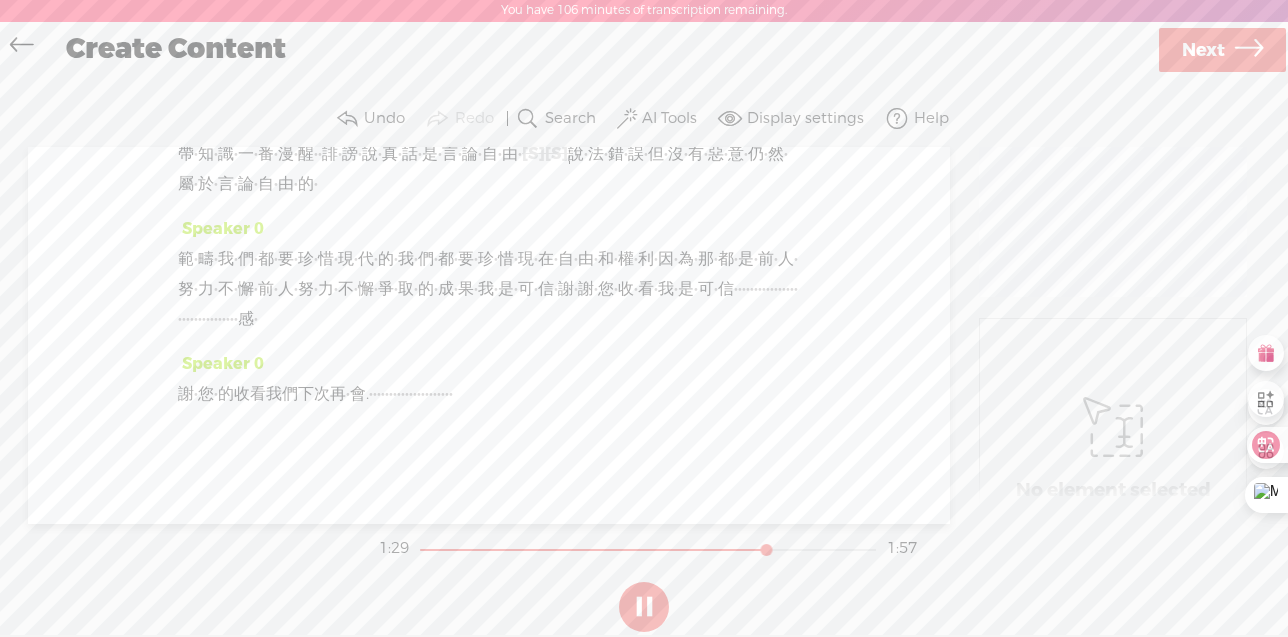 click on "·" at bounding box center [440, 154] 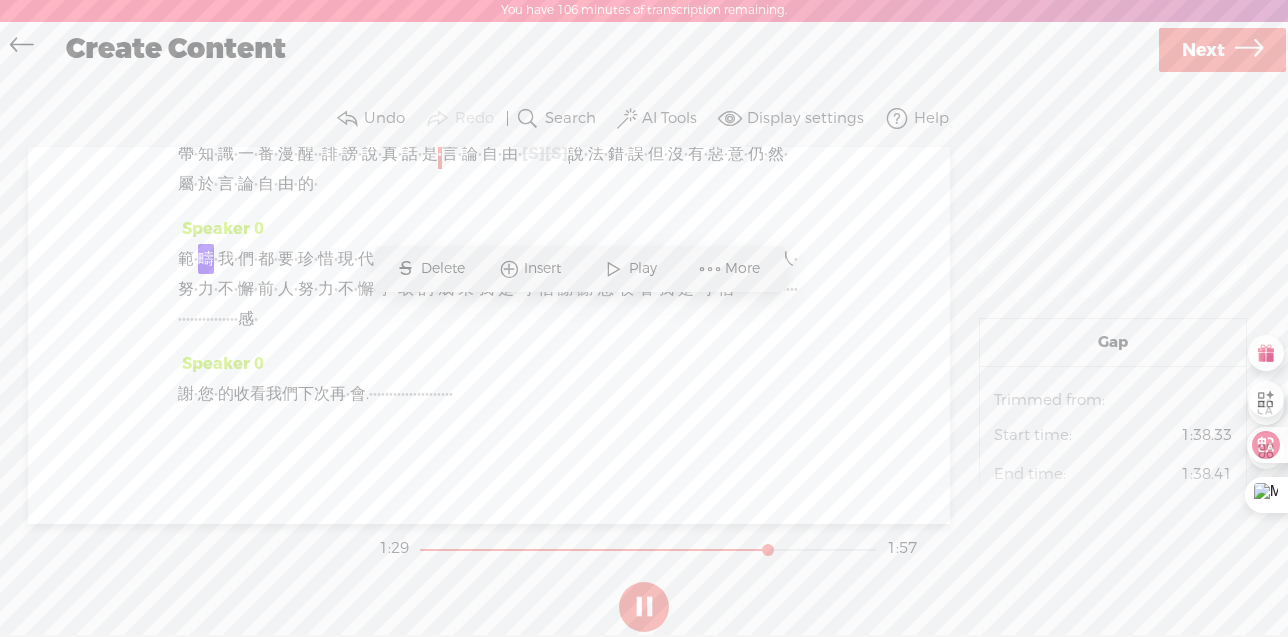 click at bounding box center [614, 269] 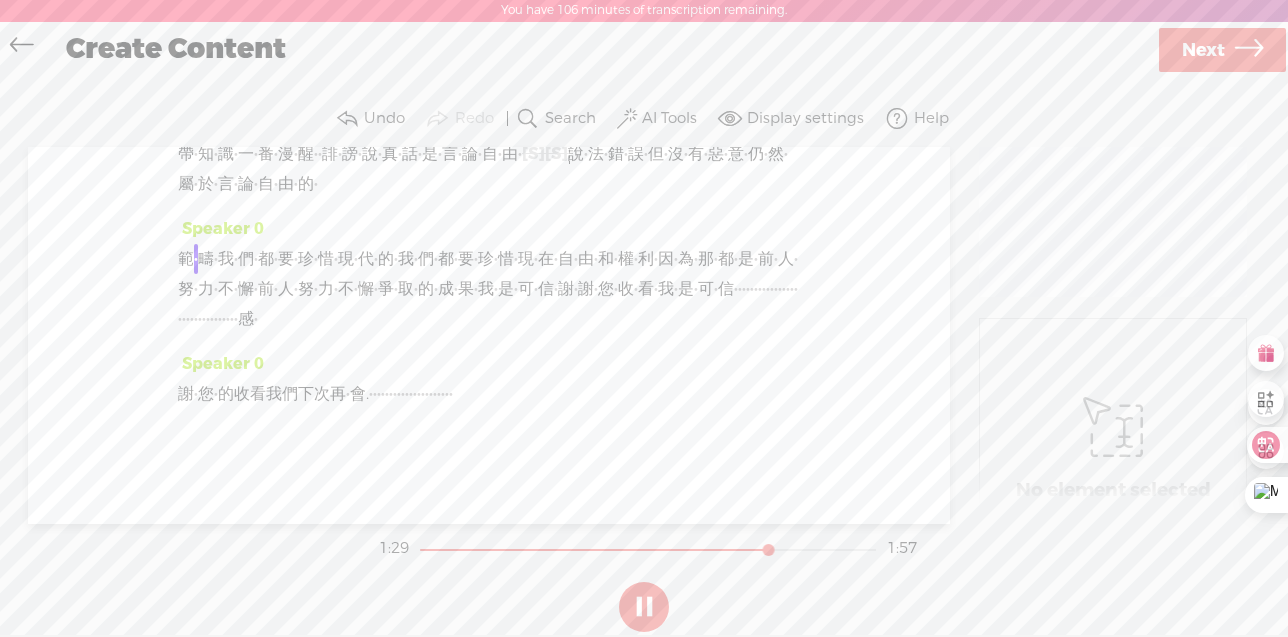 scroll, scrollTop: 901, scrollLeft: 0, axis: vertical 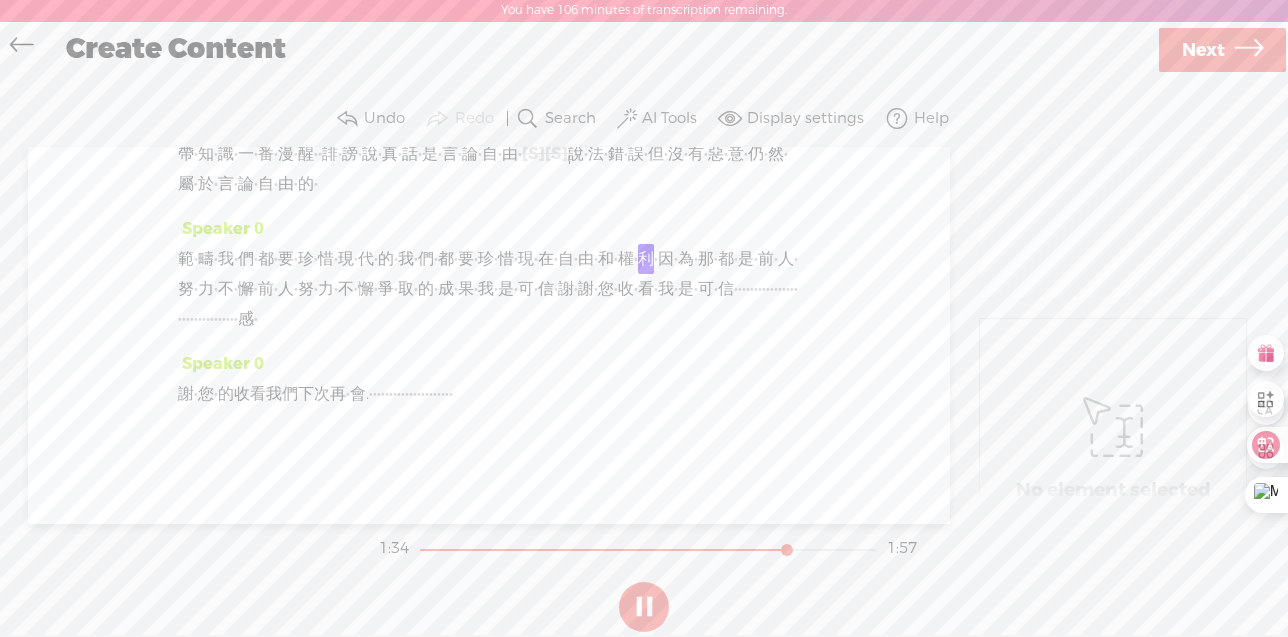 drag, startPoint x: 263, startPoint y: 303, endPoint x: 565, endPoint y: 309, distance: 302.0596 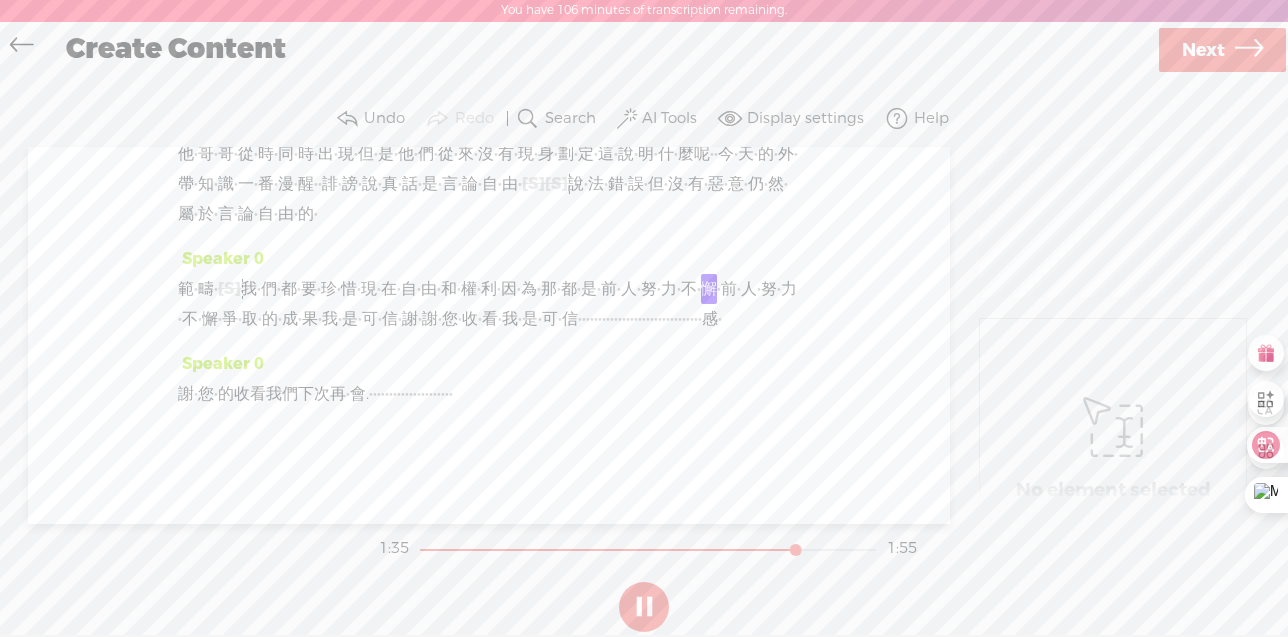 click on "·" at bounding box center [196, 289] 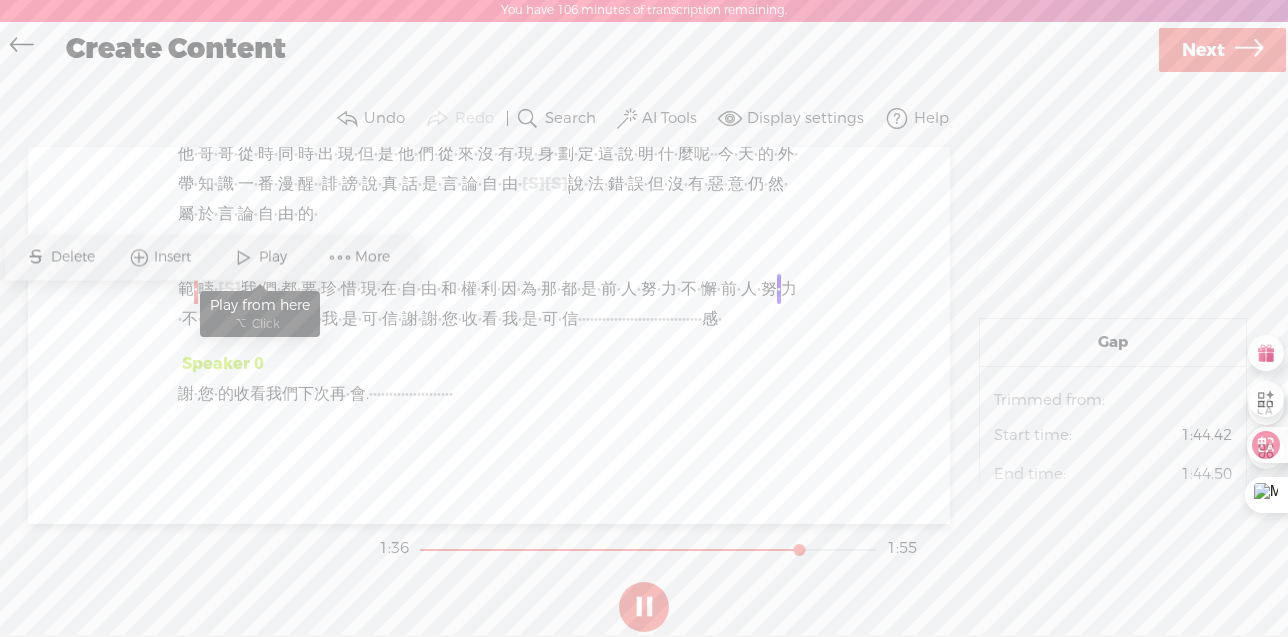 click on "Play" at bounding box center (275, 257) 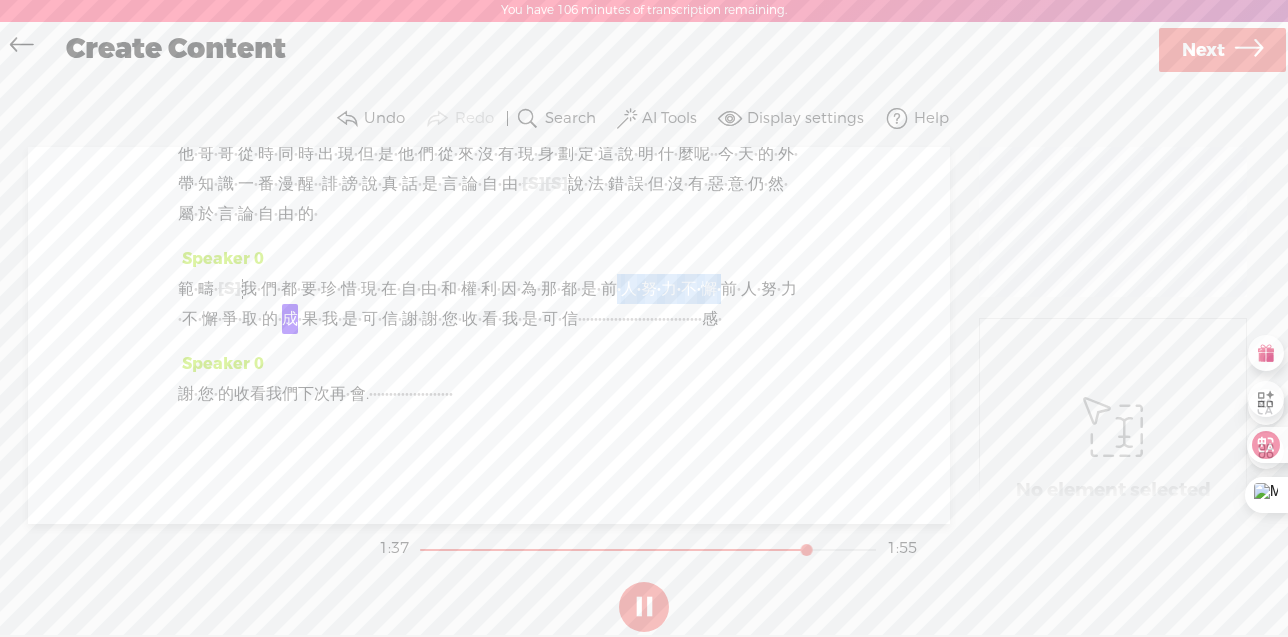 drag, startPoint x: 332, startPoint y: 335, endPoint x: 529, endPoint y: 334, distance: 197.00253 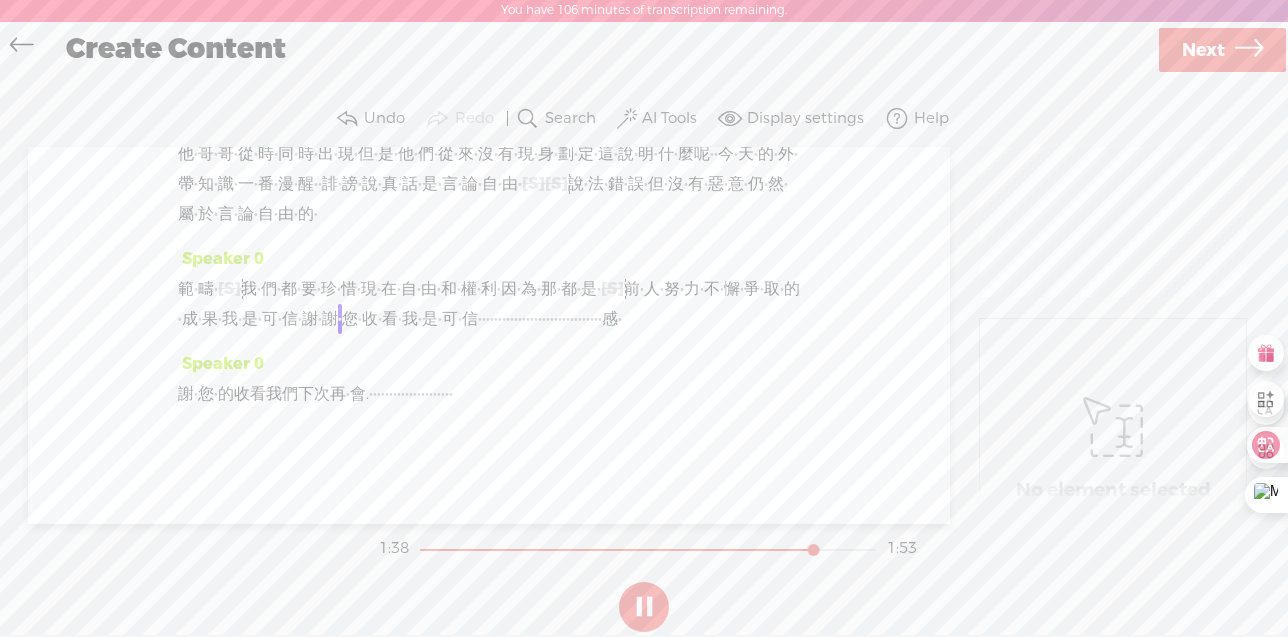 click on "是" at bounding box center (589, 289) 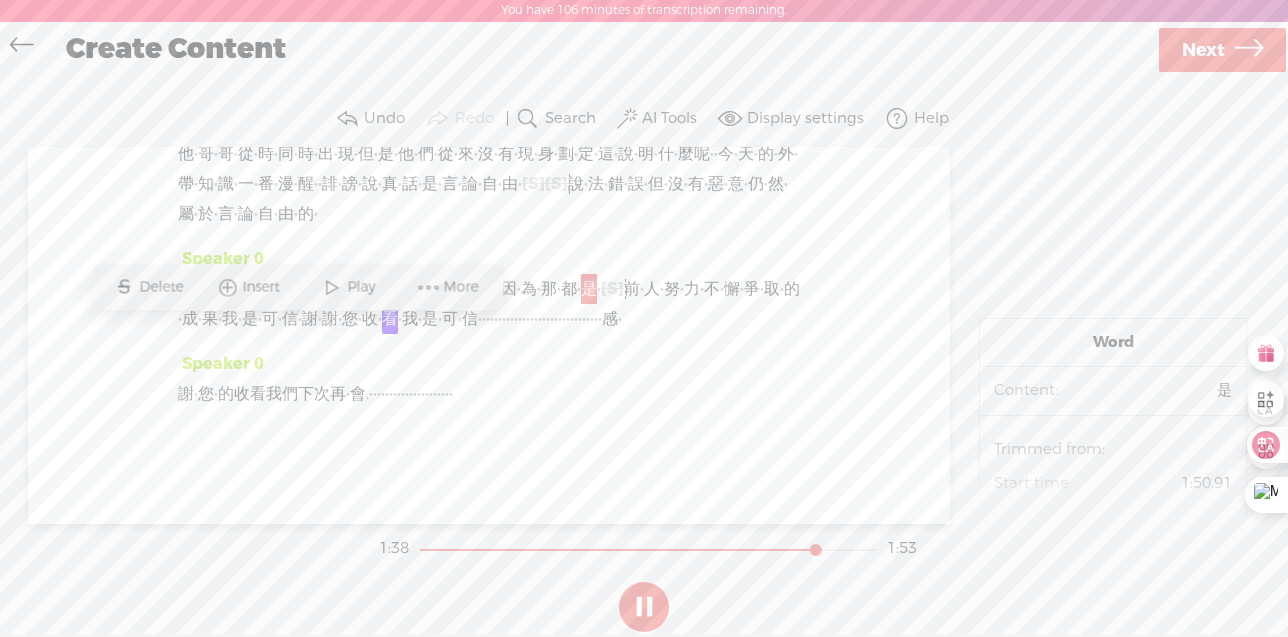 click on "Play" at bounding box center [363, 287] 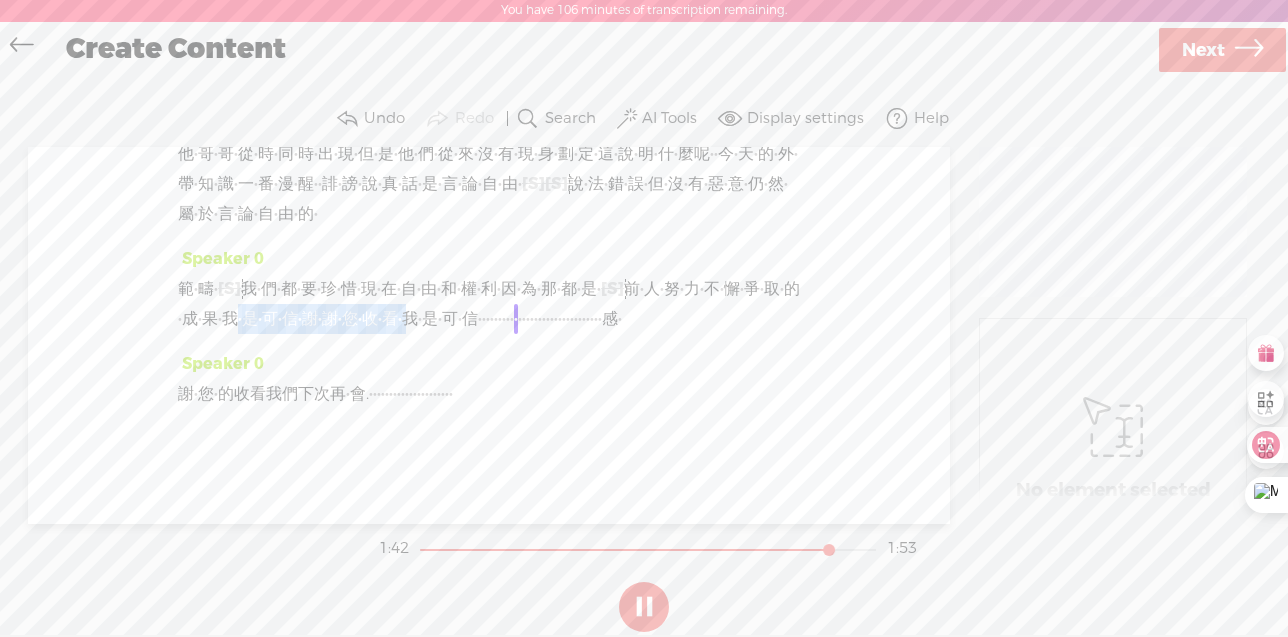 drag, startPoint x: 753, startPoint y: 336, endPoint x: 466, endPoint y: 368, distance: 288.77847 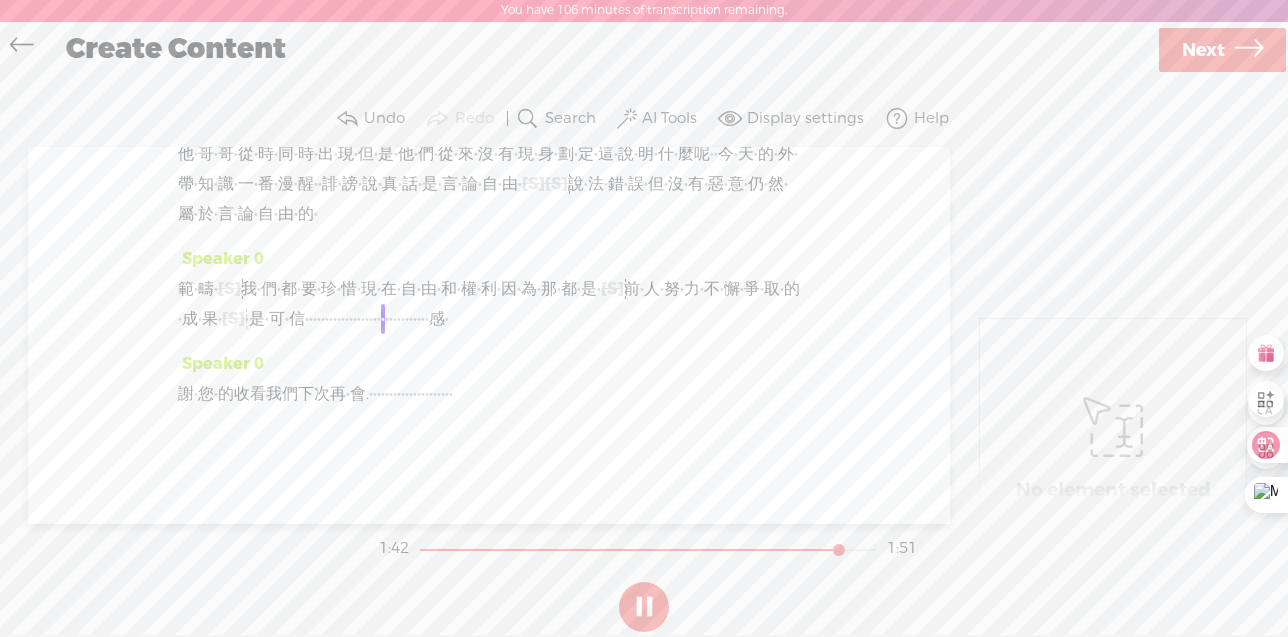 click on "前" at bounding box center (632, 289) 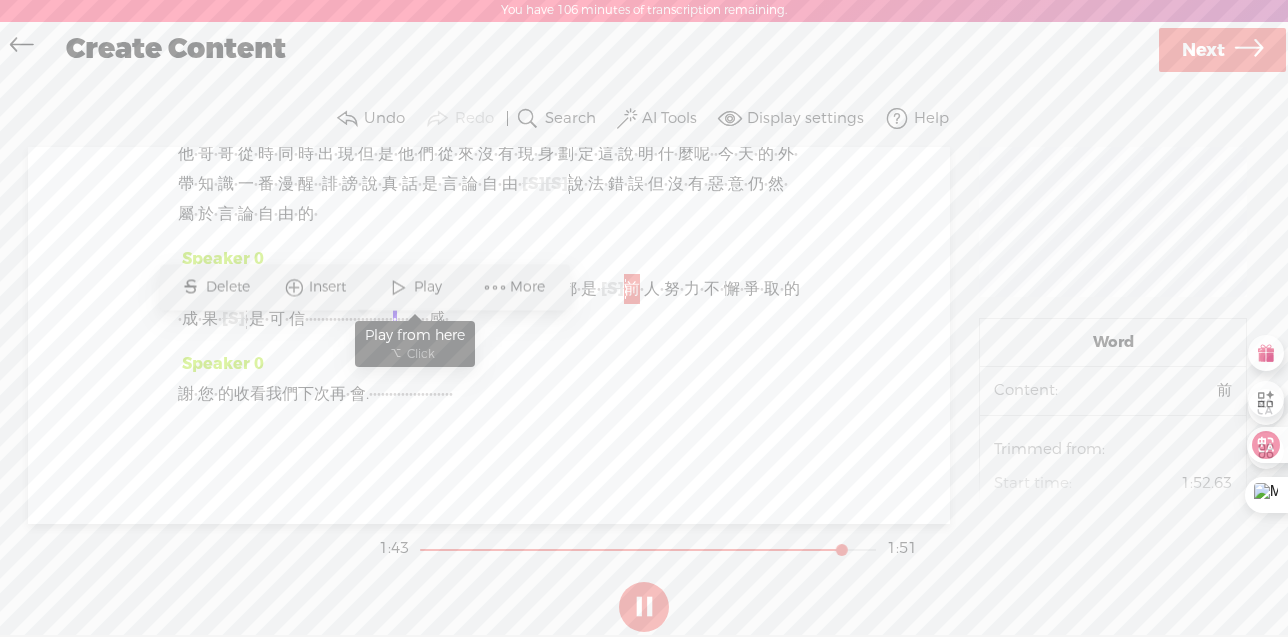 click on "Play" at bounding box center (430, 287) 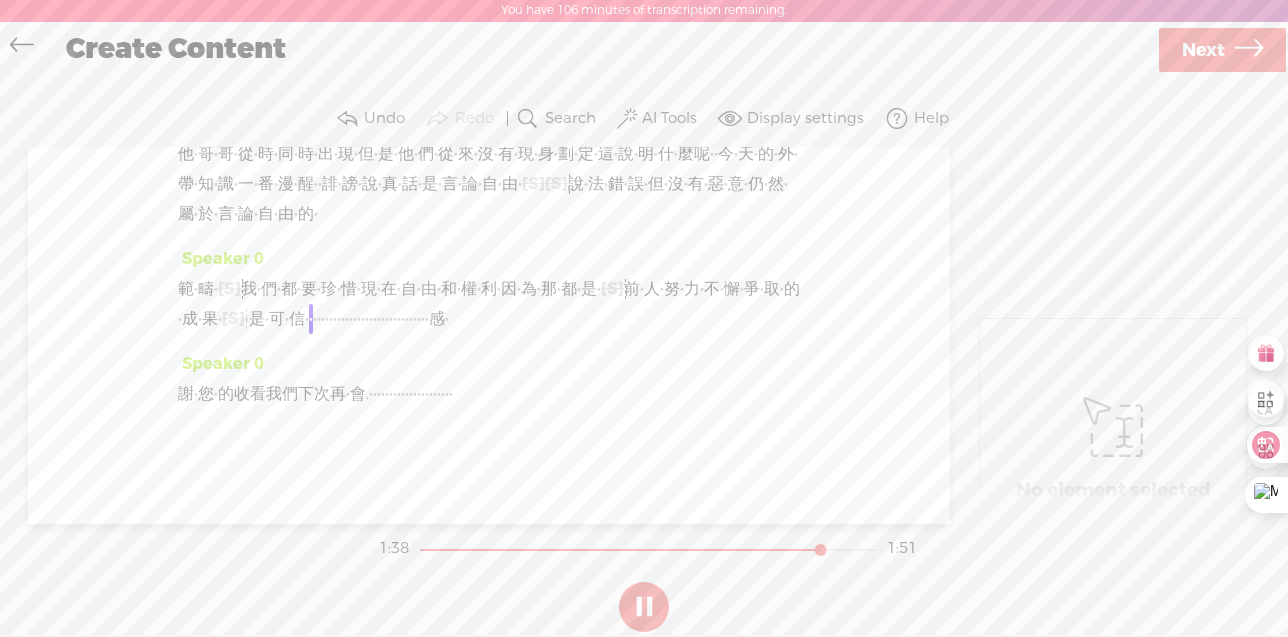 click on "·" at bounding box center (180, 319) 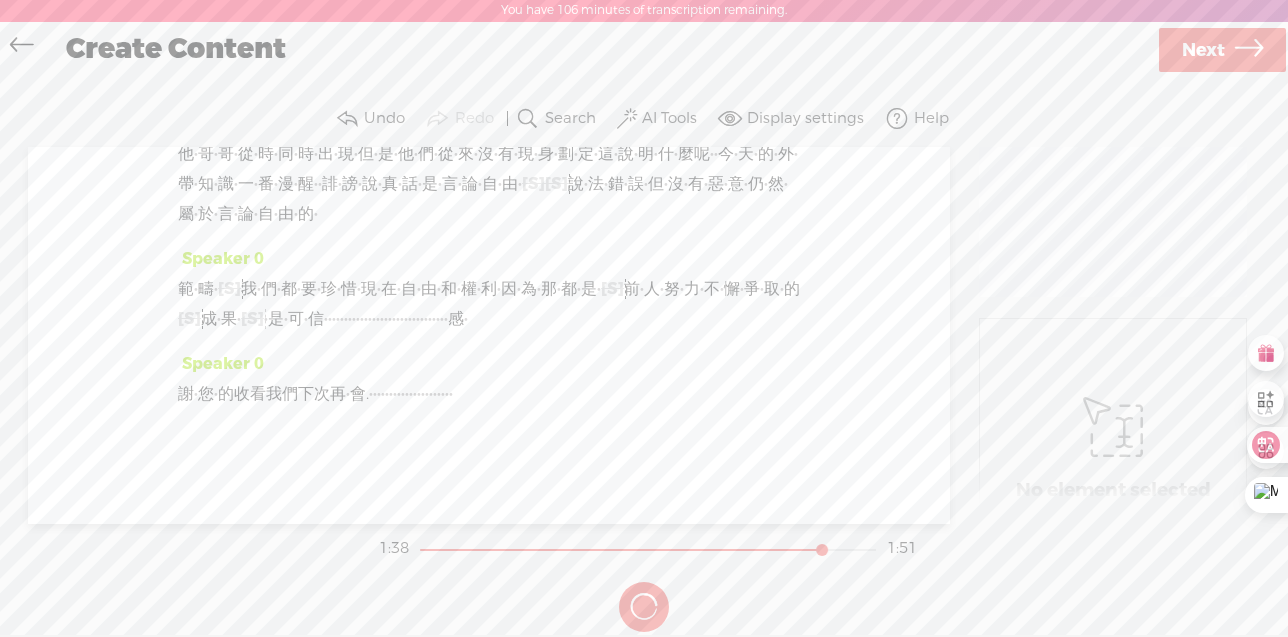 click on "力" at bounding box center (692, 289) 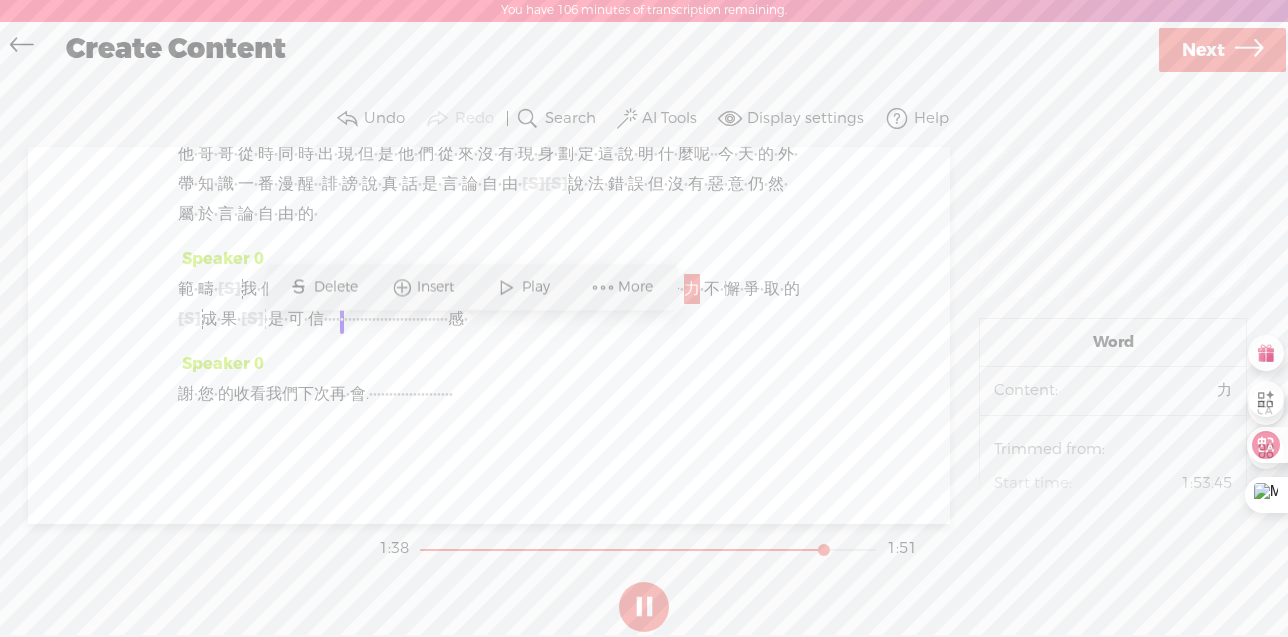 click on "Play" at bounding box center (538, 287) 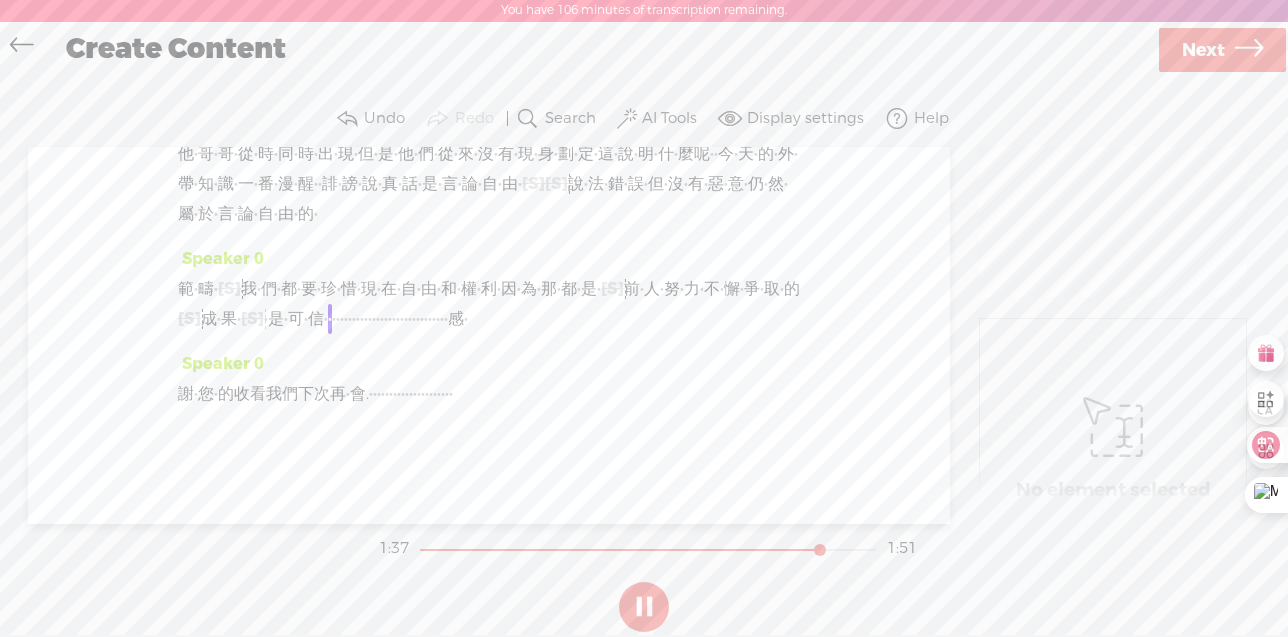 click on "懈" at bounding box center (732, 289) 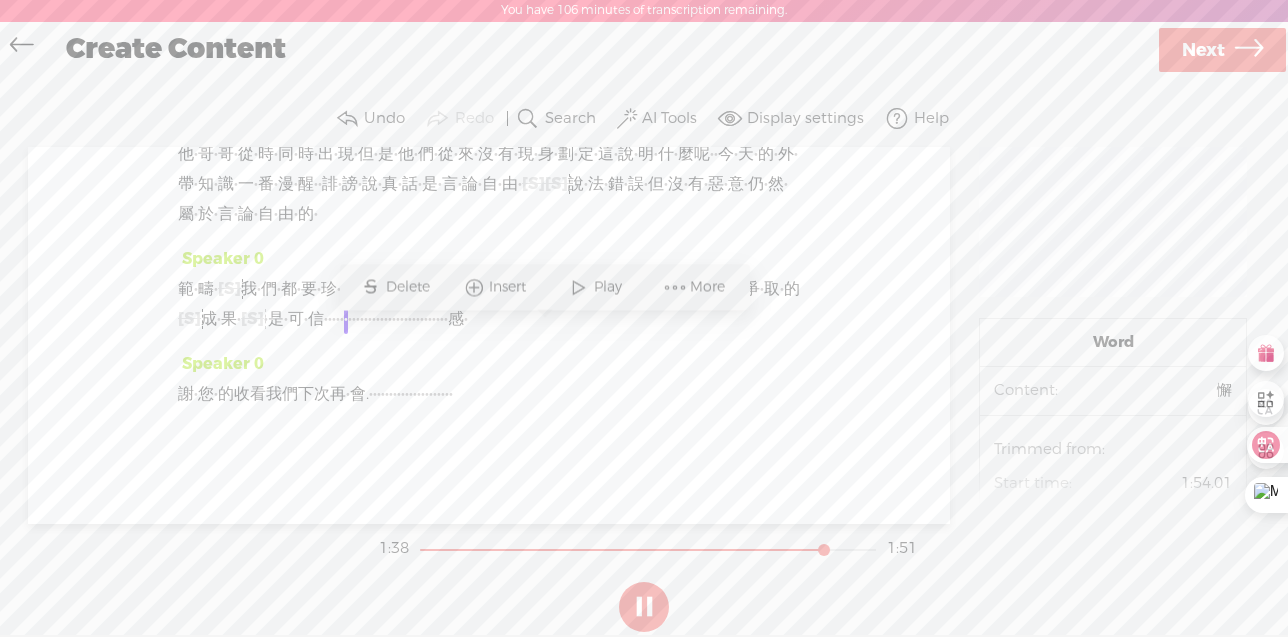 click on "Play" at bounding box center (610, 287) 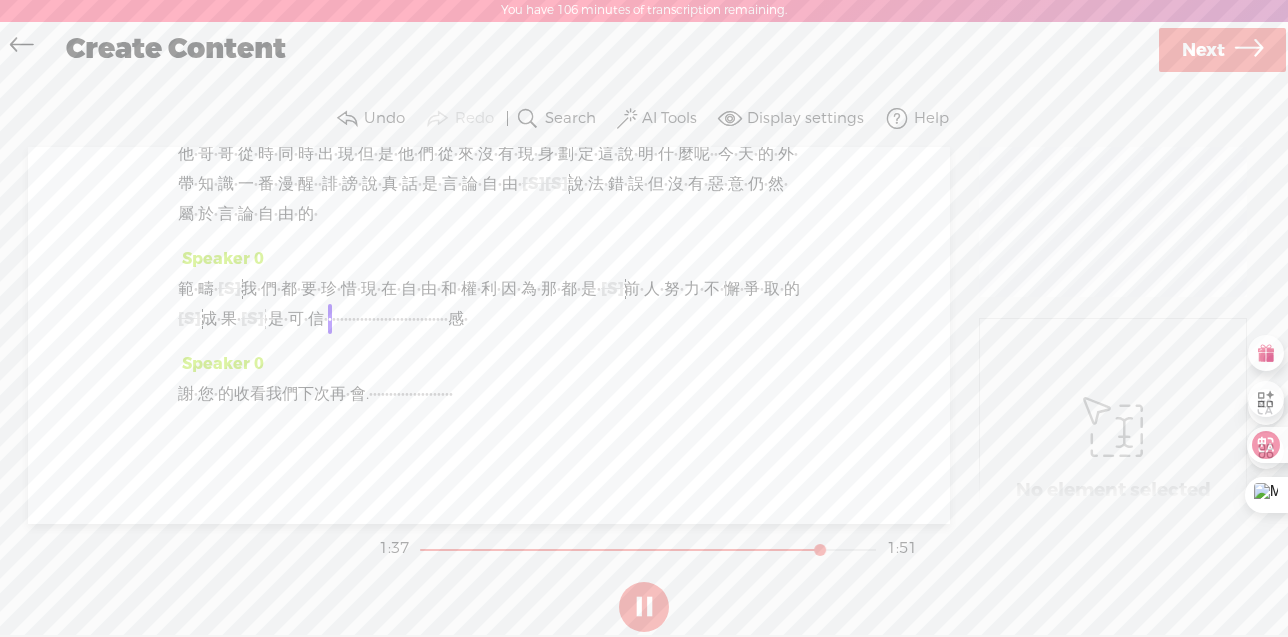 click on "懈" at bounding box center [732, 289] 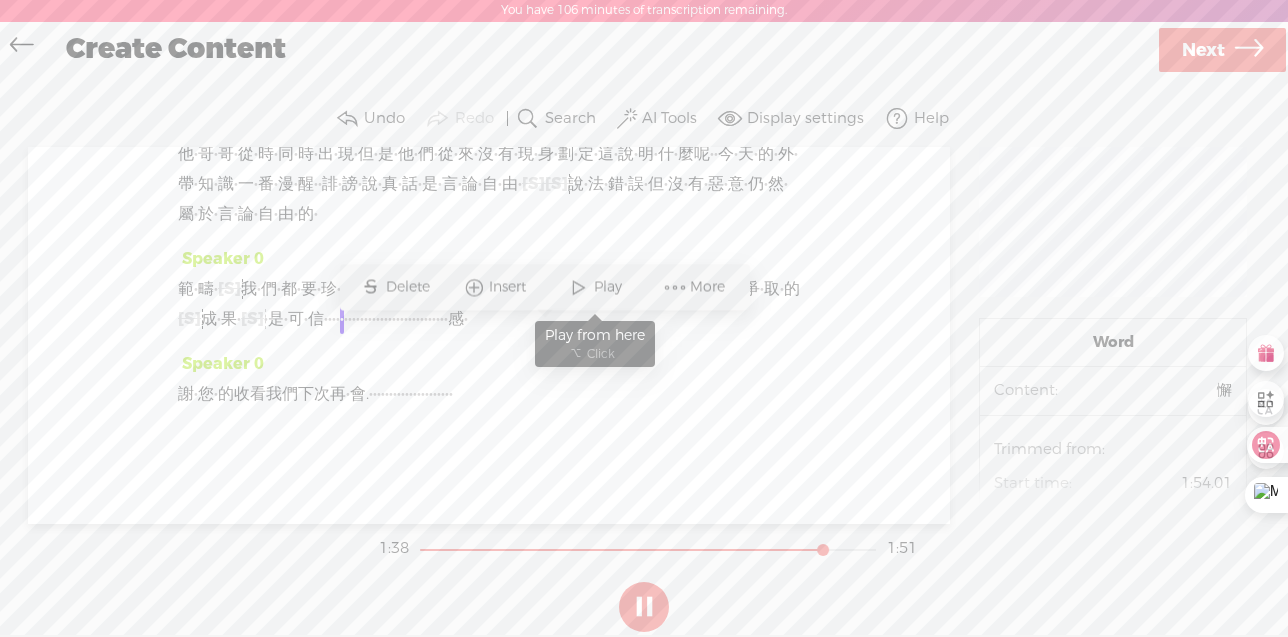 click at bounding box center [579, 287] 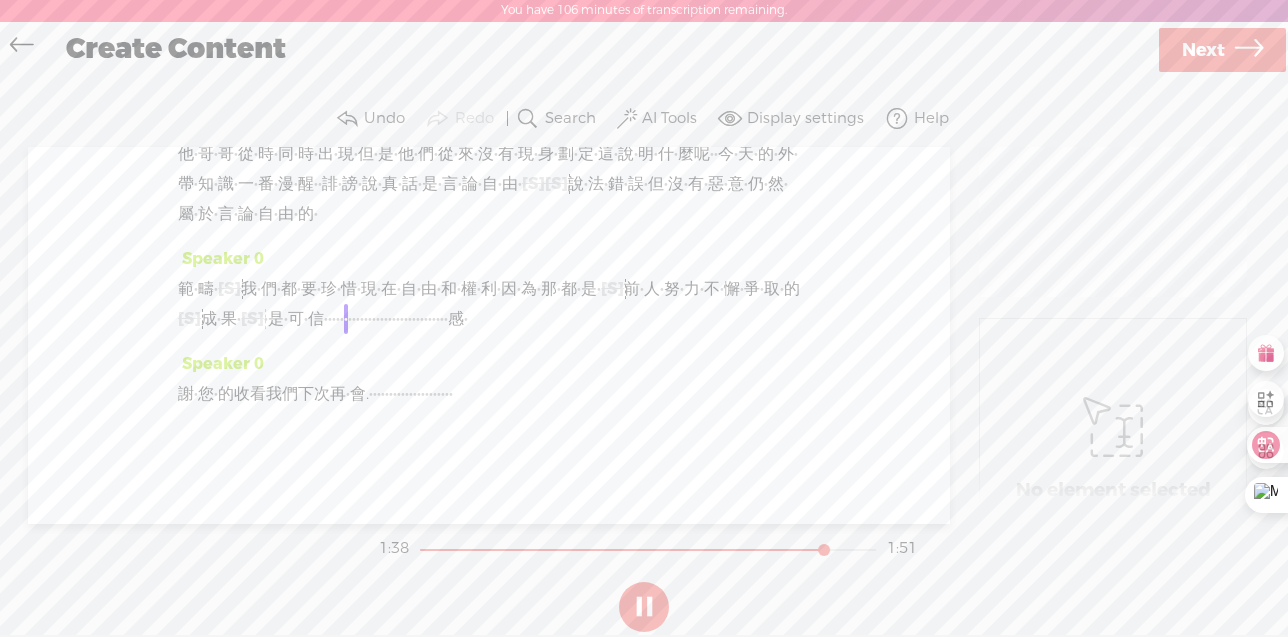 click on "懈" at bounding box center (732, 289) 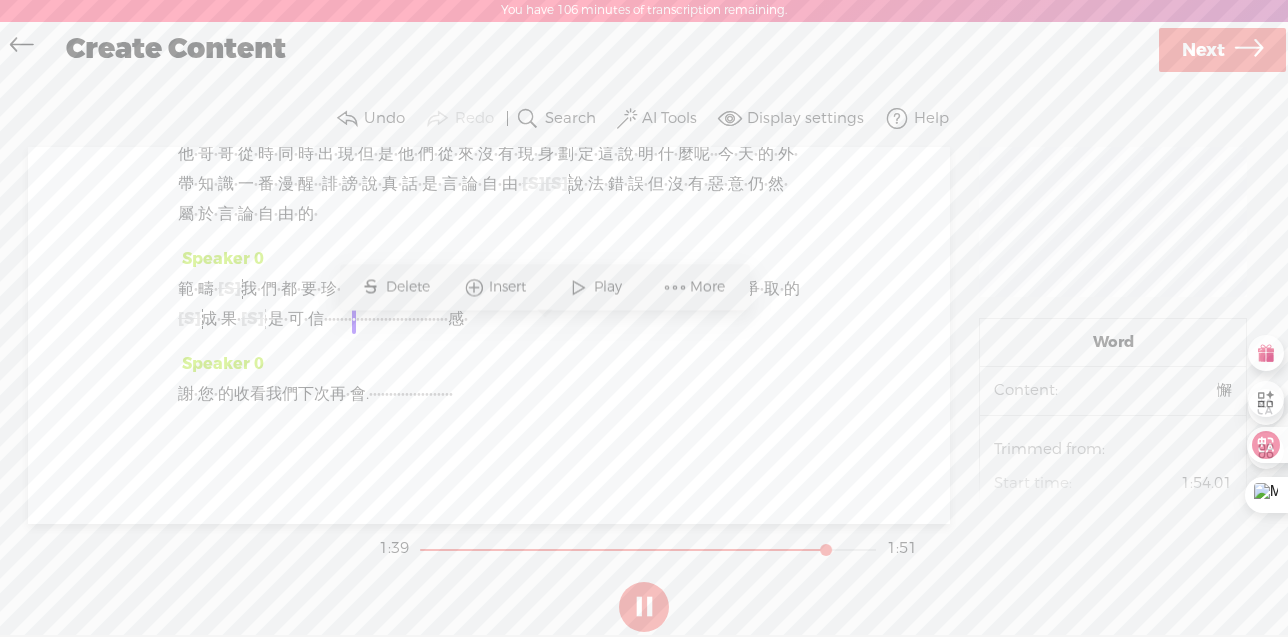 click at bounding box center [579, 287] 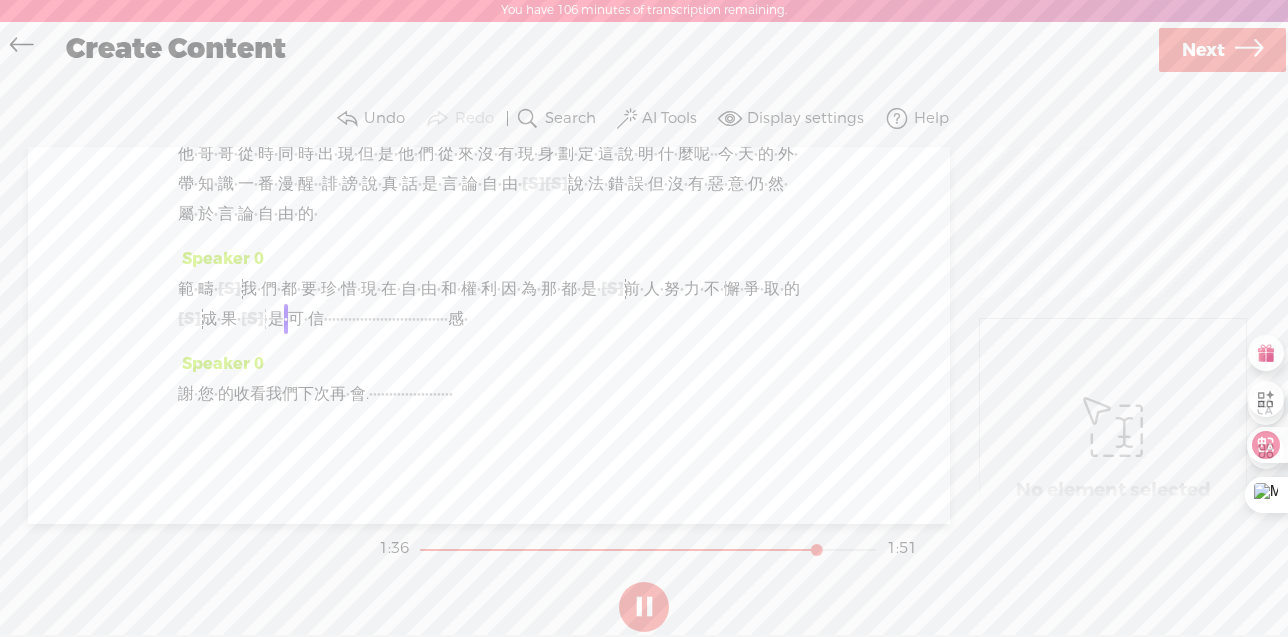 click on "[S]" at bounding box center [189, 318] 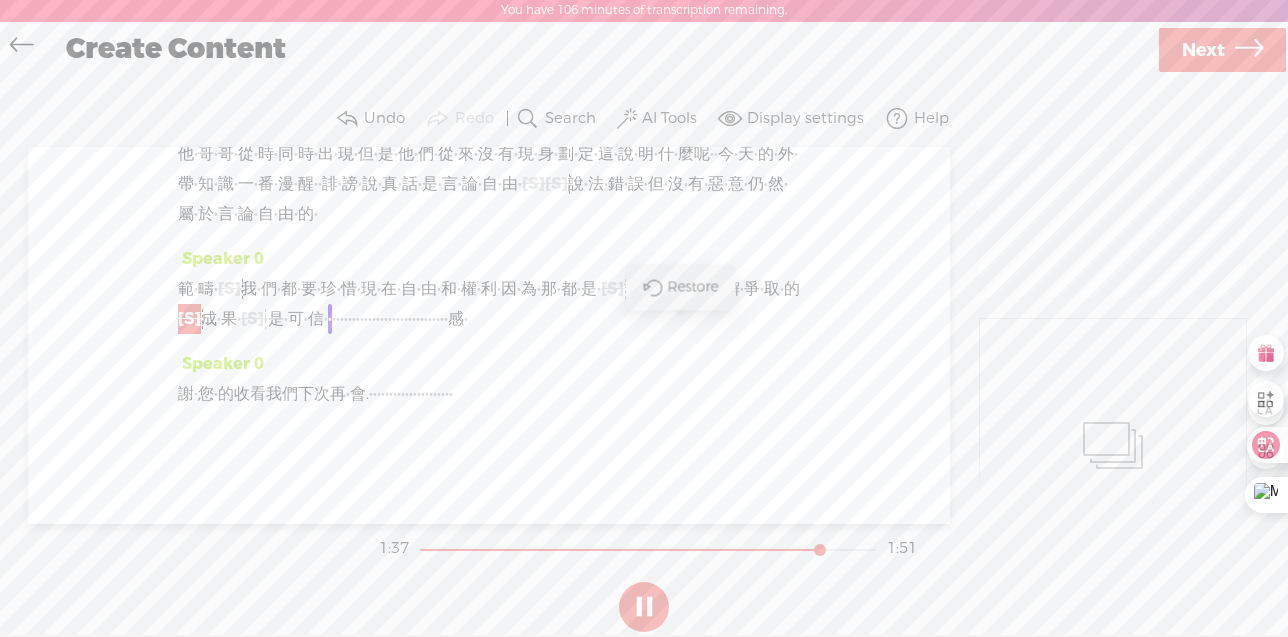 click on "Undo" at bounding box center [384, 119] 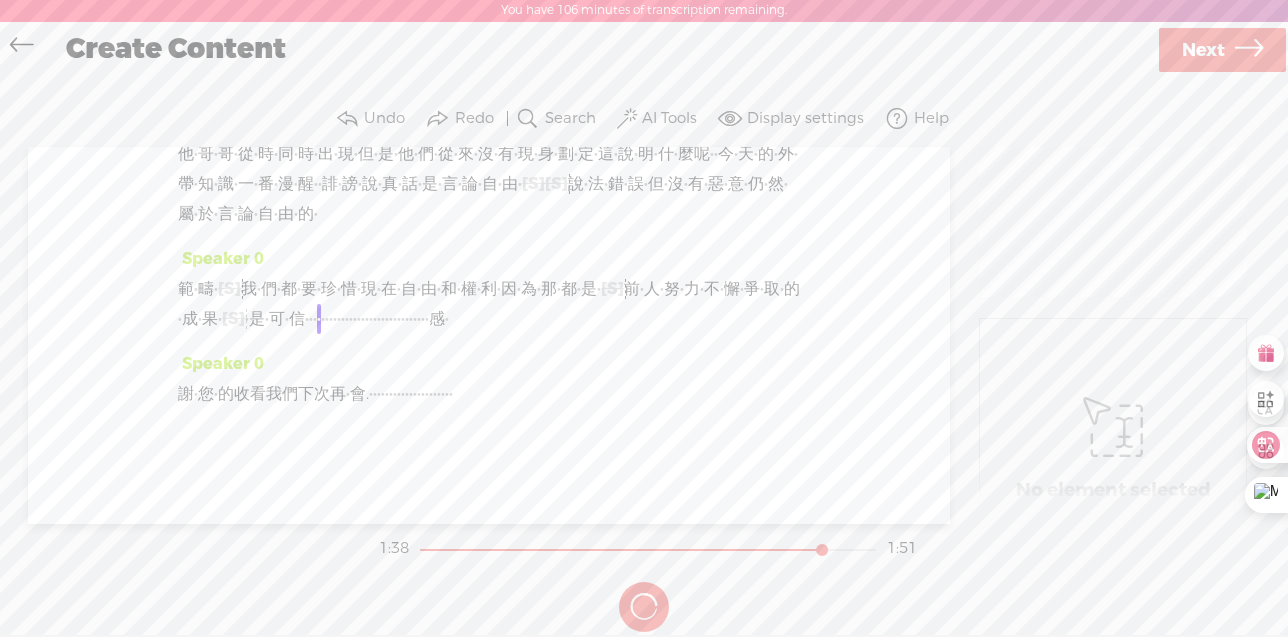 click on "爭" at bounding box center (752, 289) 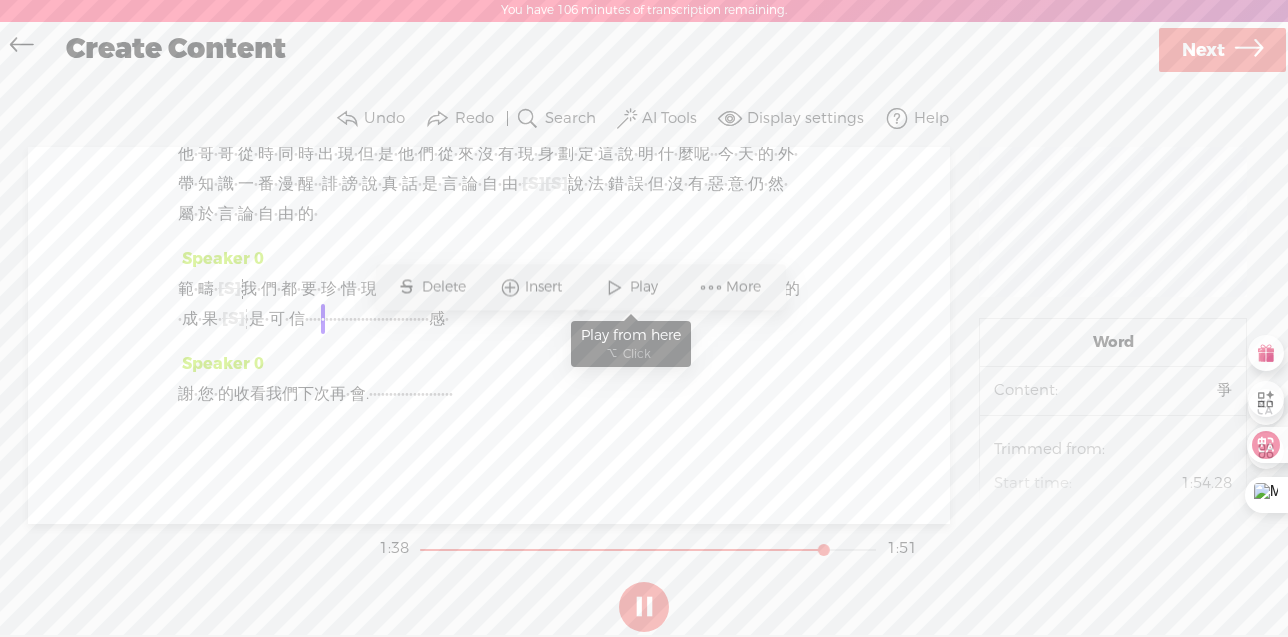 click at bounding box center (615, 287) 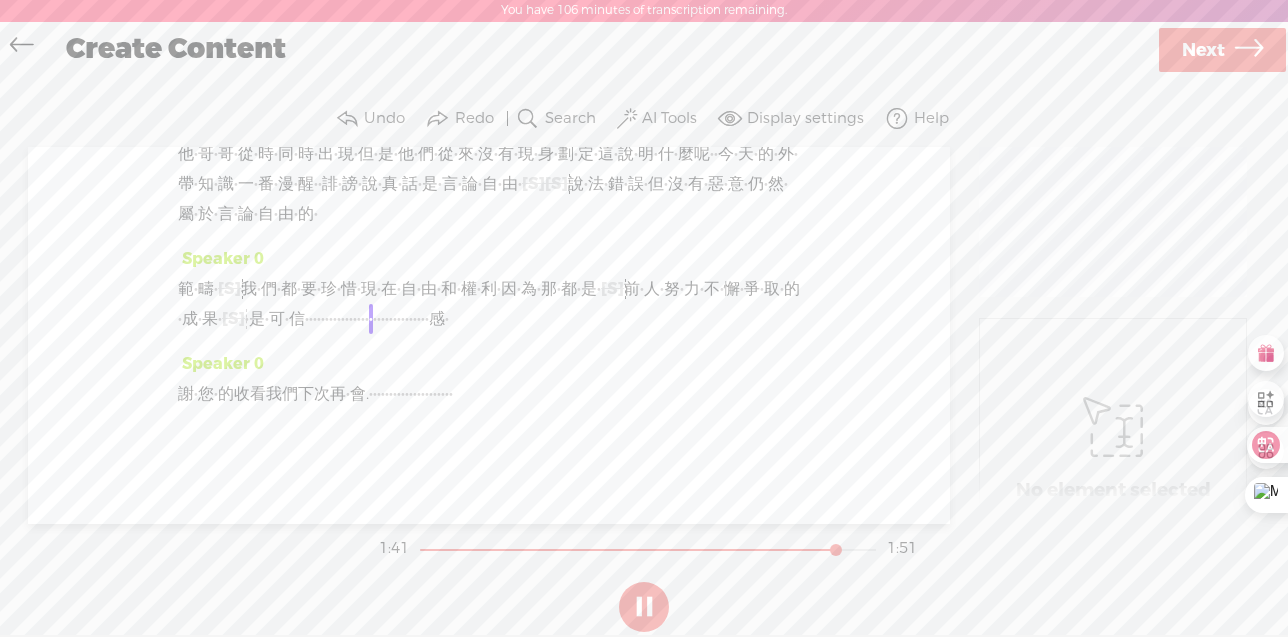 drag, startPoint x: 184, startPoint y: 367, endPoint x: 309, endPoint y: 365, distance: 125.016 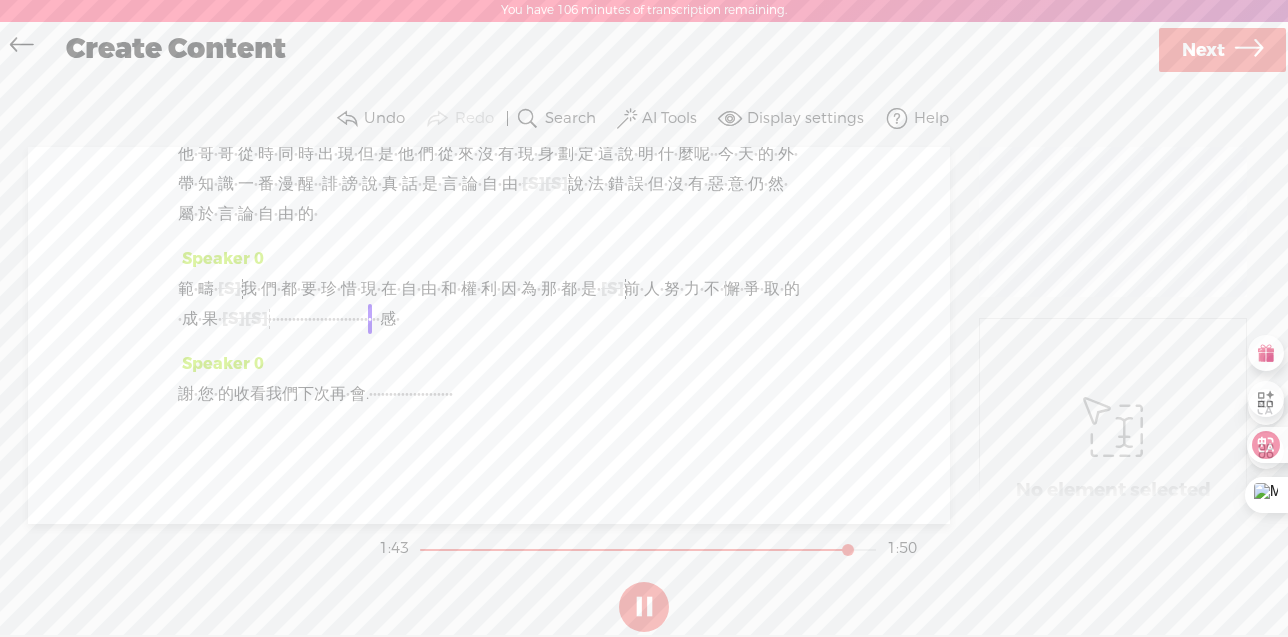 click on "·" at bounding box center (270, 319) 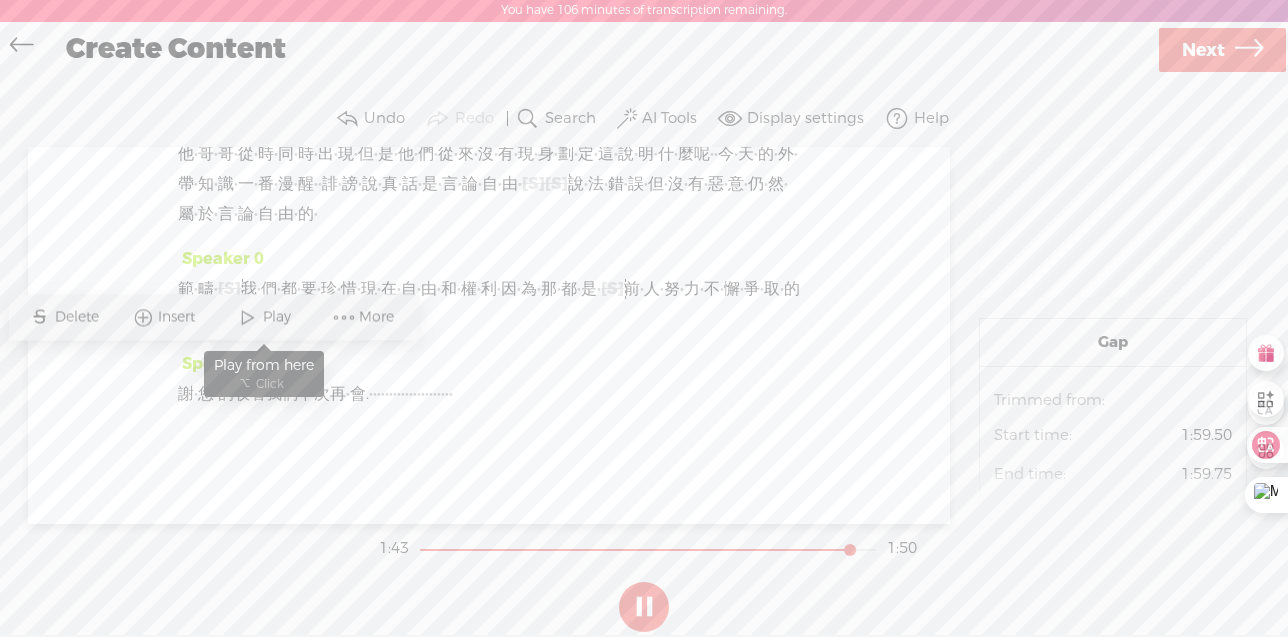 click on "Play" at bounding box center (279, 317) 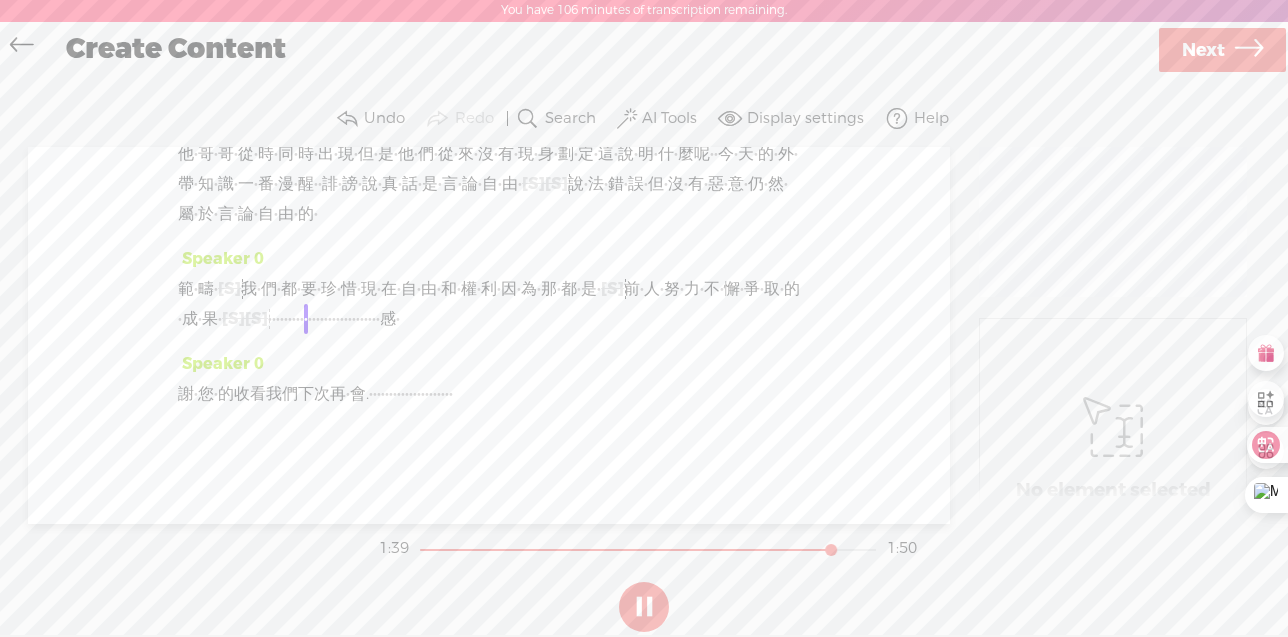 drag, startPoint x: 216, startPoint y: 365, endPoint x: 229, endPoint y: 366, distance: 13.038404 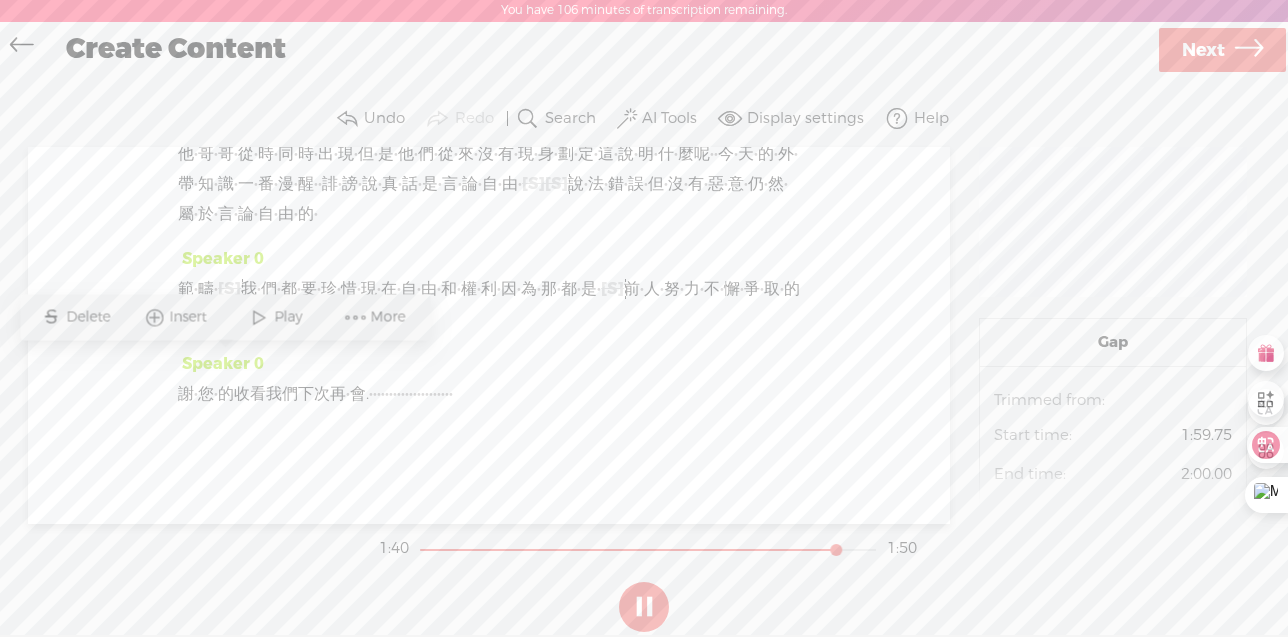 drag, startPoint x: 226, startPoint y: 366, endPoint x: 210, endPoint y: 366, distance: 16 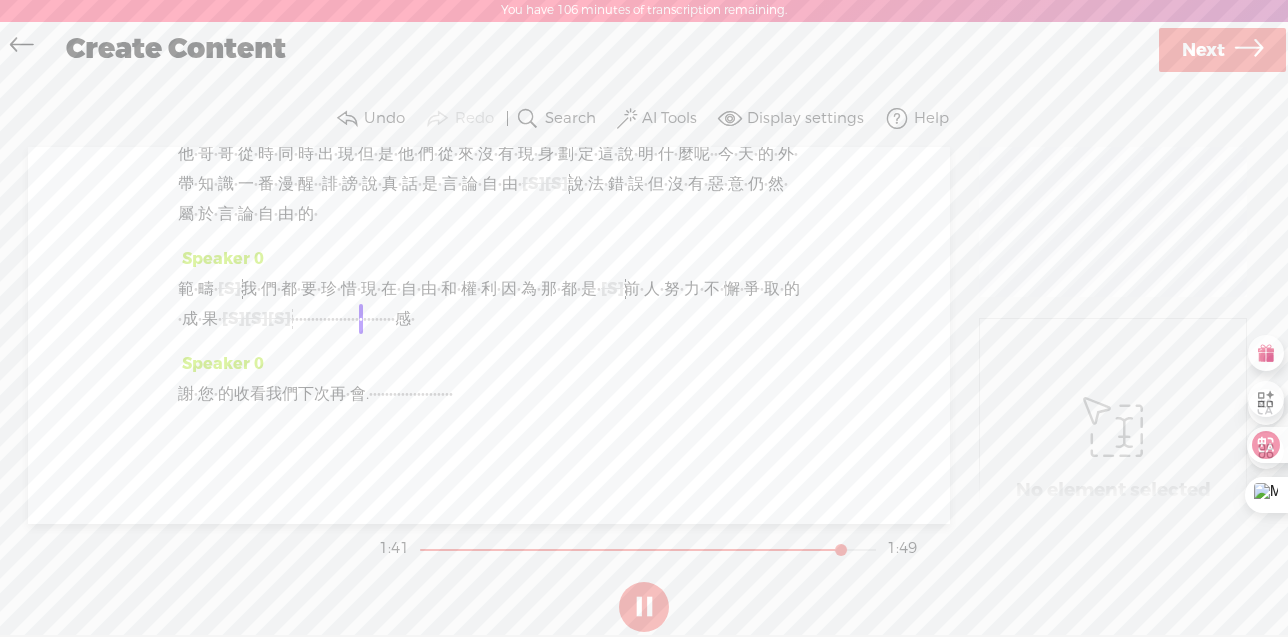 click on "·" at bounding box center [293, 319] 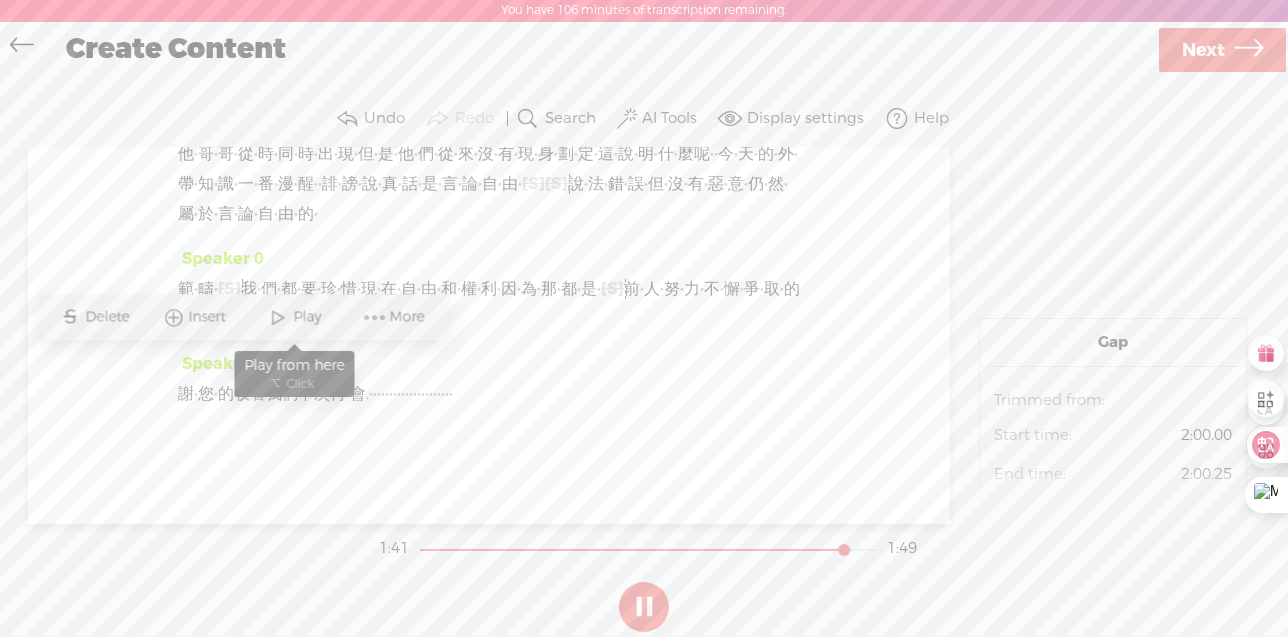 click on "Play" at bounding box center [309, 317] 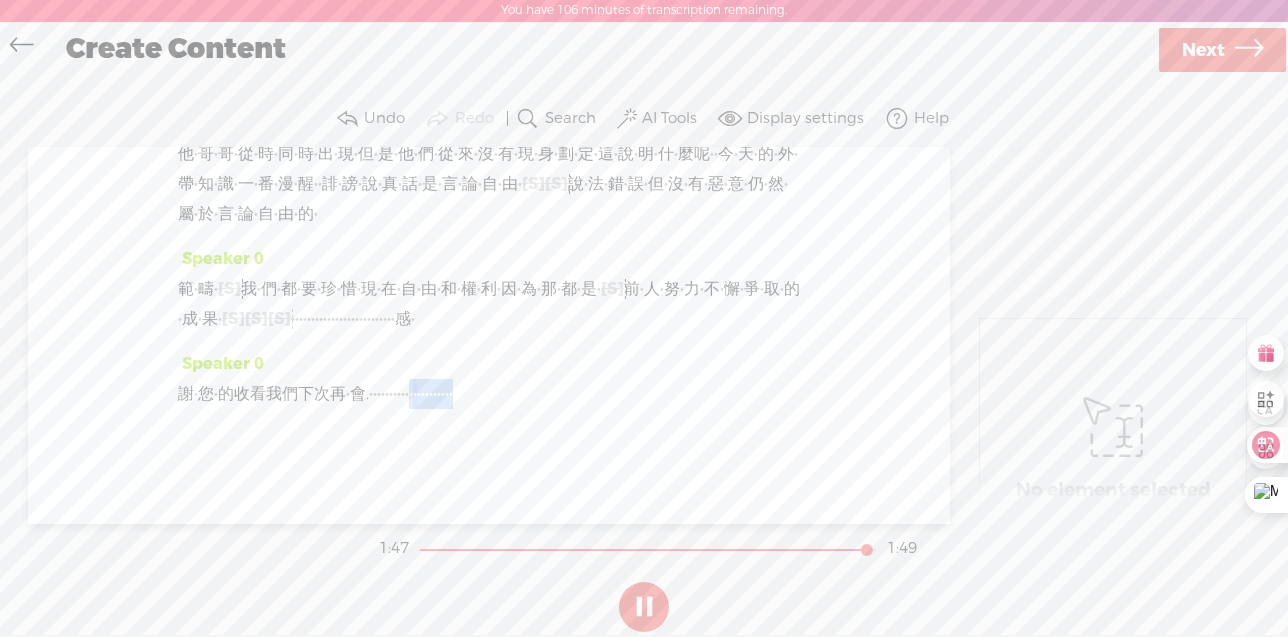 drag, startPoint x: 591, startPoint y: 443, endPoint x: 760, endPoint y: 442, distance: 169.00296 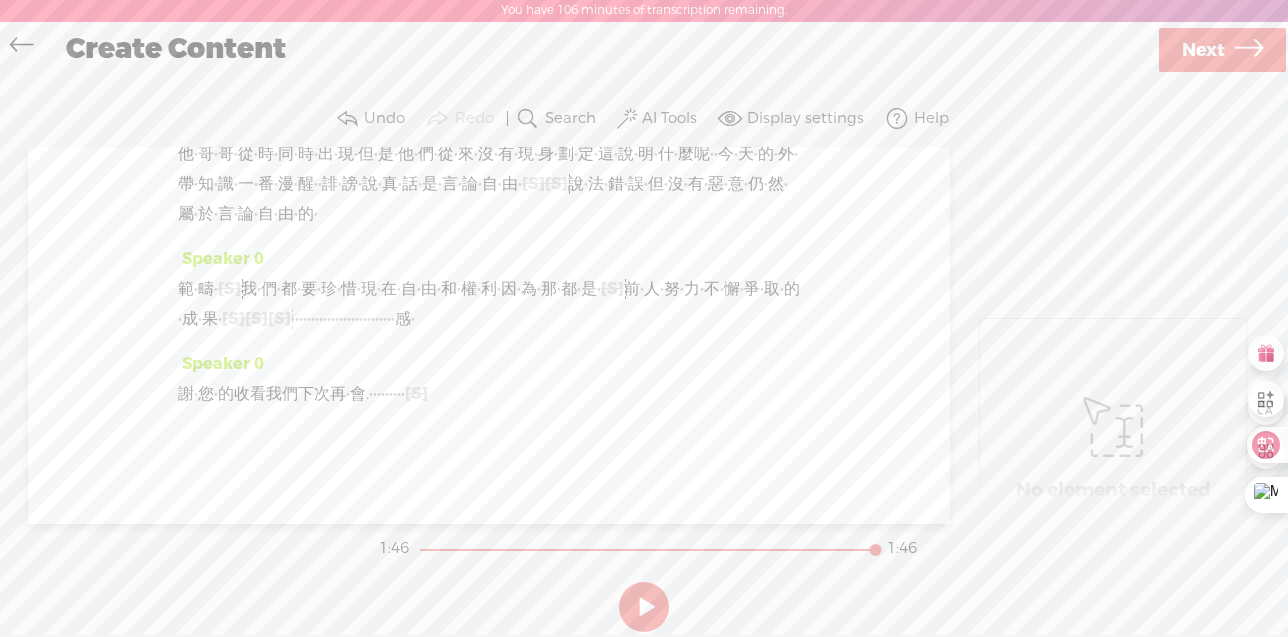 click on "·" at bounding box center (379, 394) 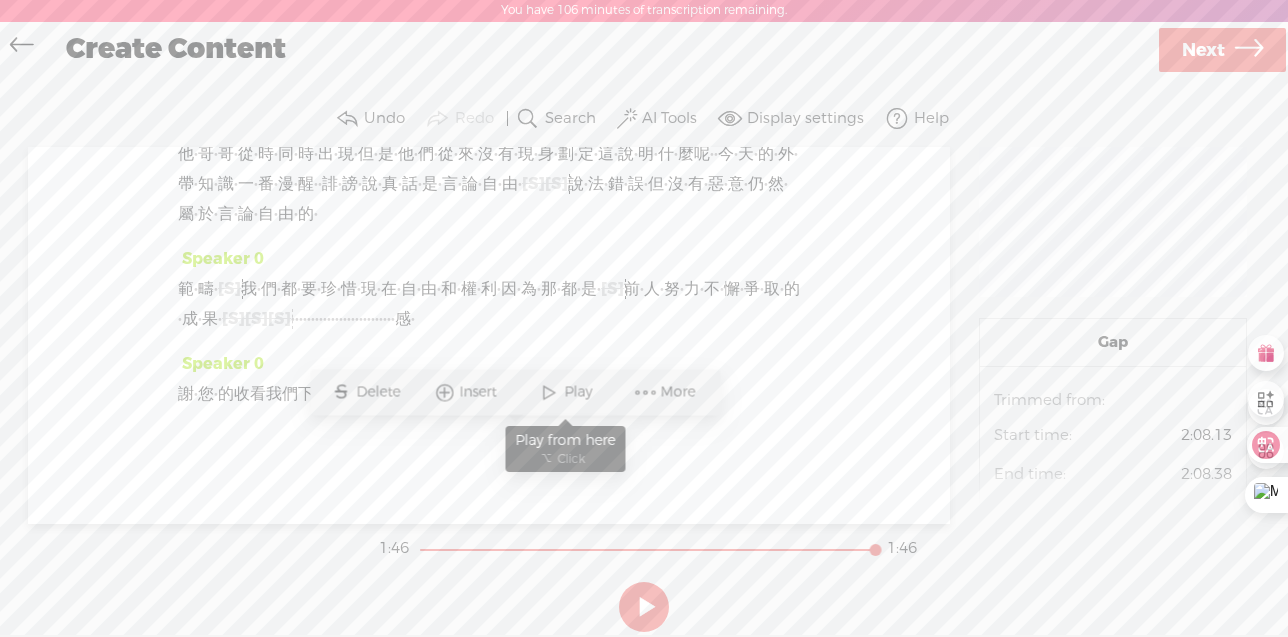 click on "Play" at bounding box center (566, 392) 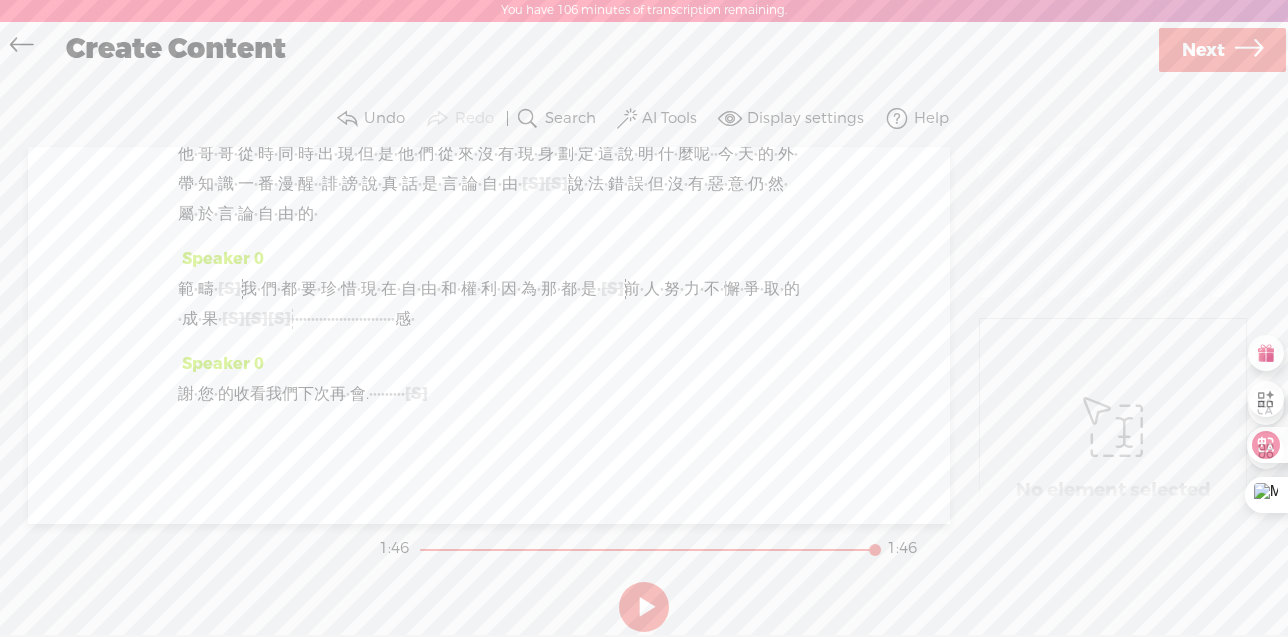 click on "Next" at bounding box center [1203, 50] 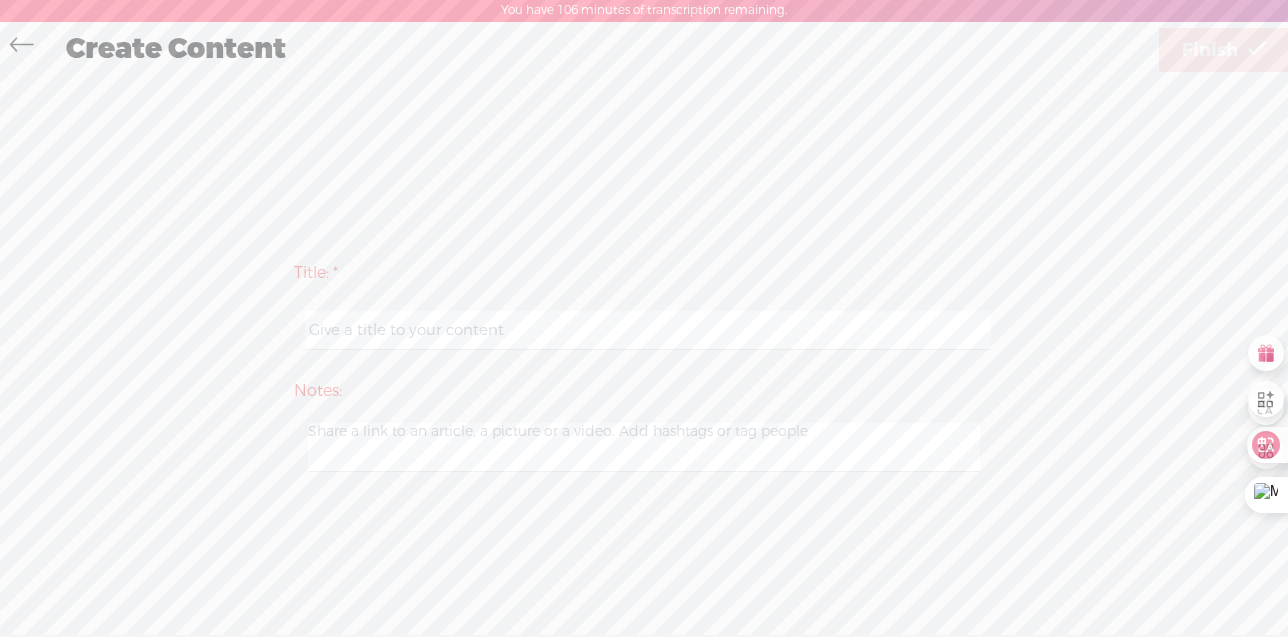 click at bounding box center [647, 330] 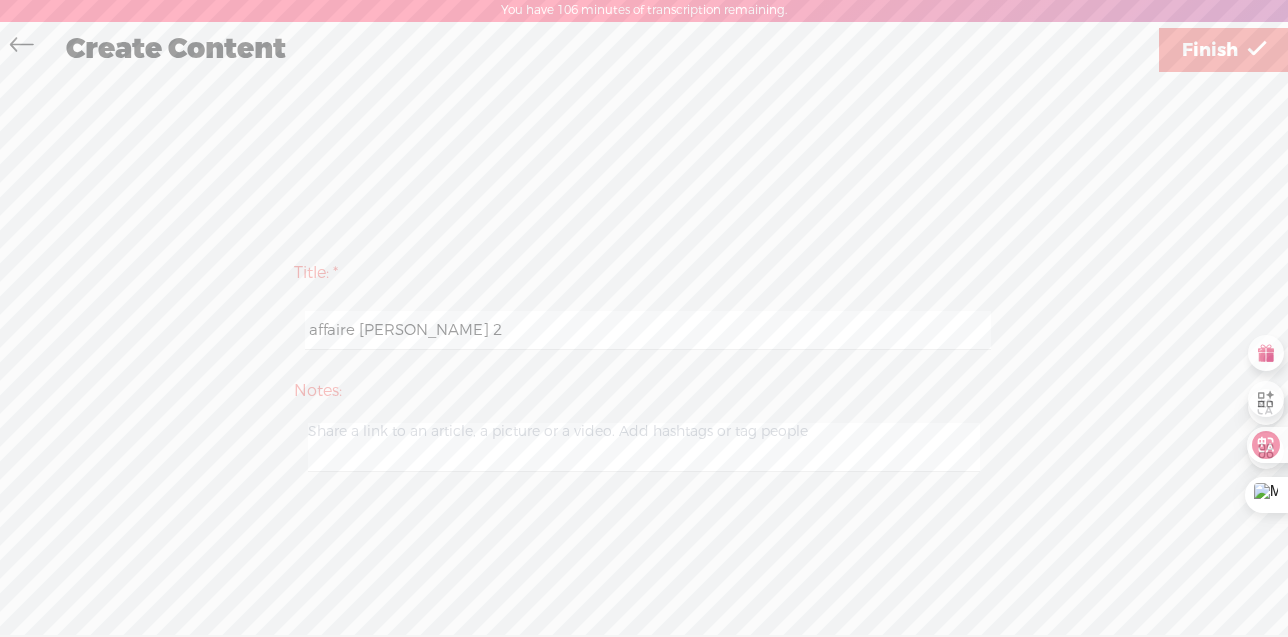 type on "affaire [PERSON_NAME] 2" 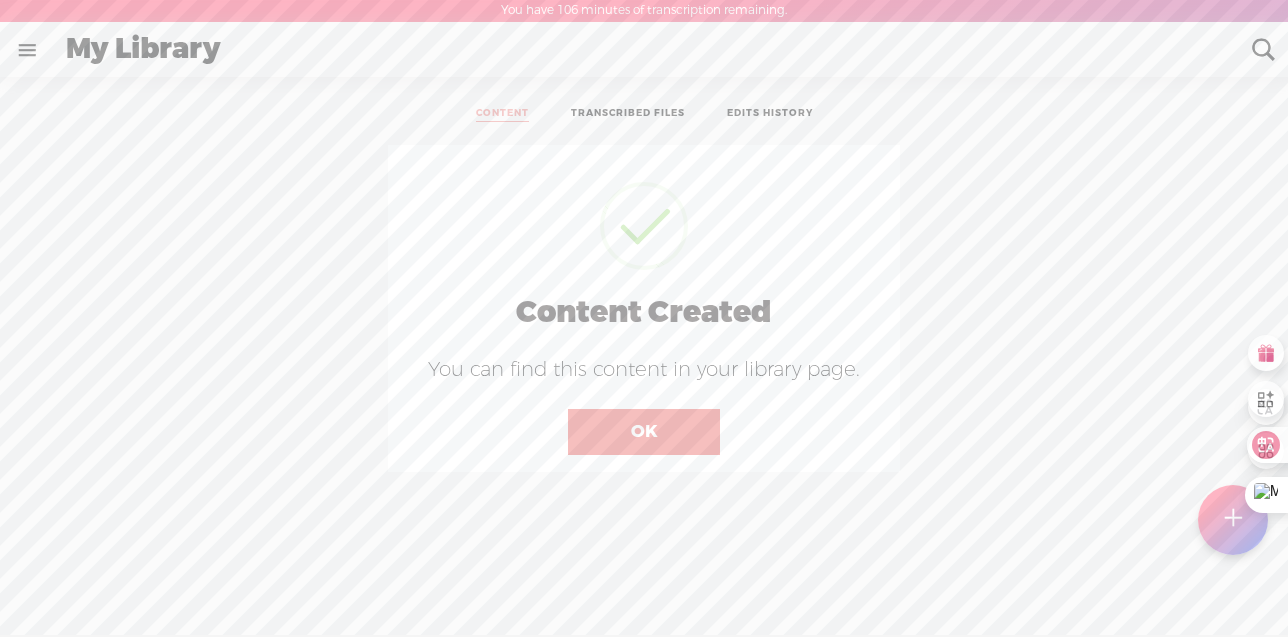 scroll, scrollTop: 0, scrollLeft: 0, axis: both 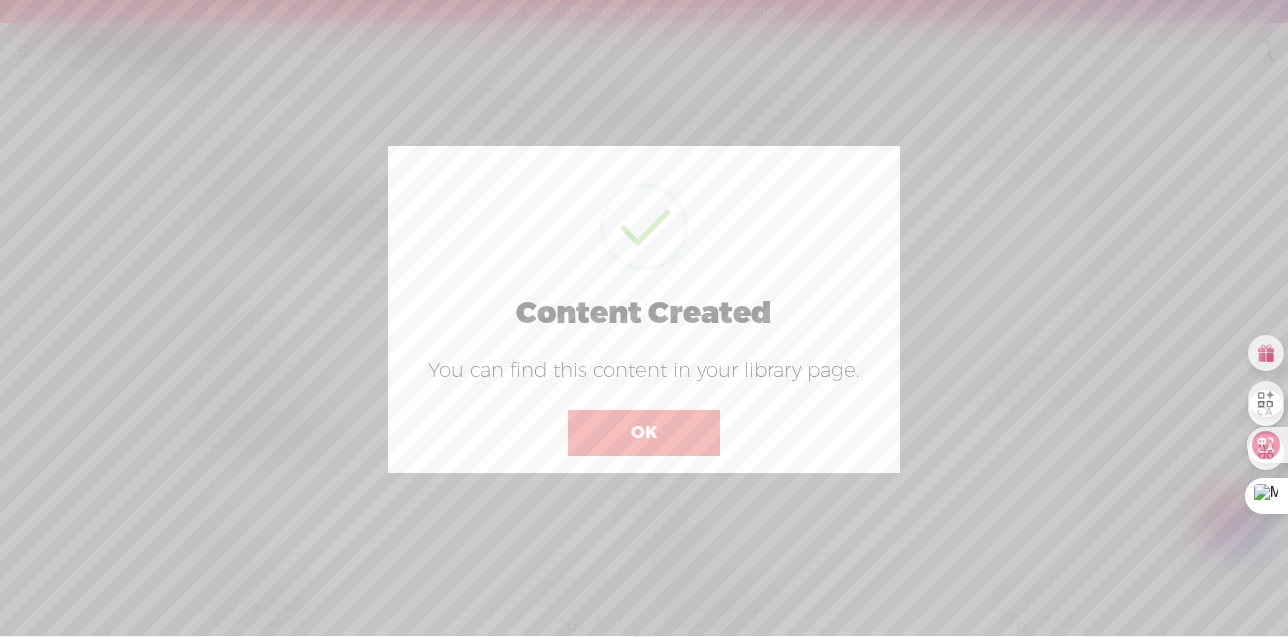 click on "OK" at bounding box center [644, 433] 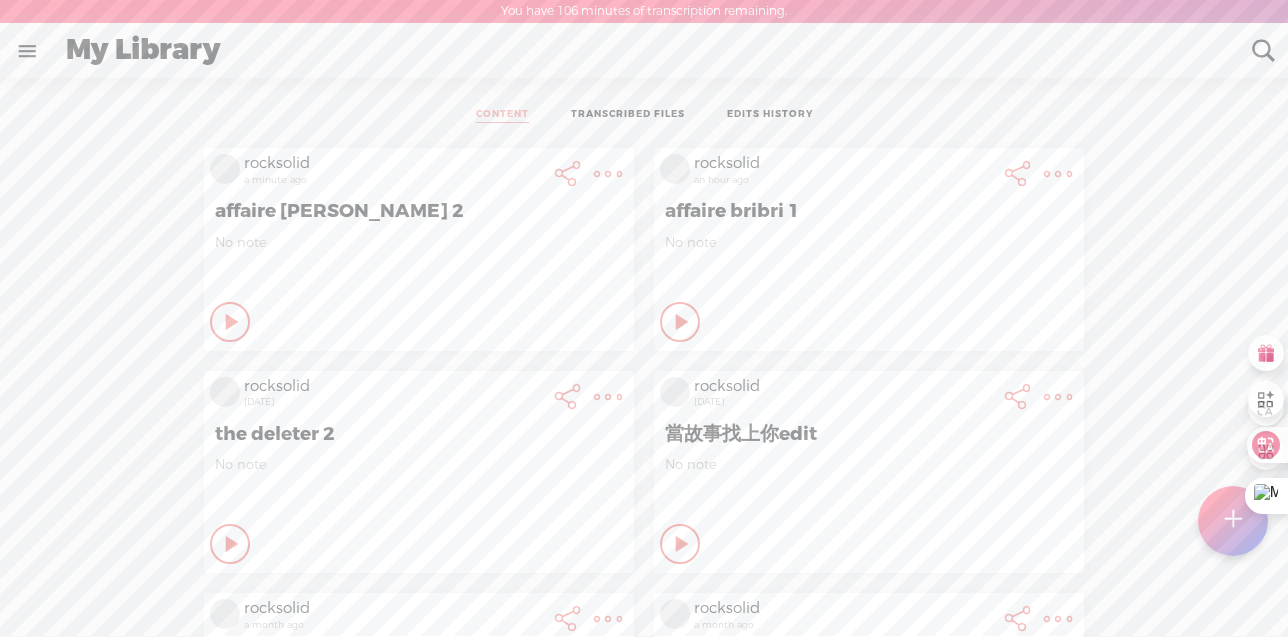 click at bounding box center (608, 174) 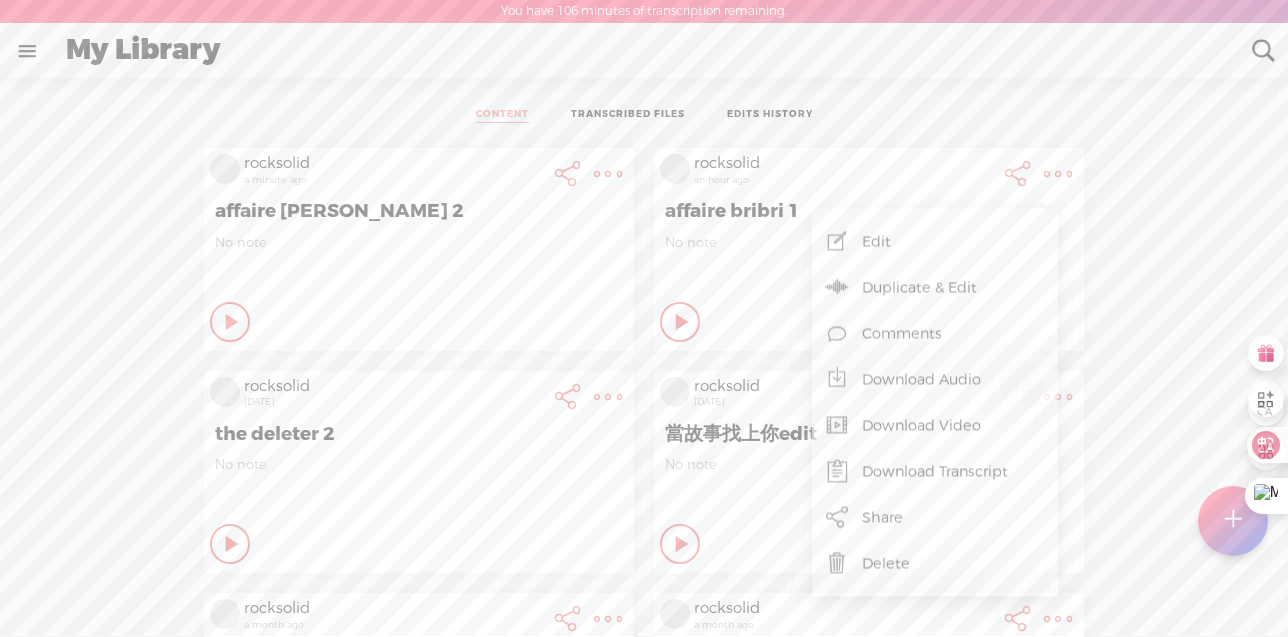 click on "Download Video" at bounding box center [935, 426] 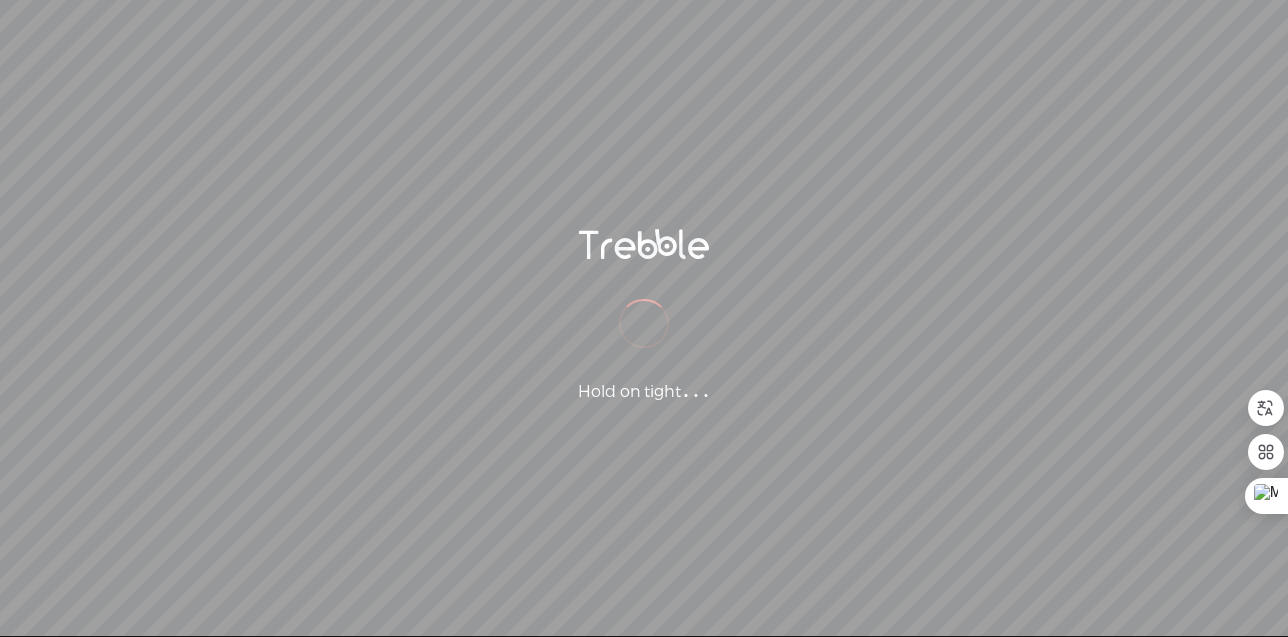 scroll, scrollTop: 0, scrollLeft: 0, axis: both 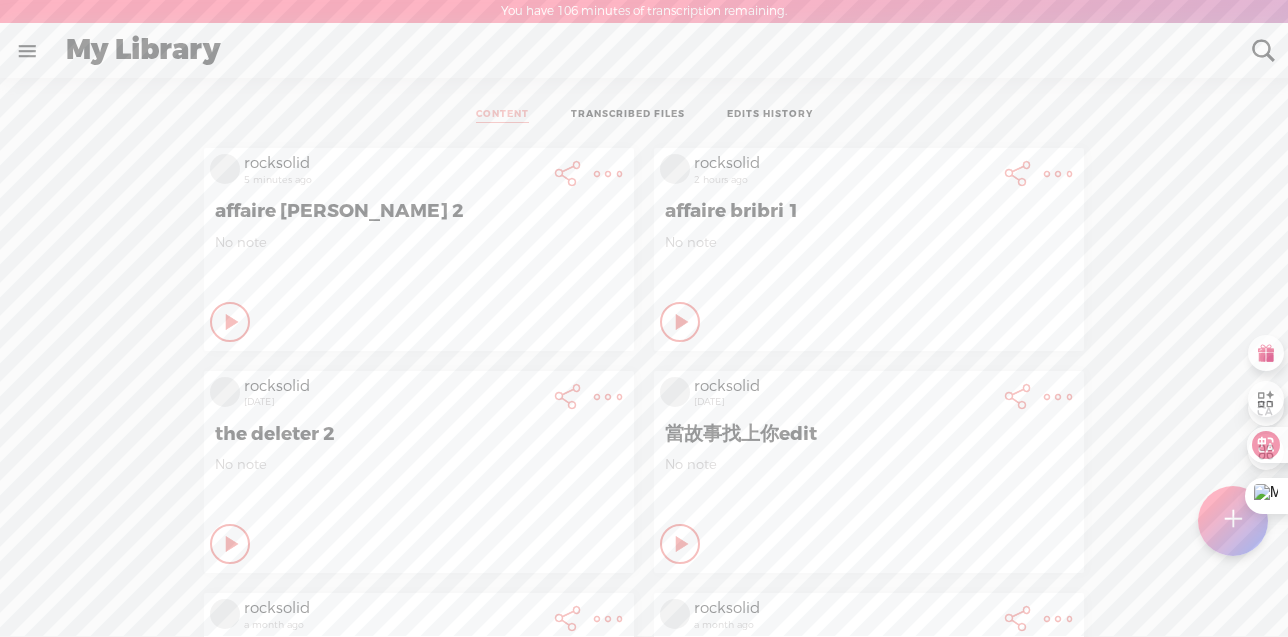 click at bounding box center (608, 174) 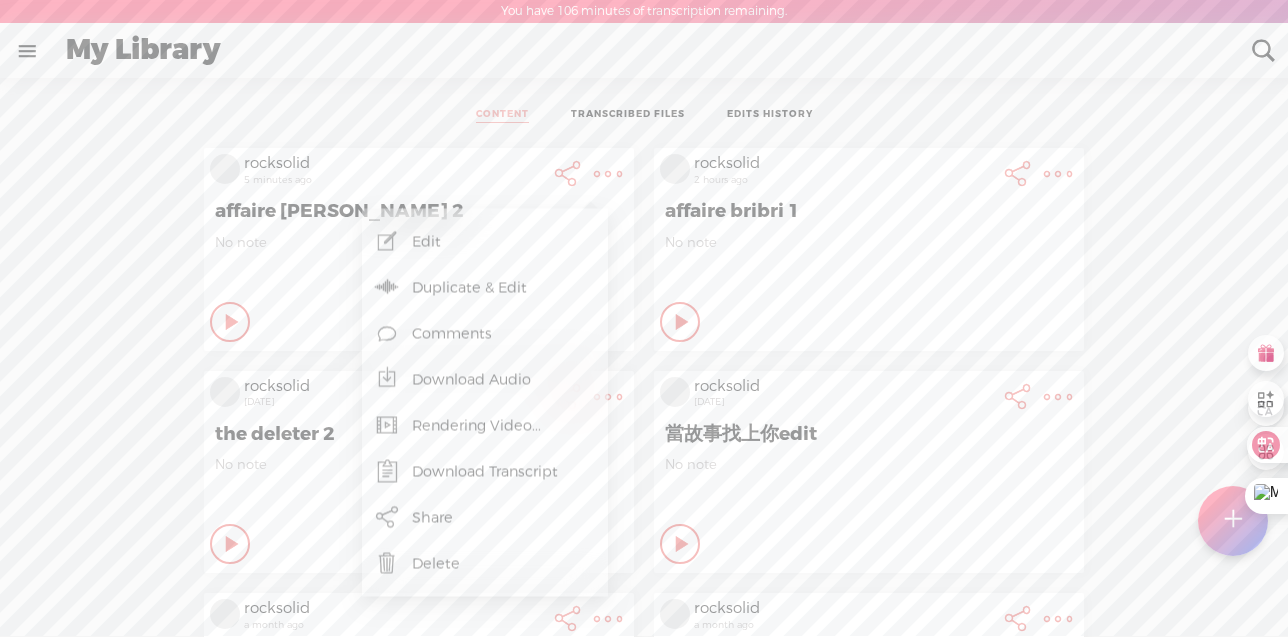 click on "Download Audio" at bounding box center [485, 380] 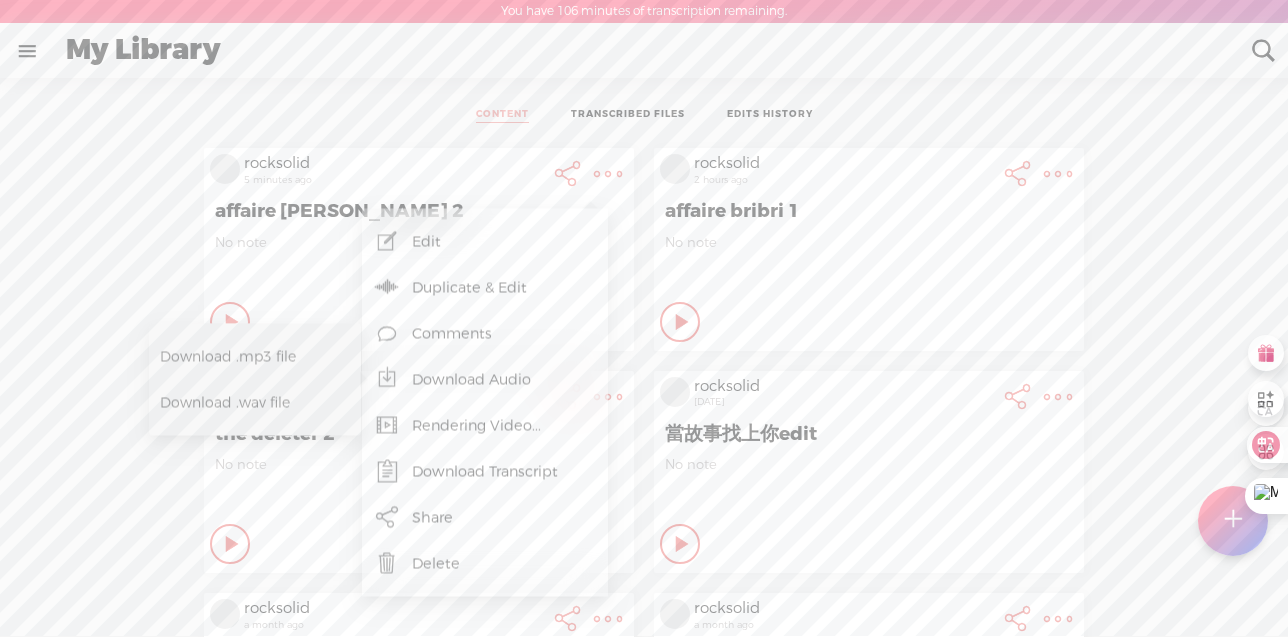 click on "Download .wav file" at bounding box center [245, 402] 